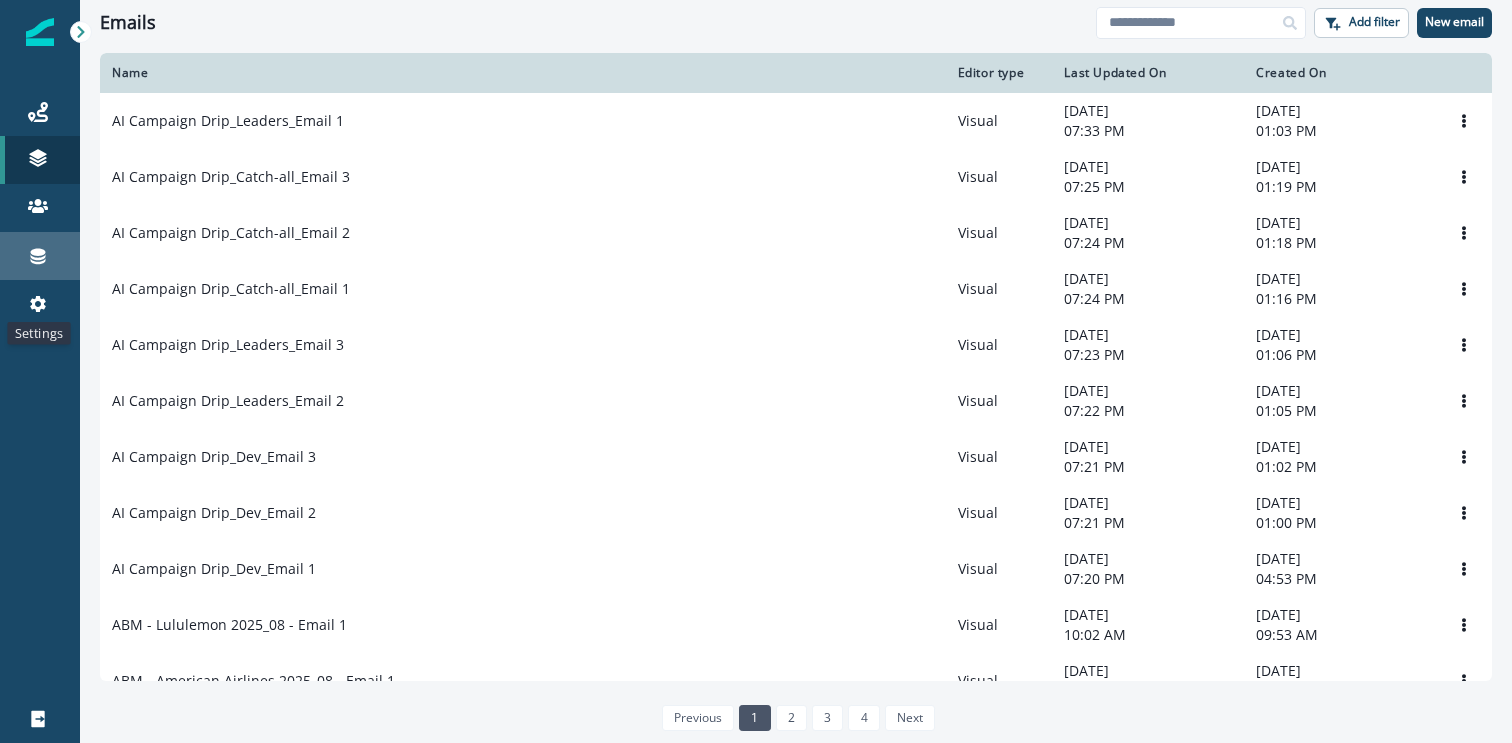 scroll, scrollTop: 0, scrollLeft: 0, axis: both 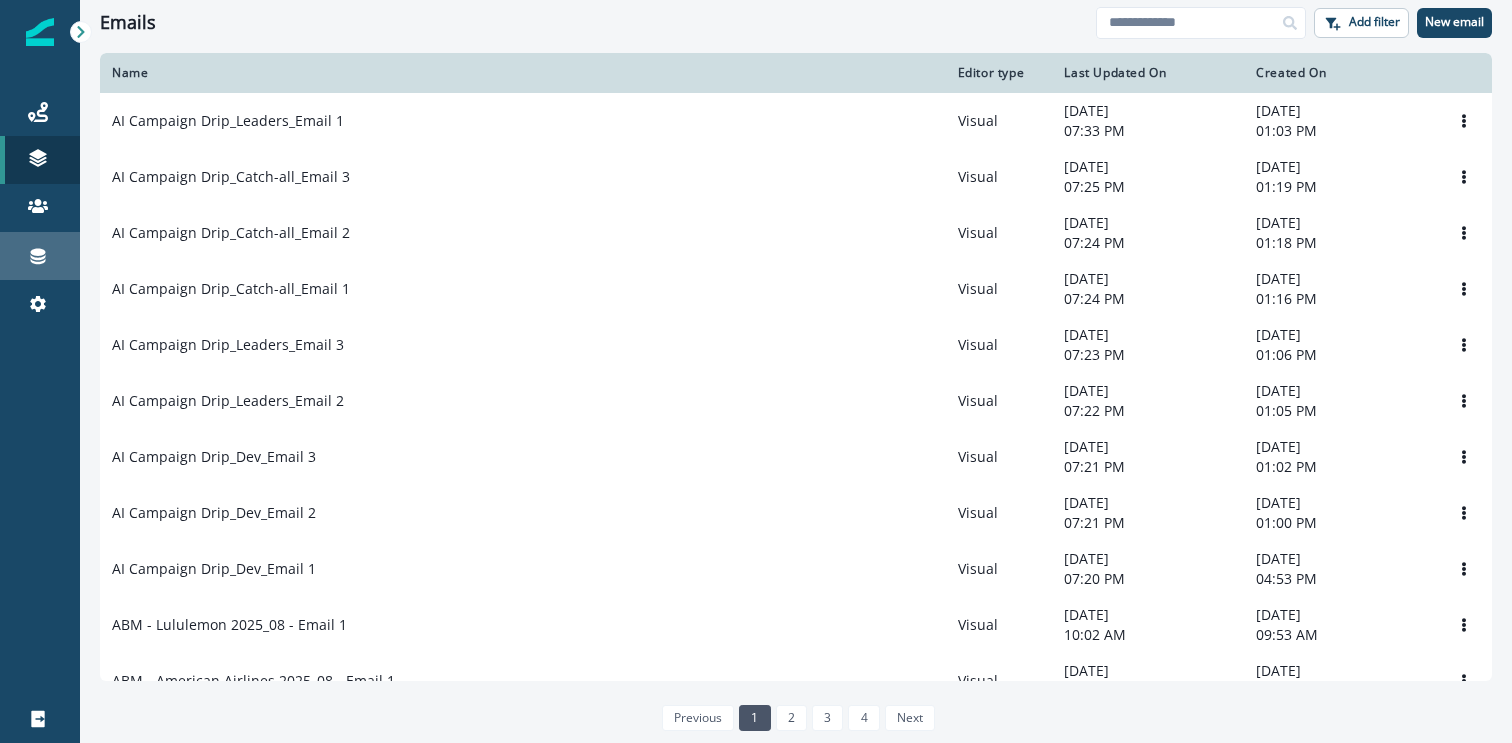click on "Connections" at bounding box center [40, 256] 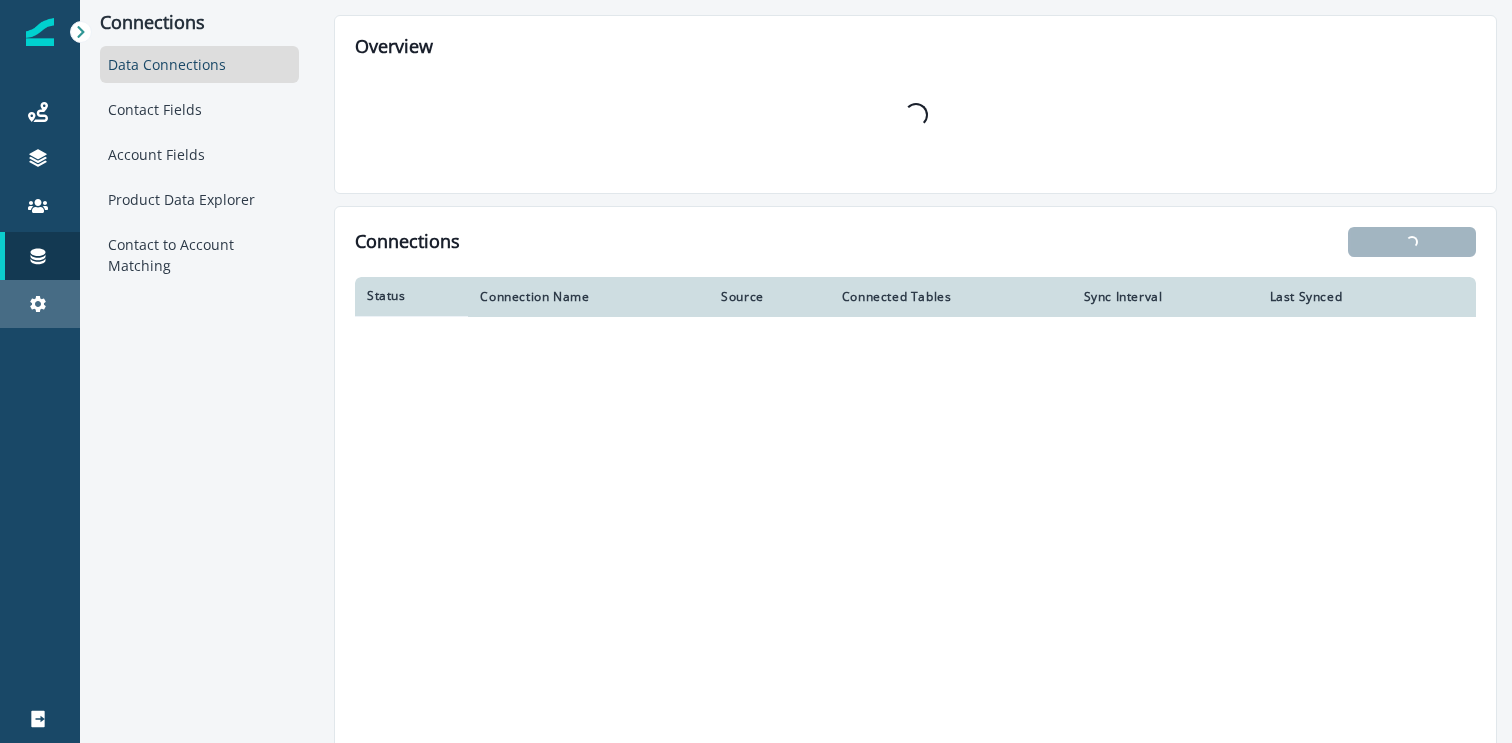 click on "Settings" at bounding box center [40, 304] 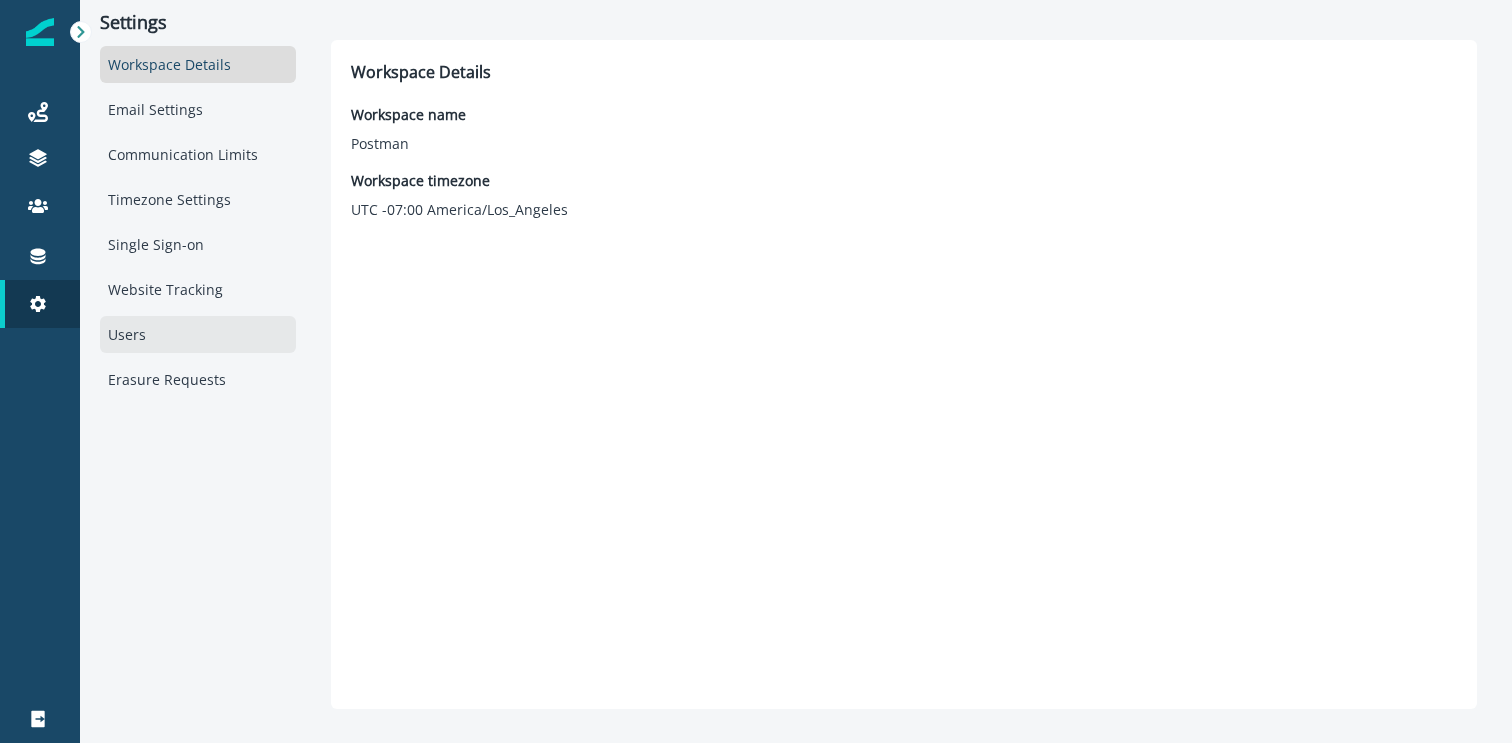 click on "Users" at bounding box center [198, 334] 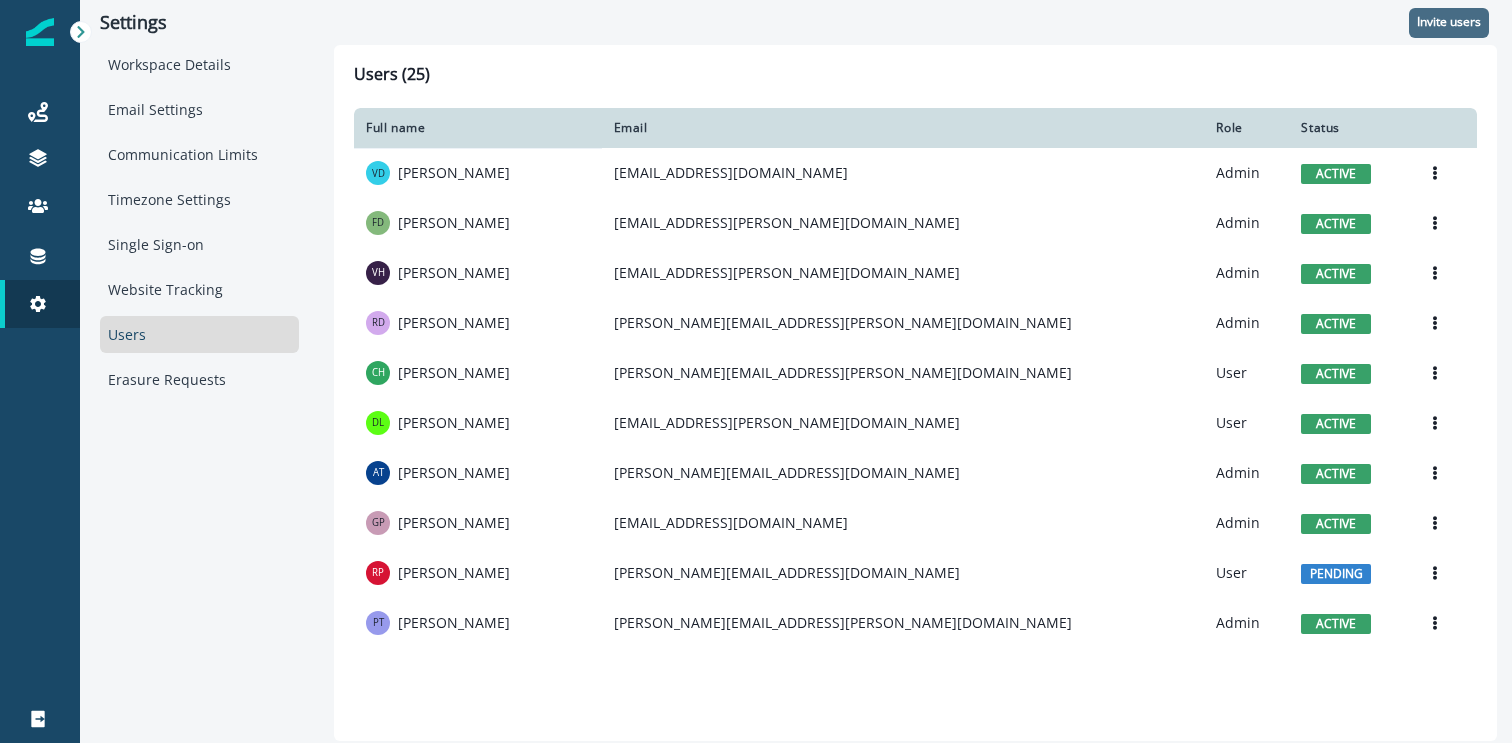 click on "Invite users" at bounding box center [1449, 22] 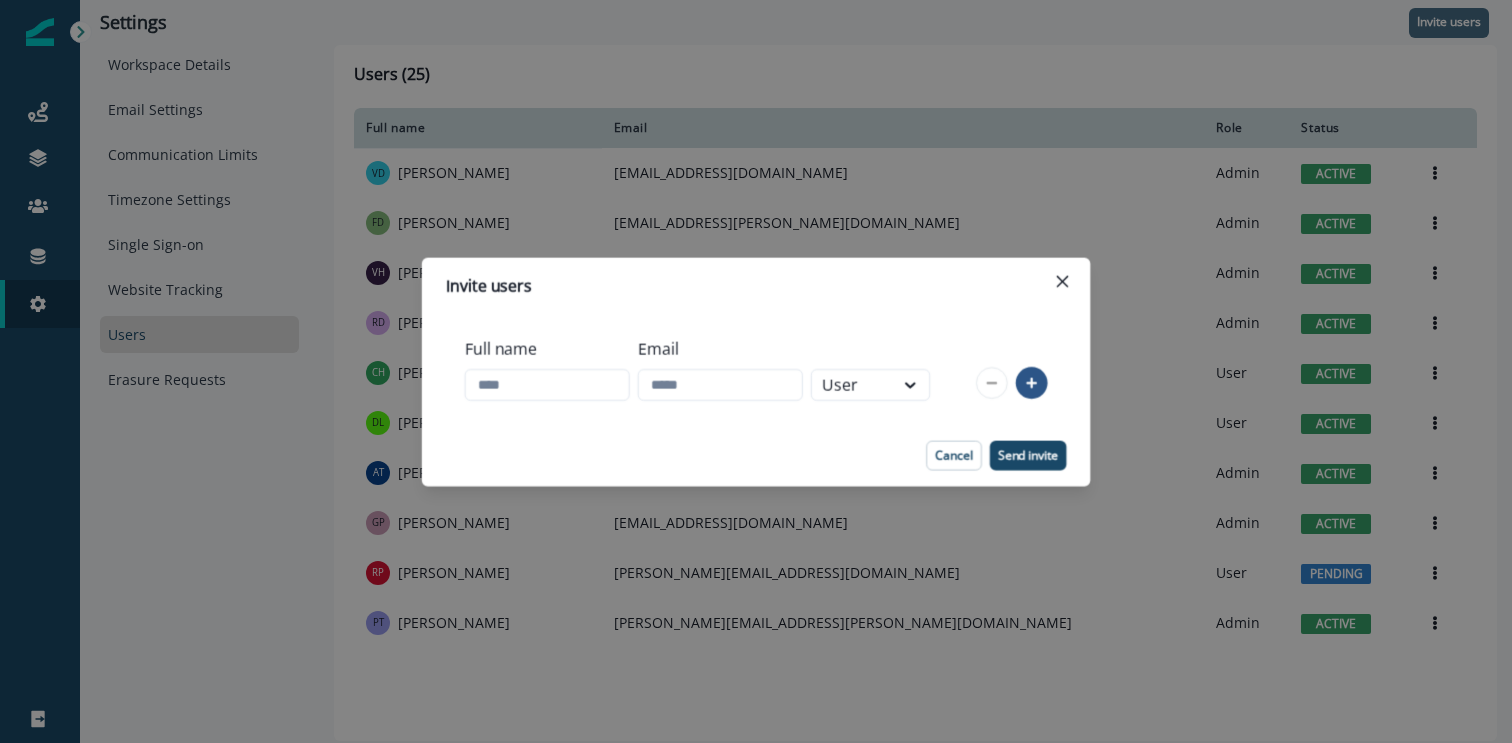 type 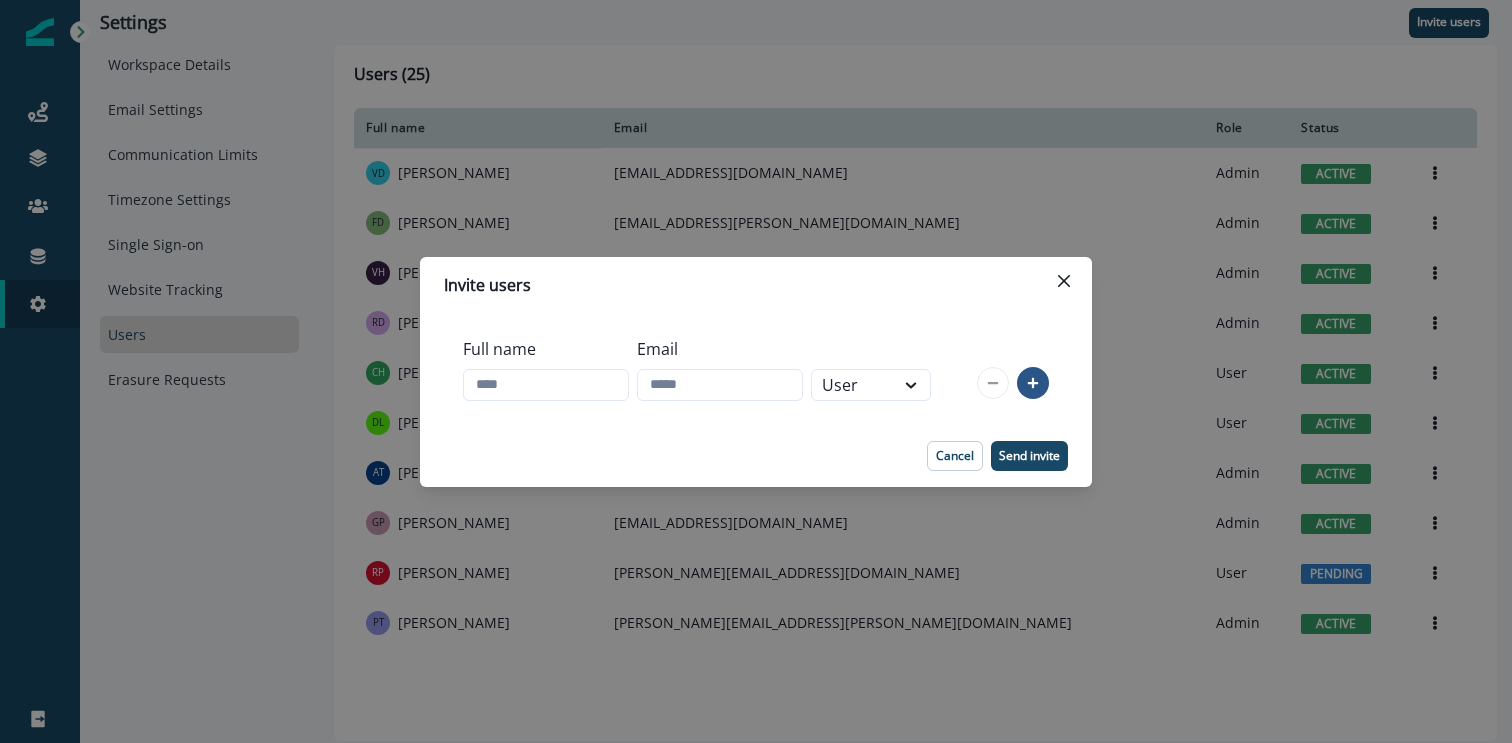 click on "Full name" at bounding box center [546, 369] 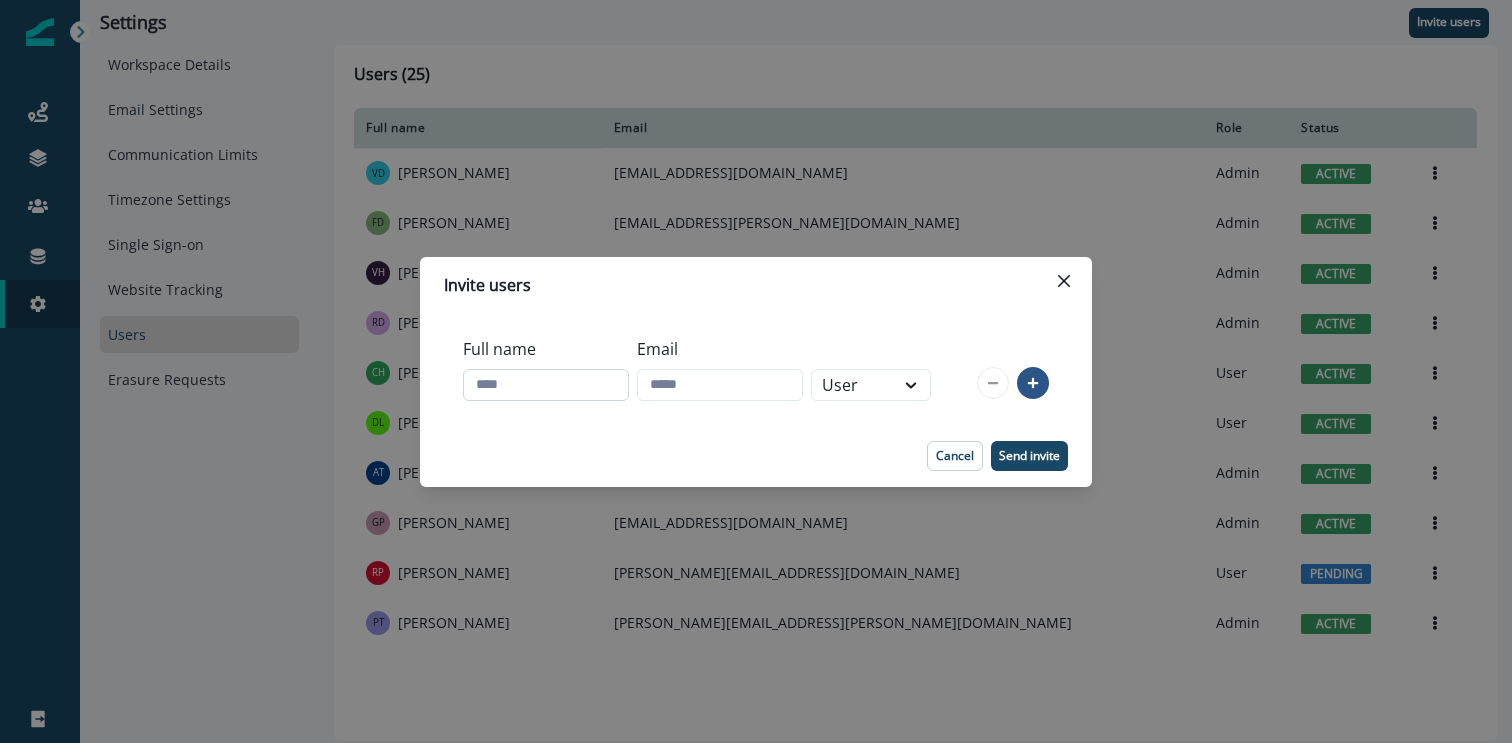 click on "Full name" at bounding box center (546, 385) 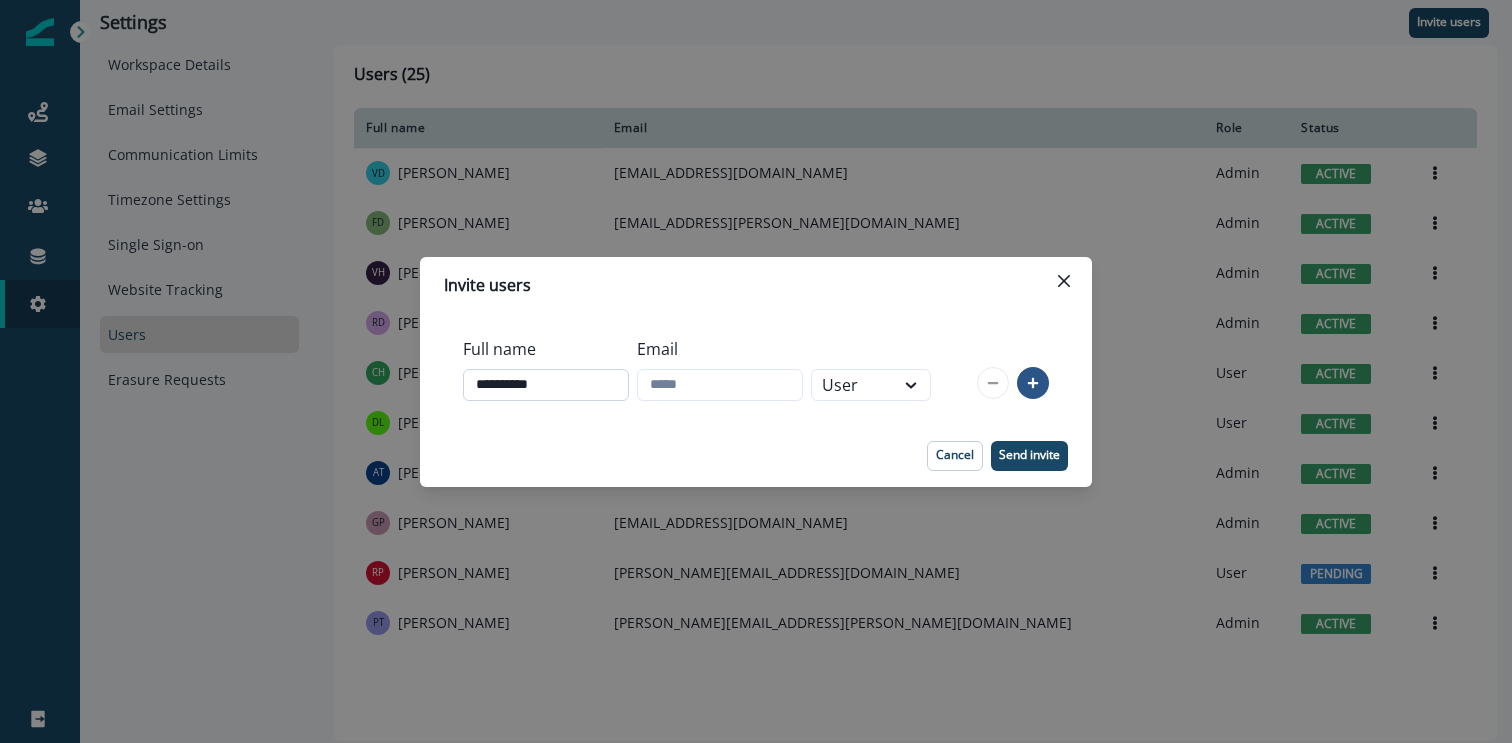 type on "**********" 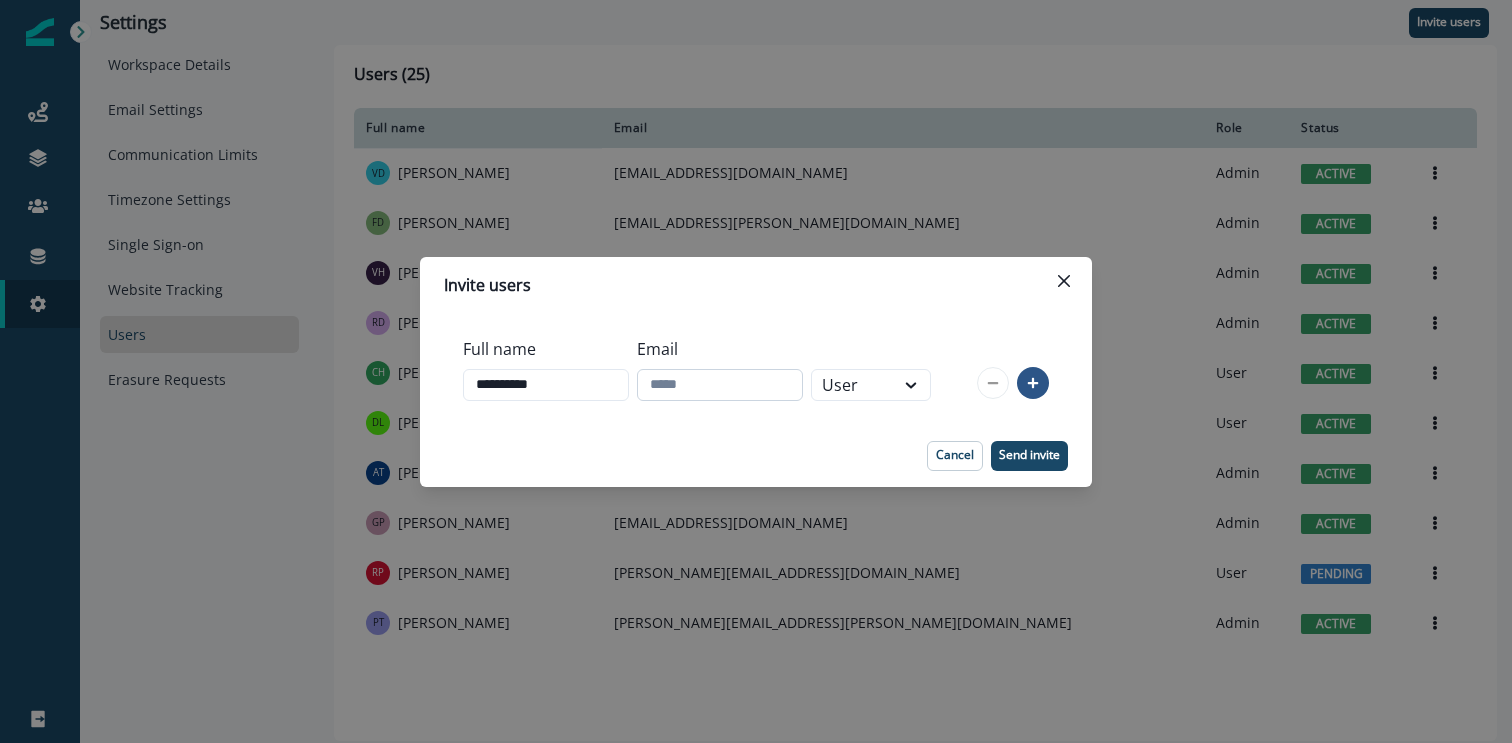 click on "Email" at bounding box center (720, 385) 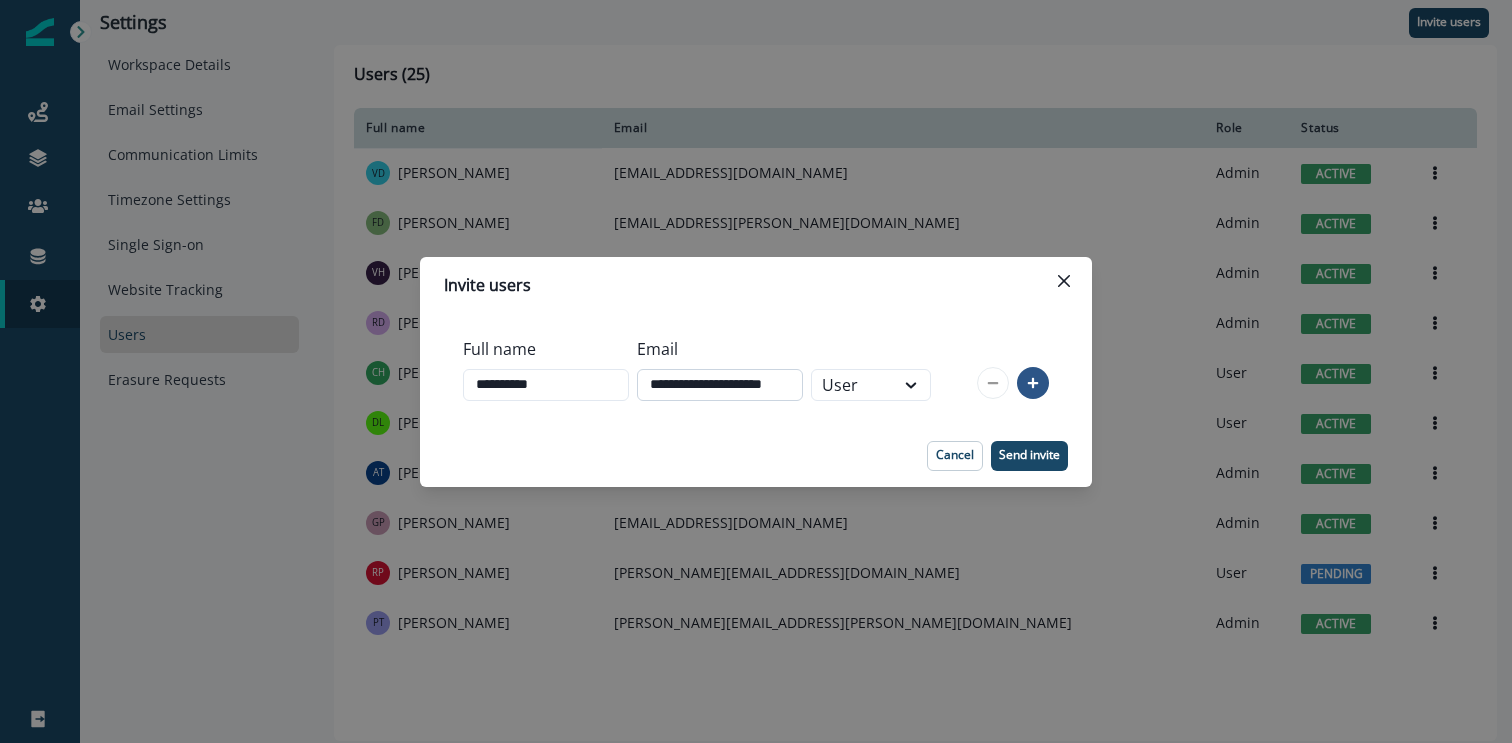 scroll, scrollTop: 0, scrollLeft: 20, axis: horizontal 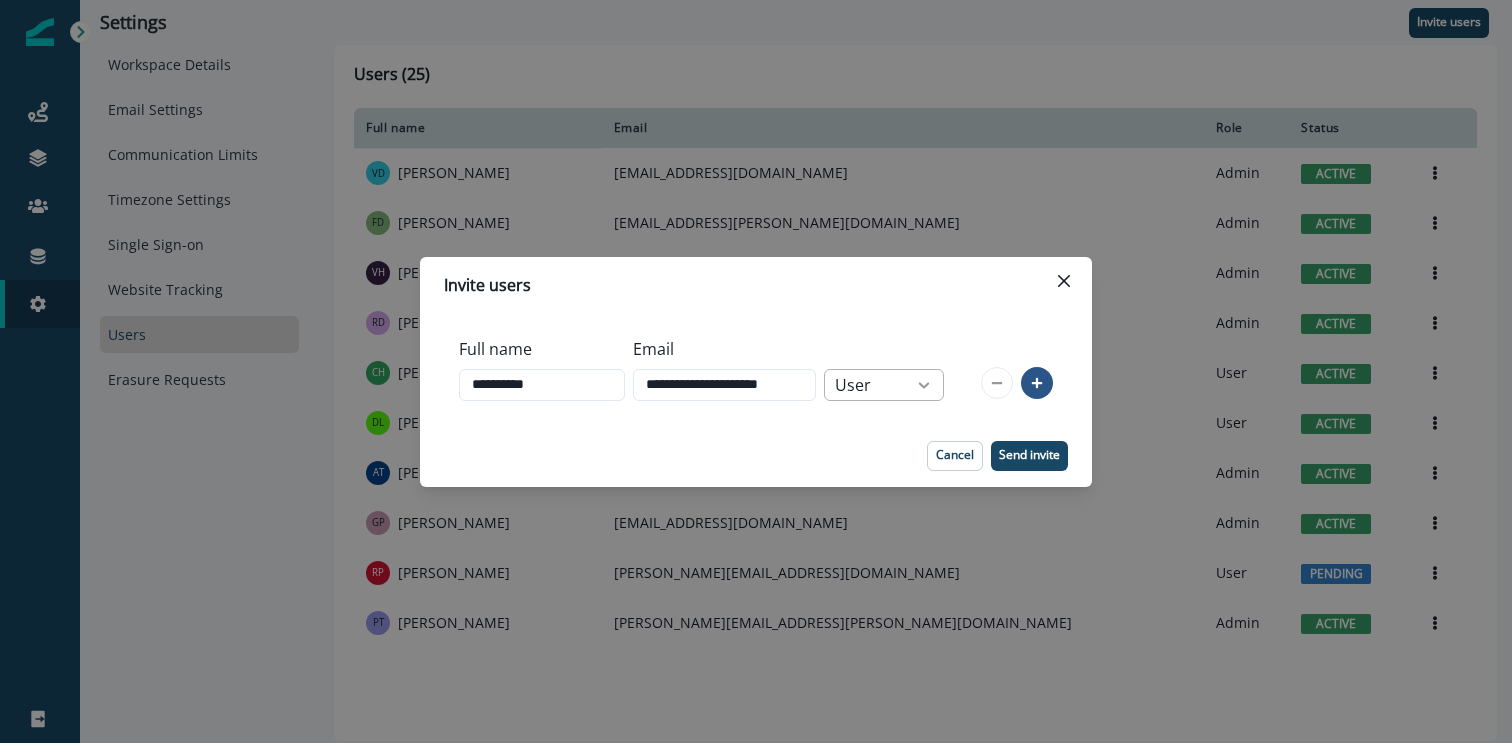 type on "**********" 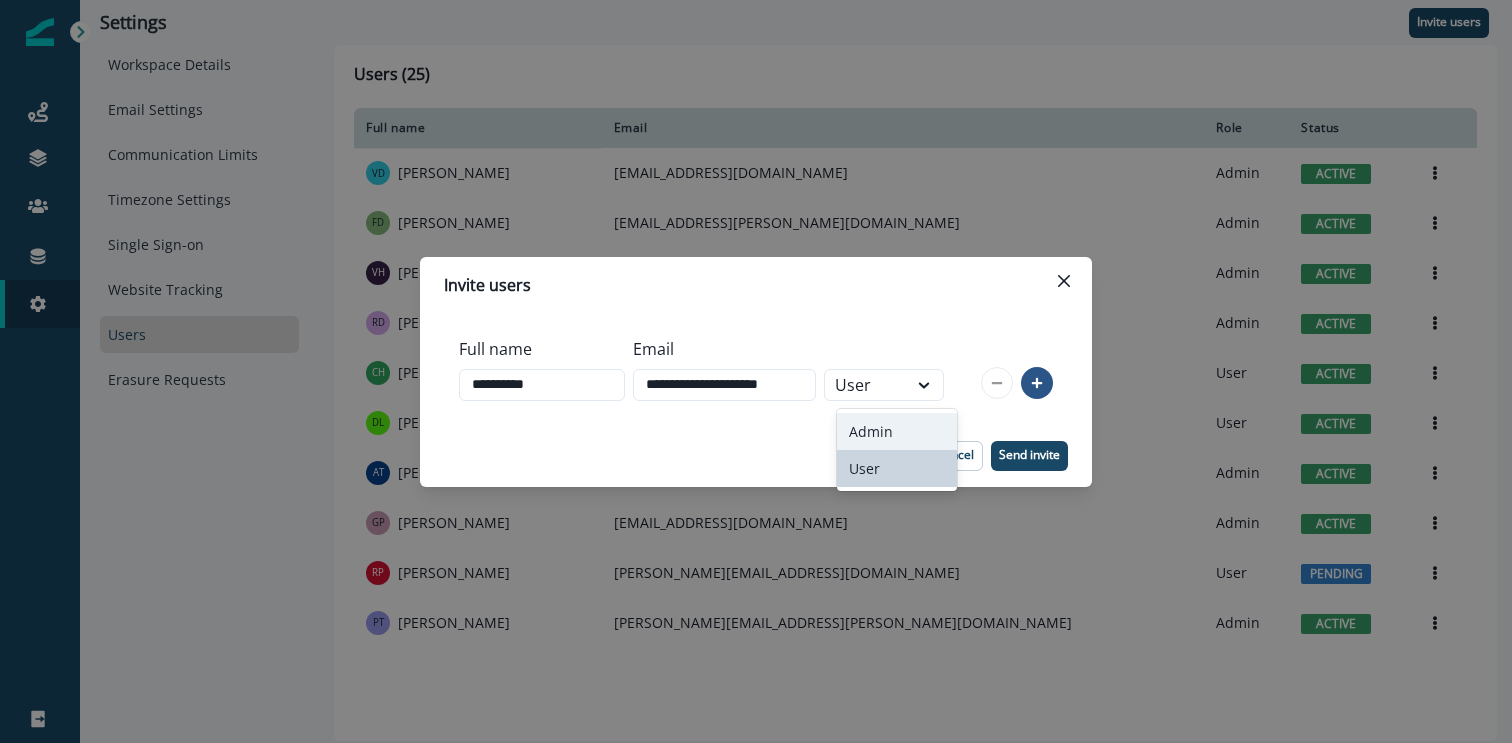 click on "Admin" at bounding box center [897, 431] 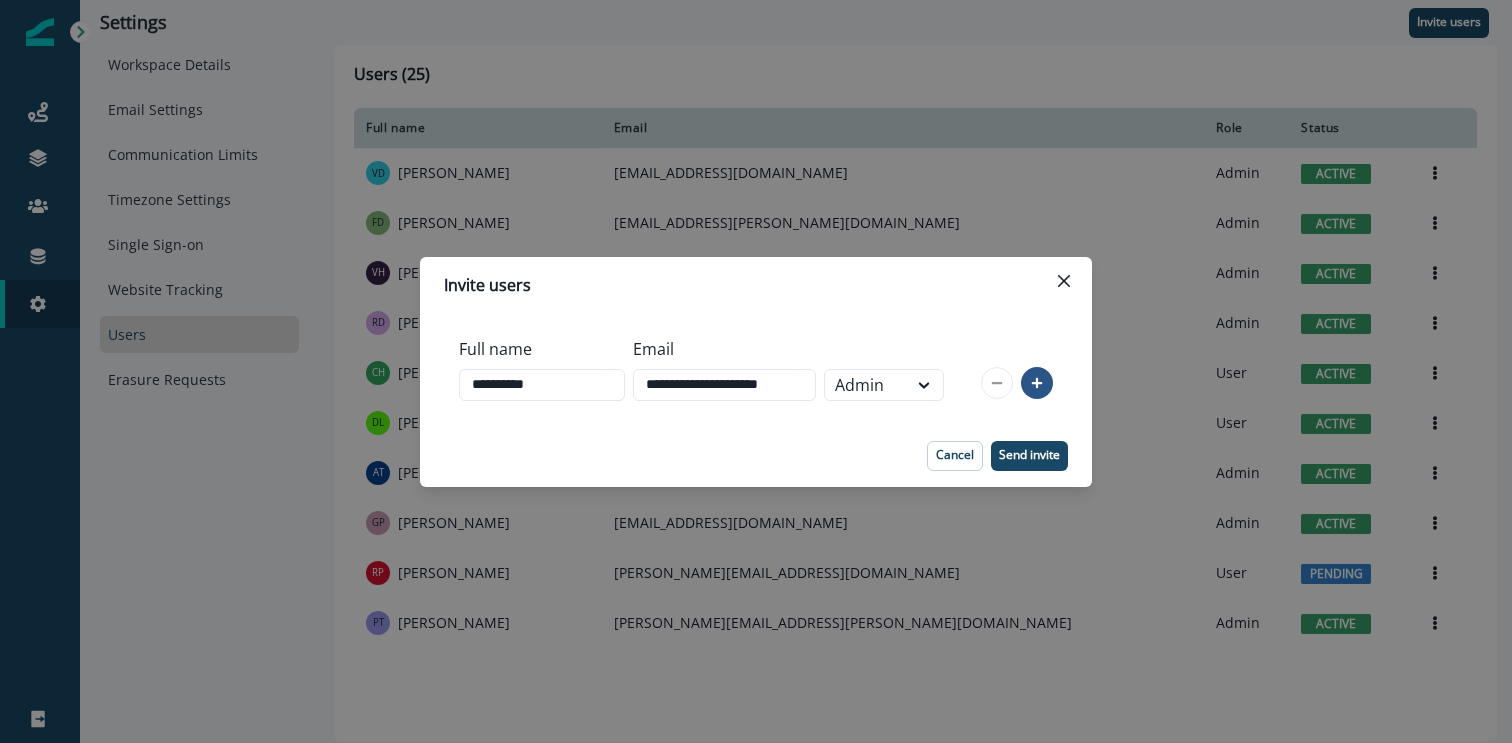 click on "Cancel Send invite" at bounding box center [756, 456] 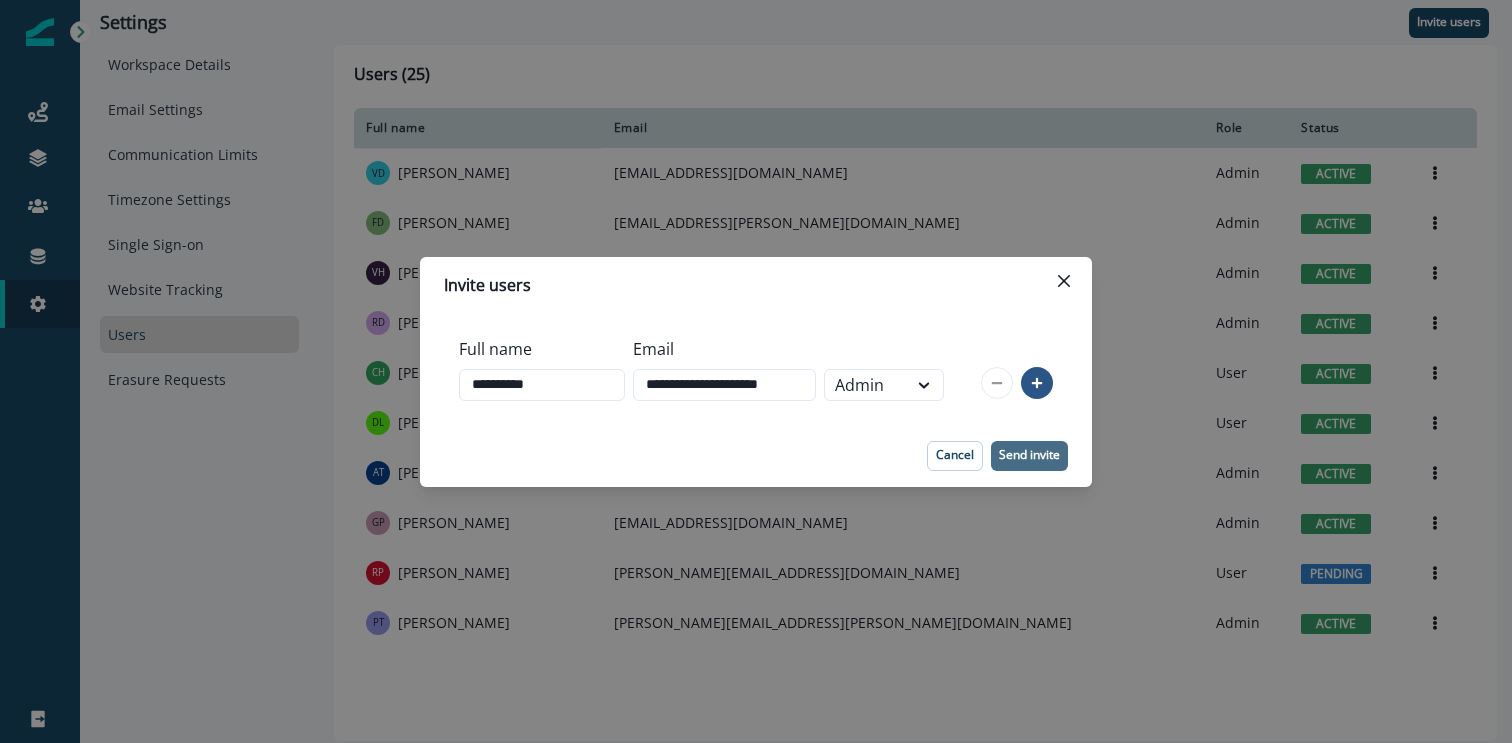 click on "Send invite" at bounding box center [1029, 455] 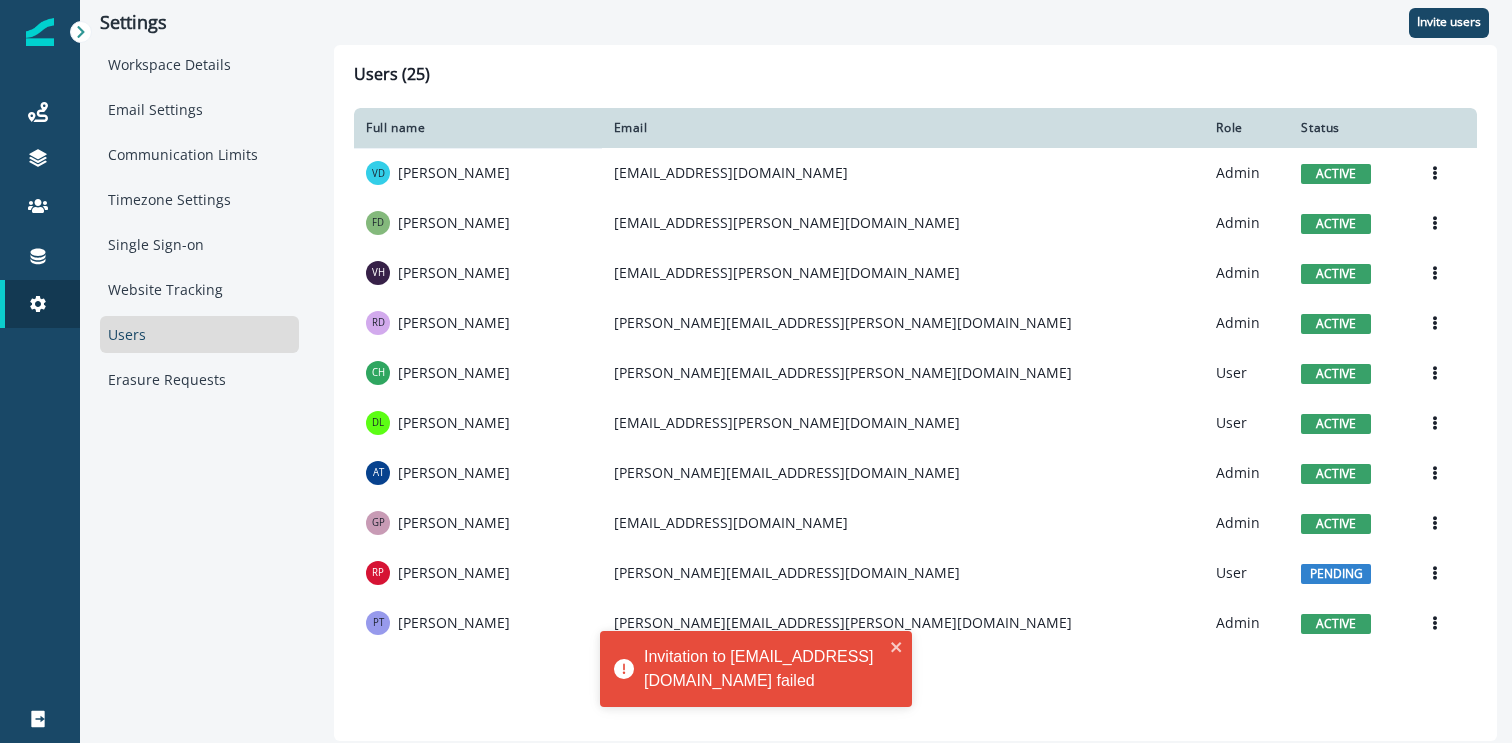 click on "Invitation to [EMAIL_ADDRESS][DOMAIN_NAME] failed" at bounding box center [749, 669] 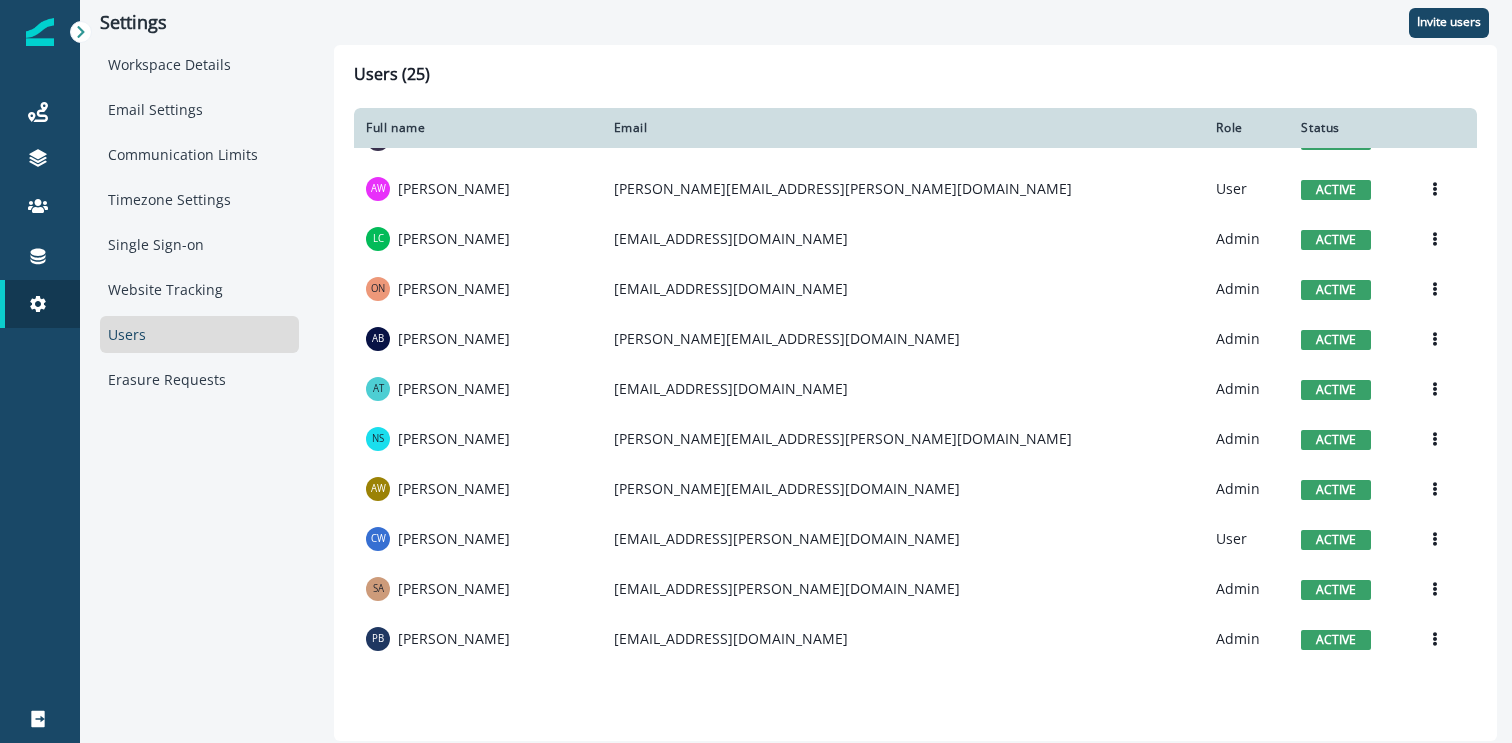 scroll, scrollTop: 737, scrollLeft: 0, axis: vertical 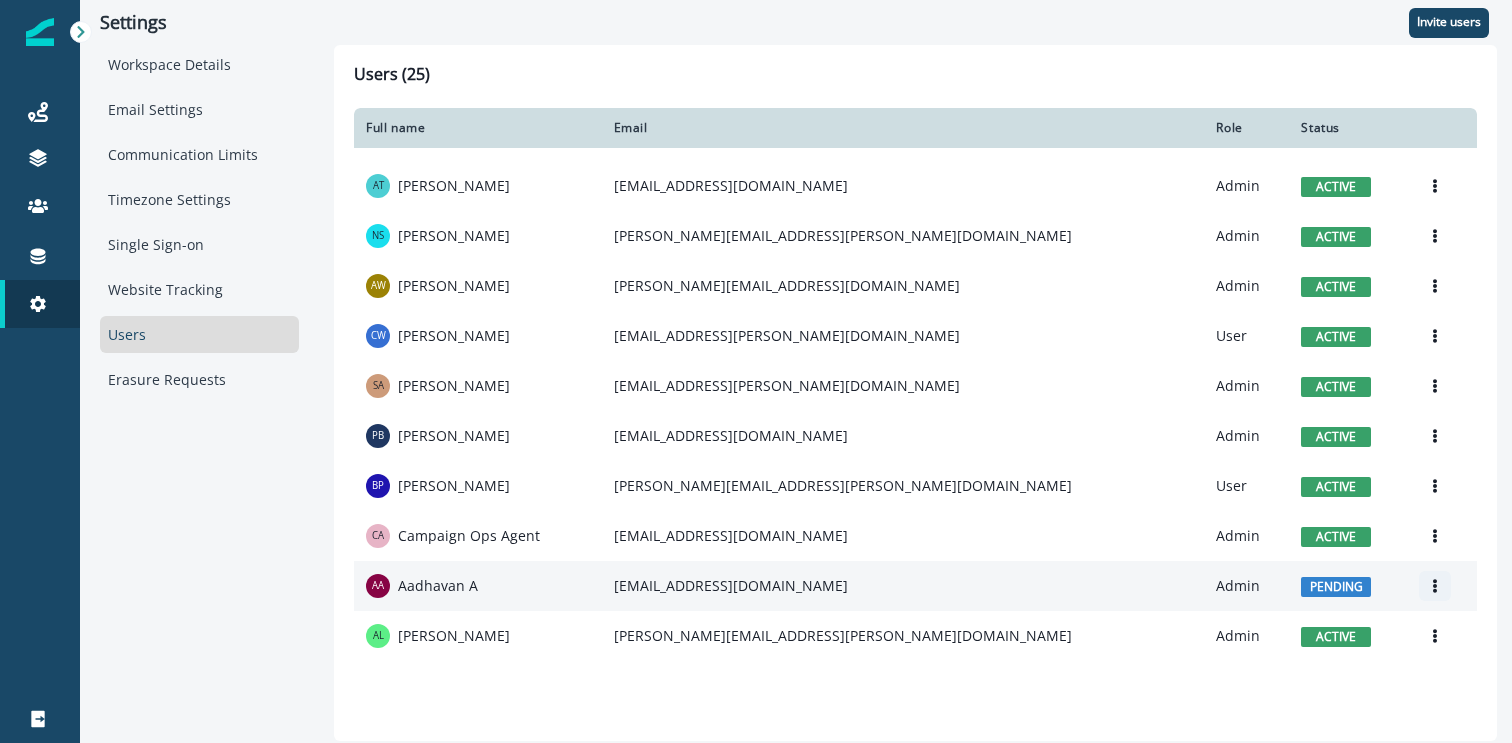 click at bounding box center [1435, 586] 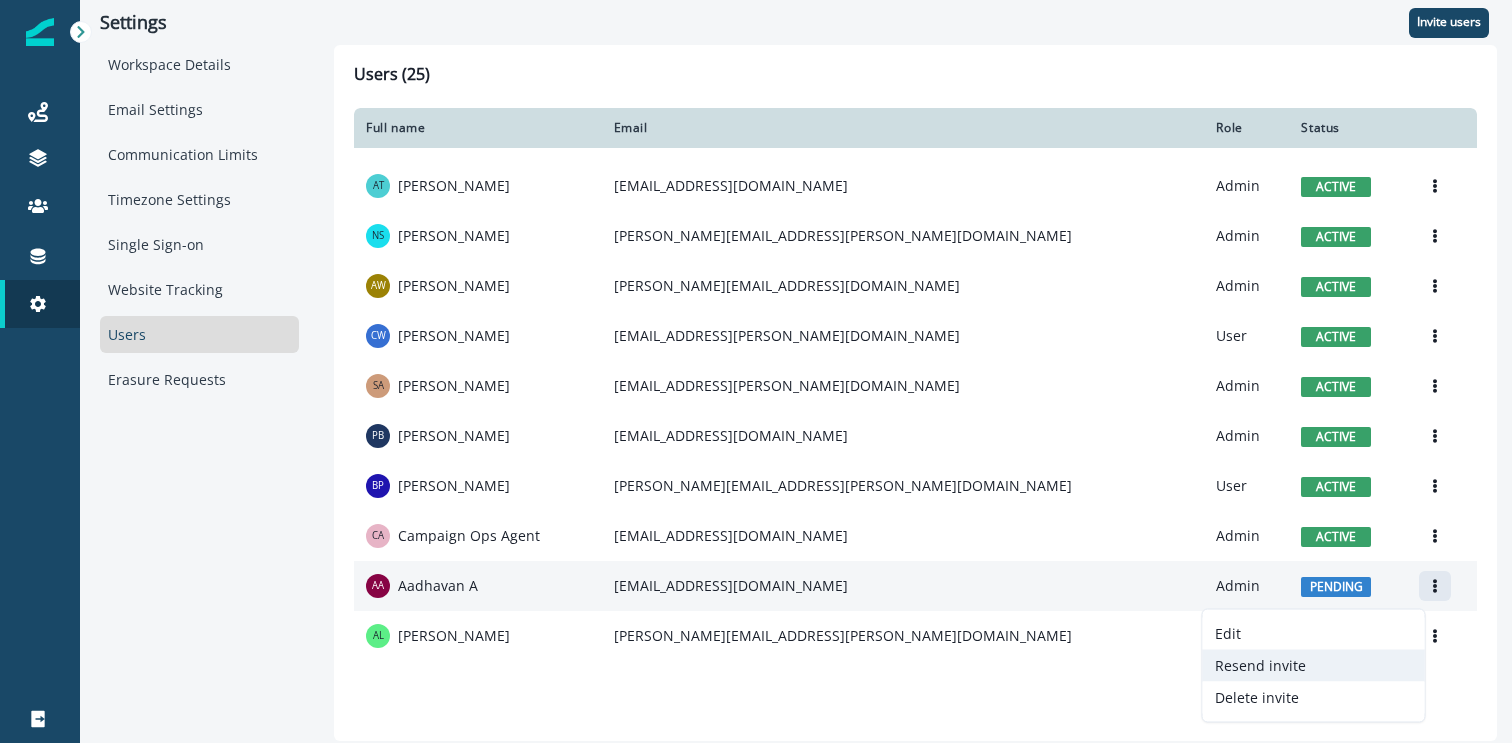 click on "Resend invite" at bounding box center (1314, 666) 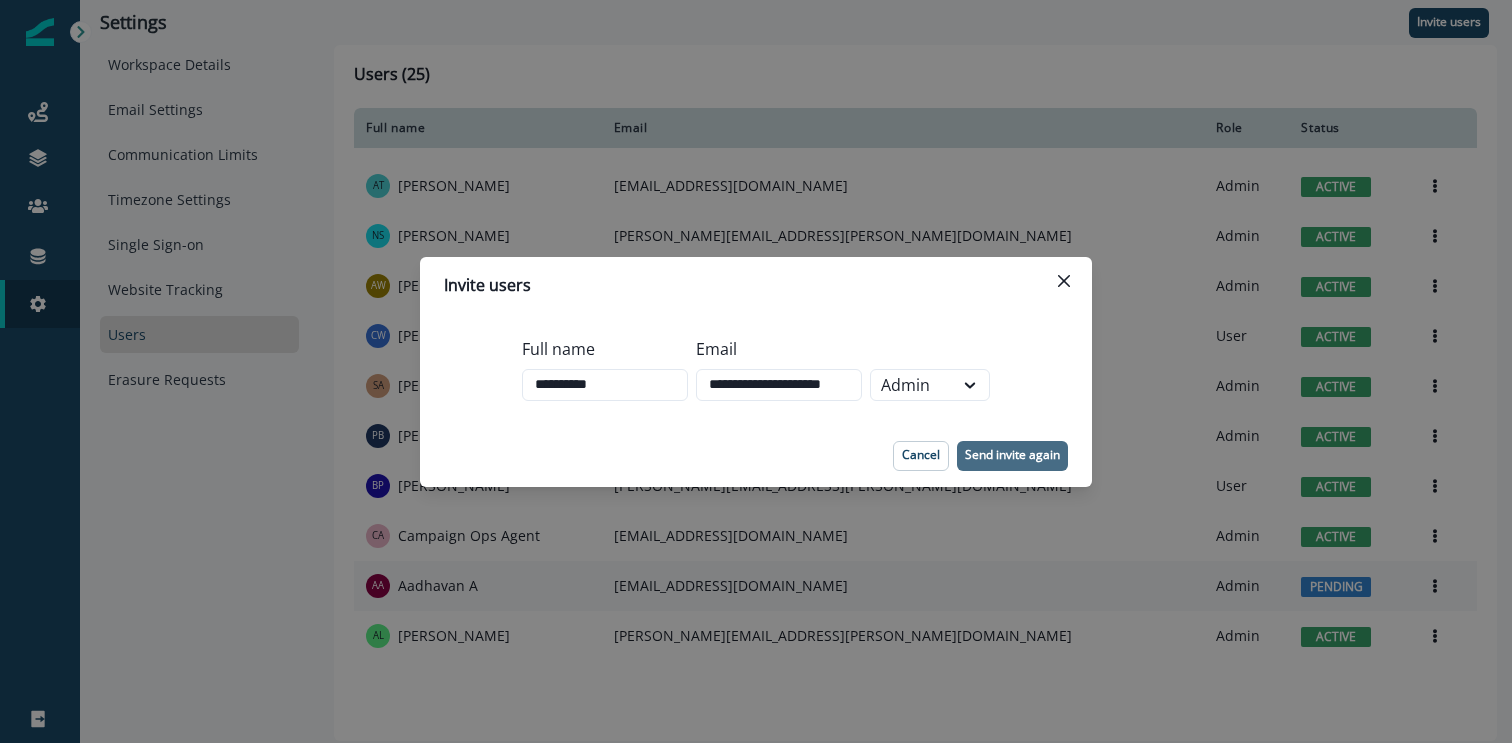 click on "Send invite again" at bounding box center (1012, 455) 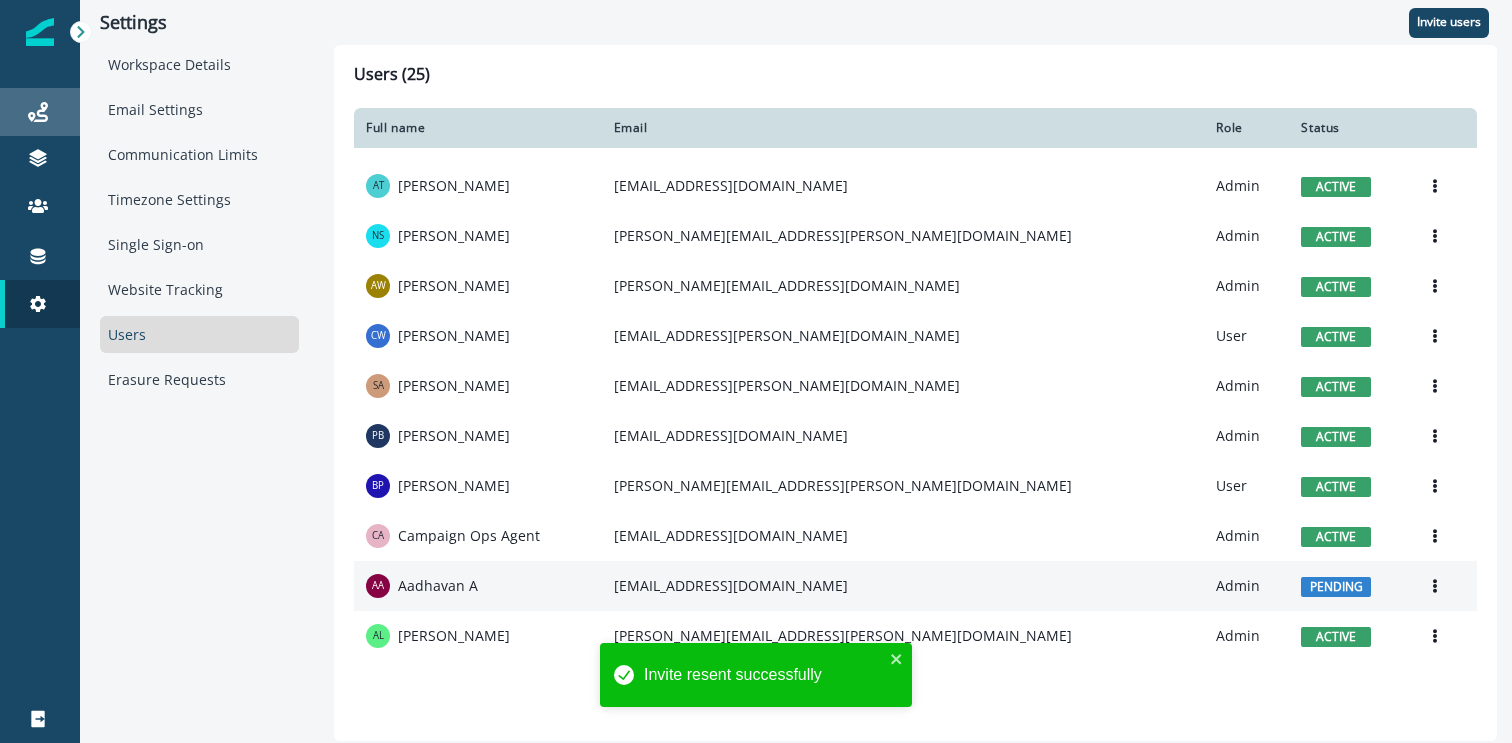 click on "Journeys" at bounding box center [40, 112] 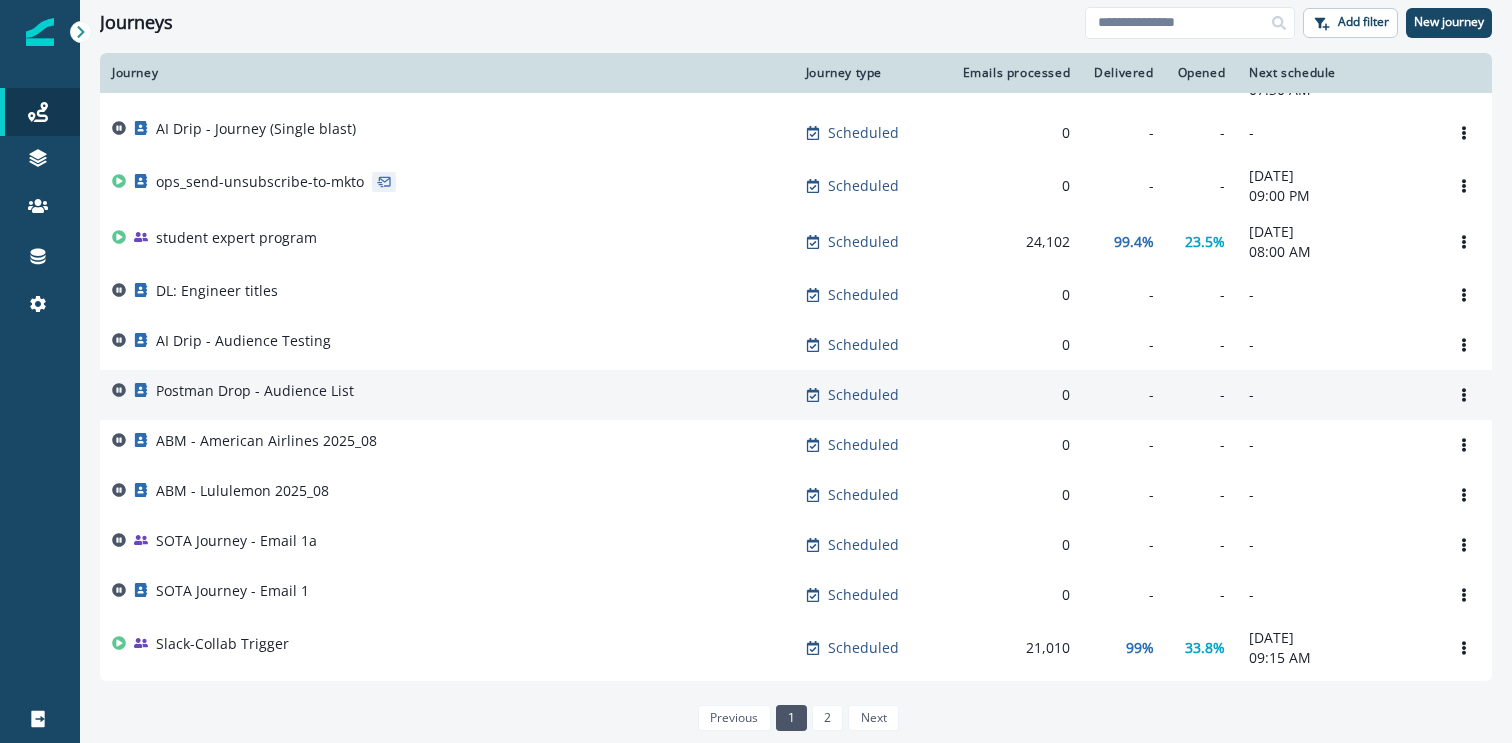 scroll, scrollTop: 127, scrollLeft: 0, axis: vertical 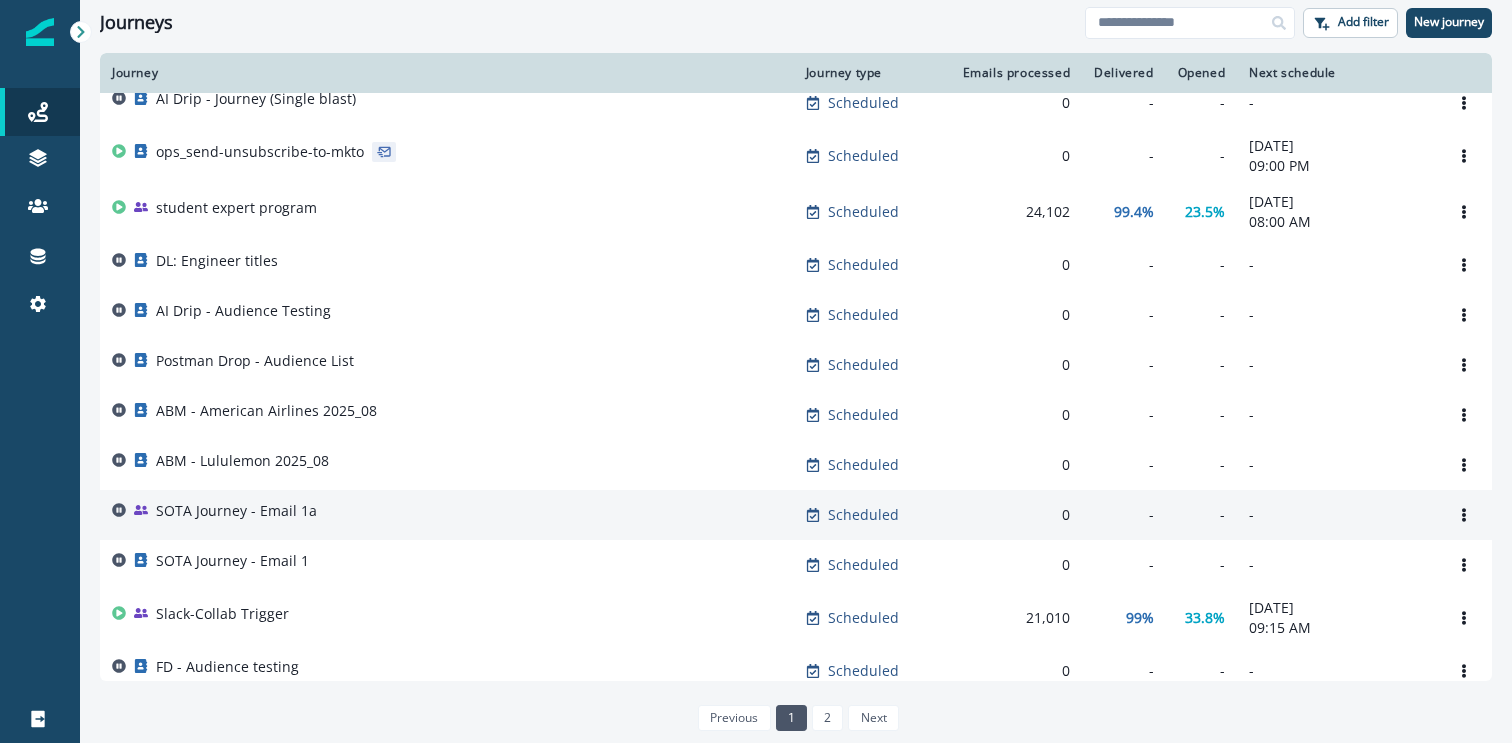 click on "SOTA Journey - Email 1a" at bounding box center [447, 515] 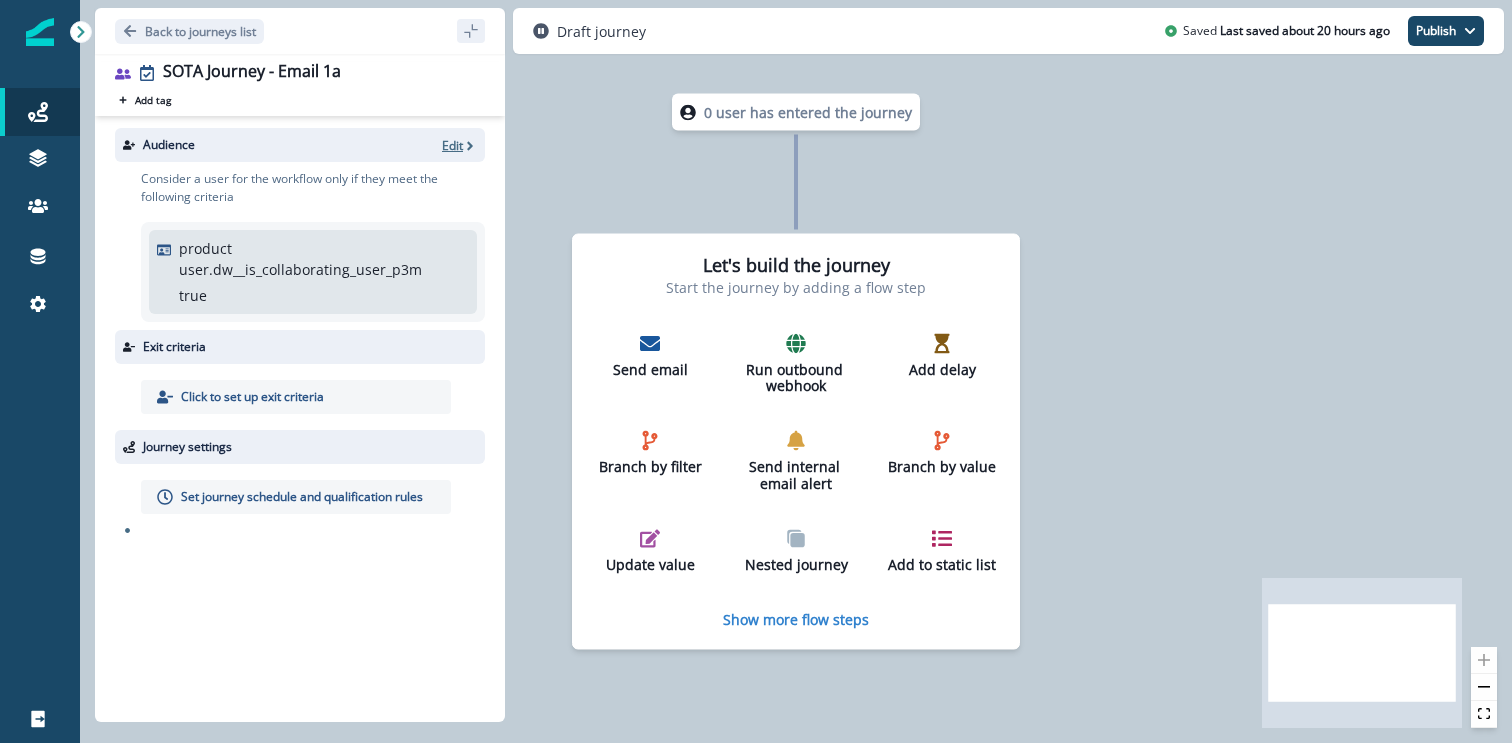click on "Edit" at bounding box center (452, 145) 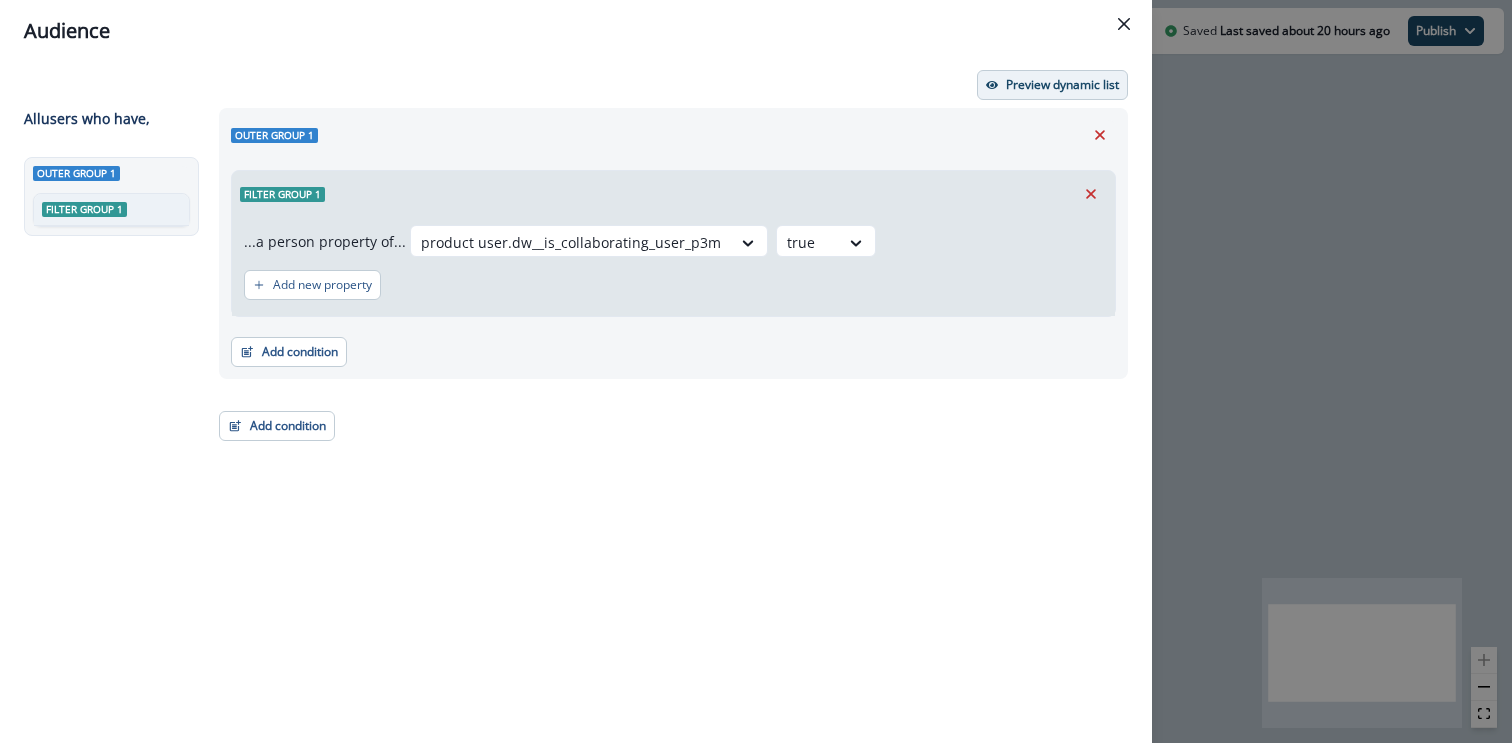click on "Preview dynamic list" at bounding box center (1062, 85) 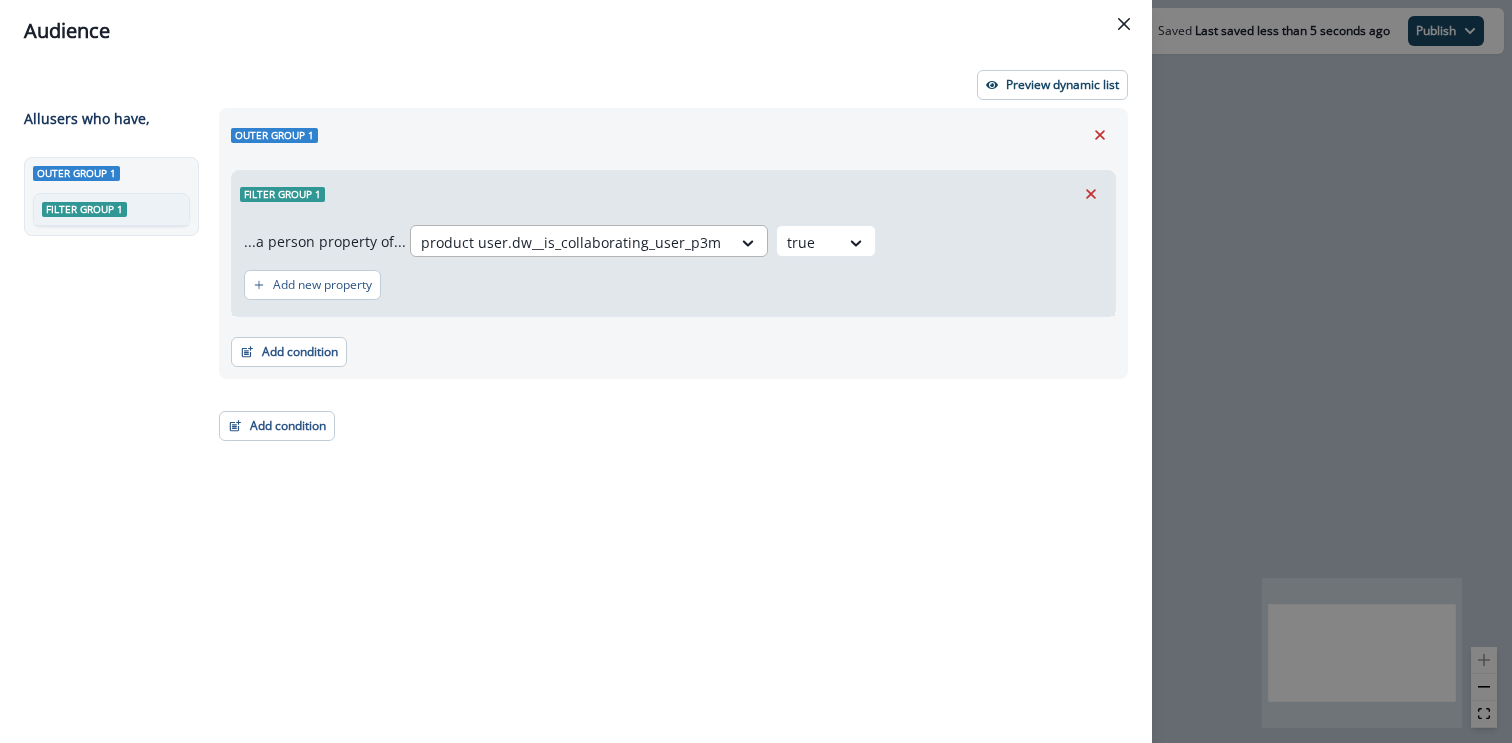 type 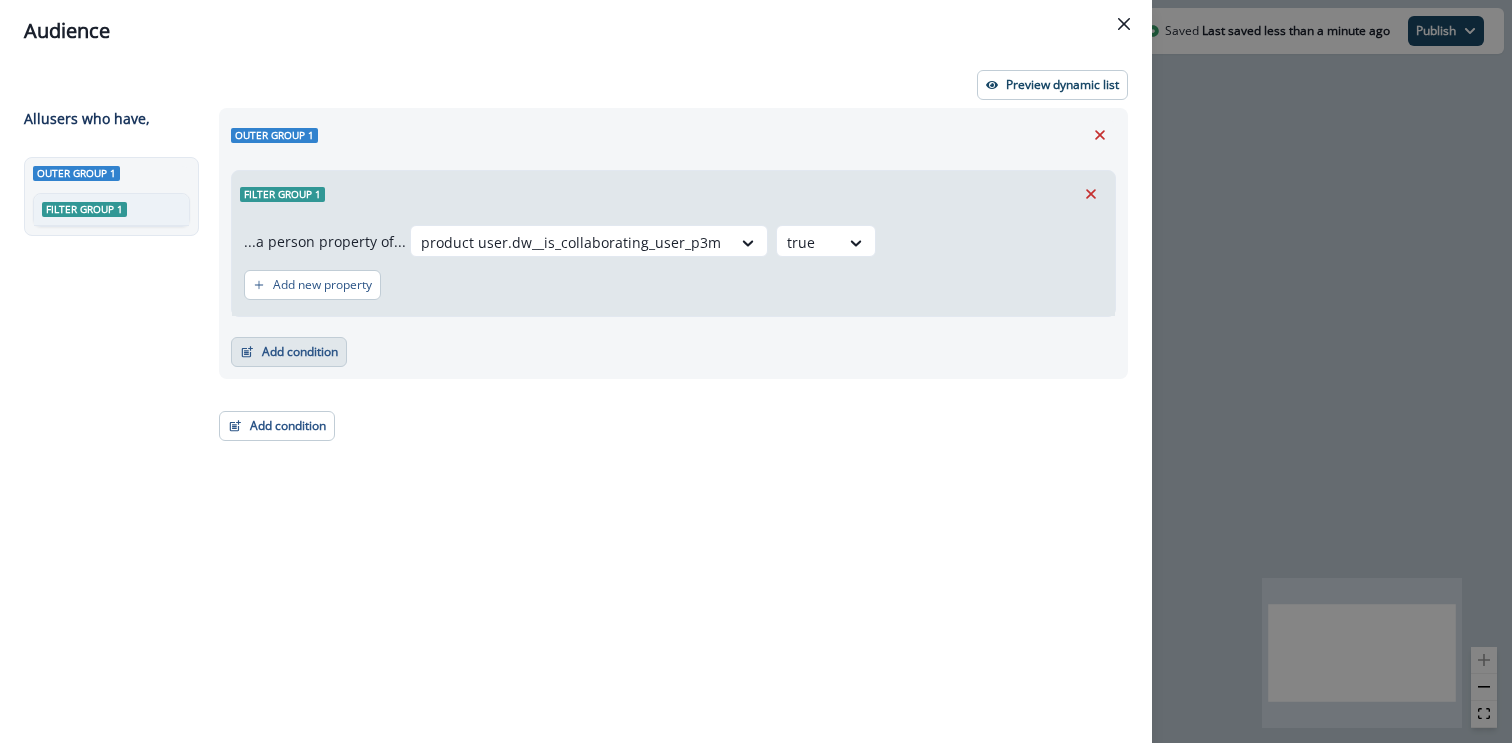 click on "Add condition" at bounding box center [289, 352] 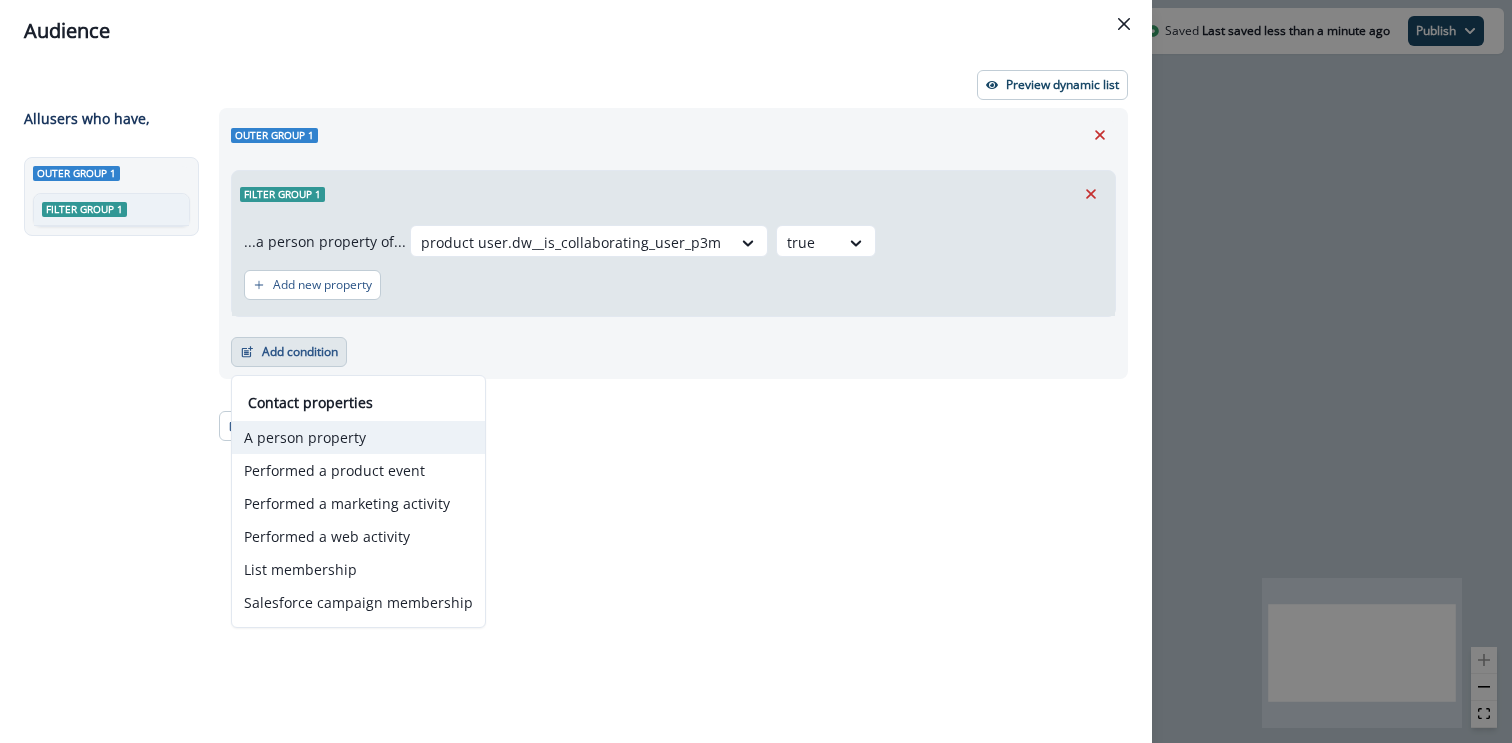 click on "A person property" at bounding box center (358, 437) 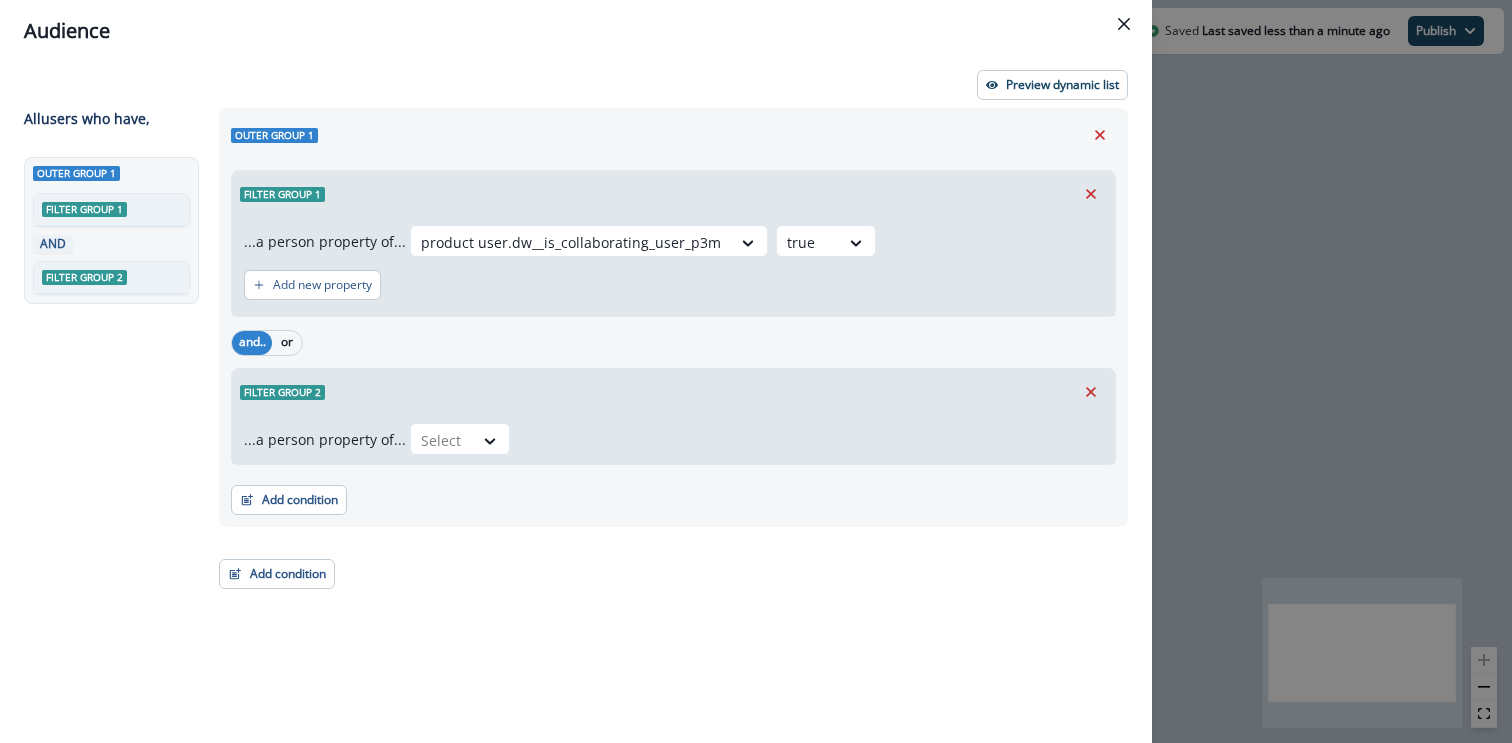 click on "...a person property of..." at bounding box center (325, 439) 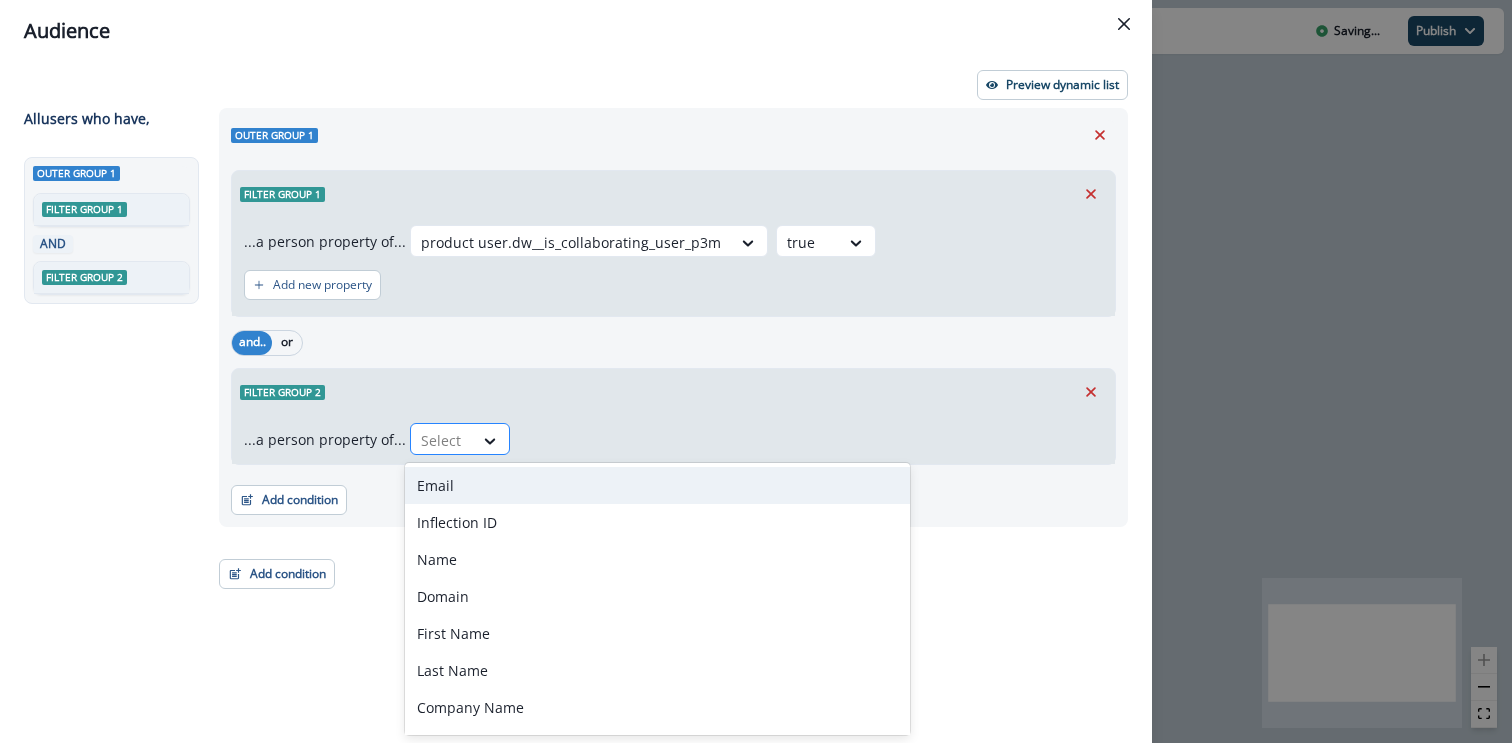click at bounding box center (442, 440) 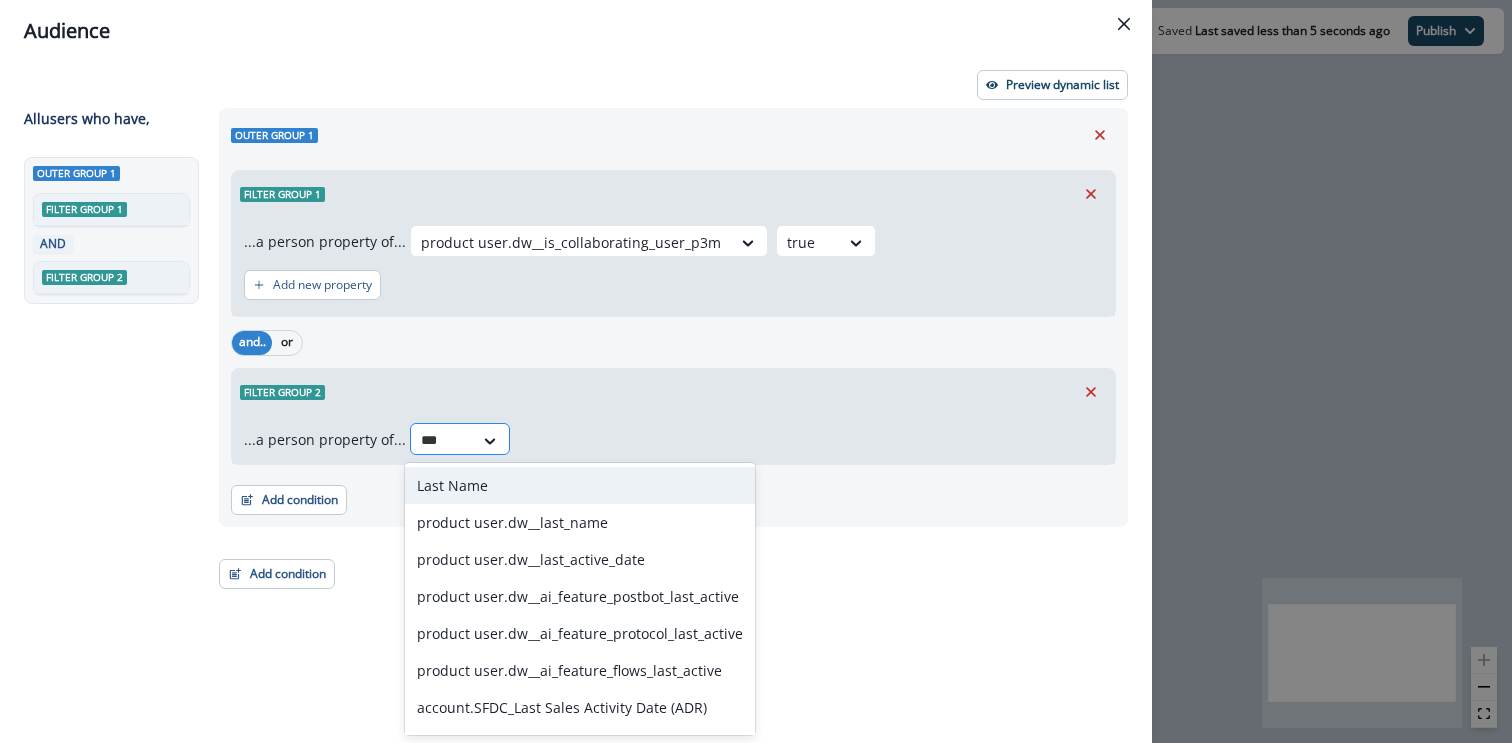 type on "****" 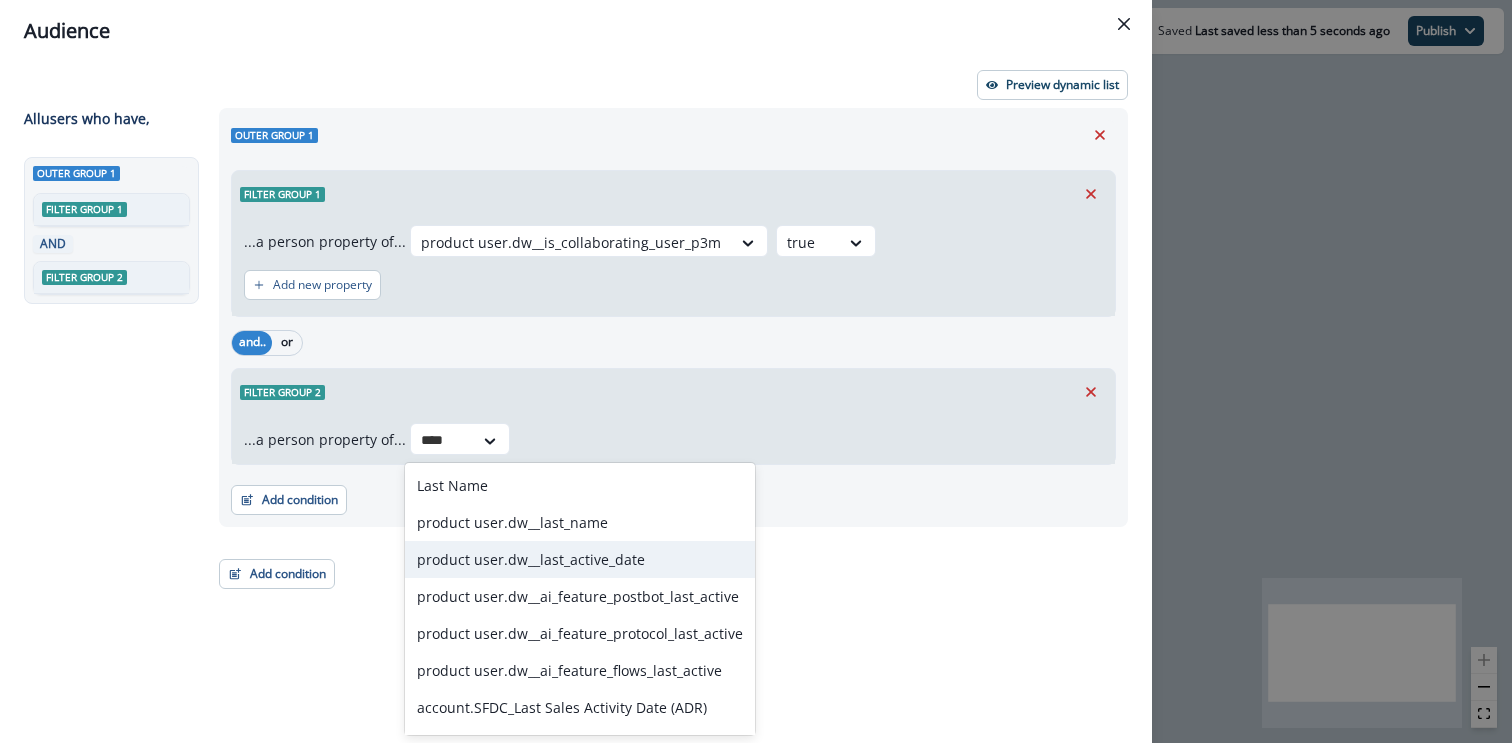 click on "product user.dw__last_active_date" at bounding box center (580, 559) 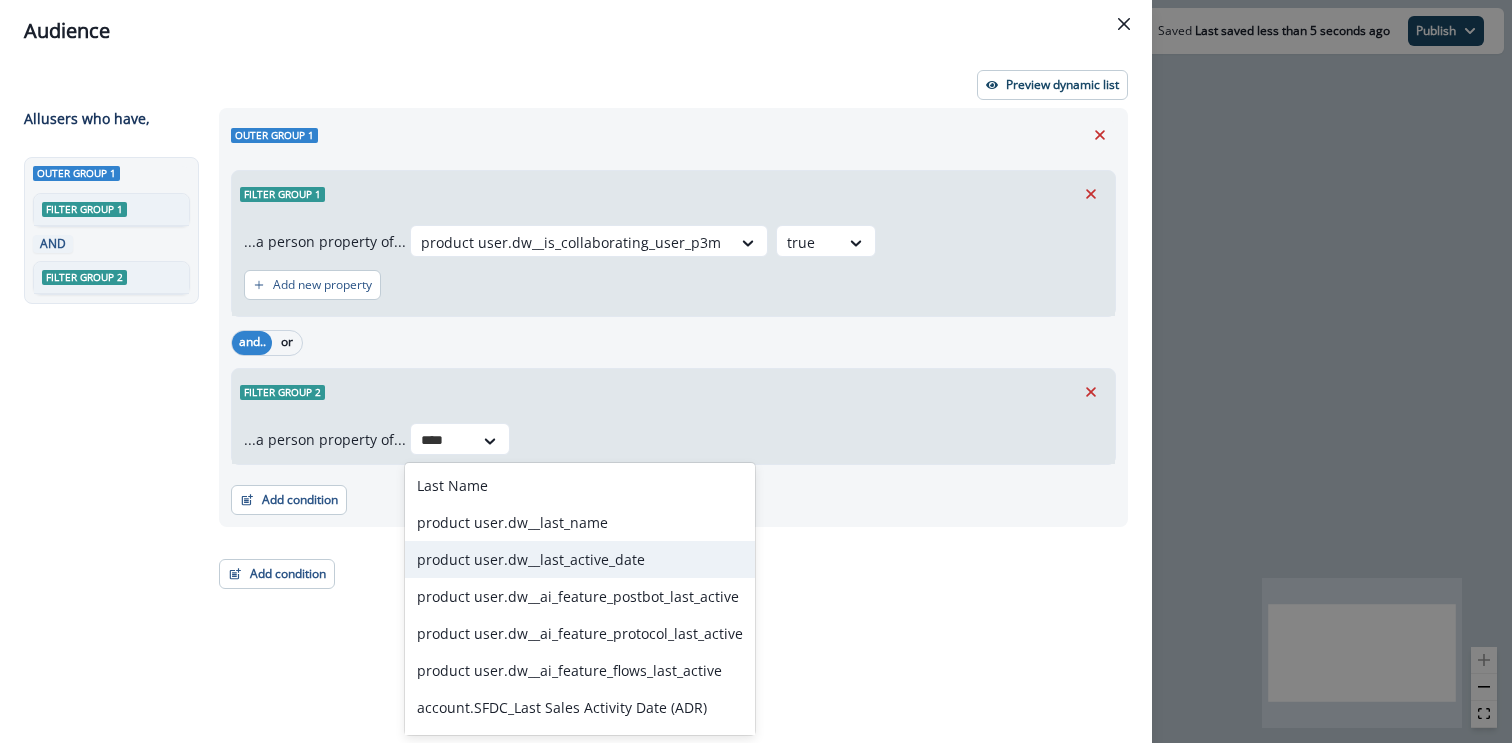 type 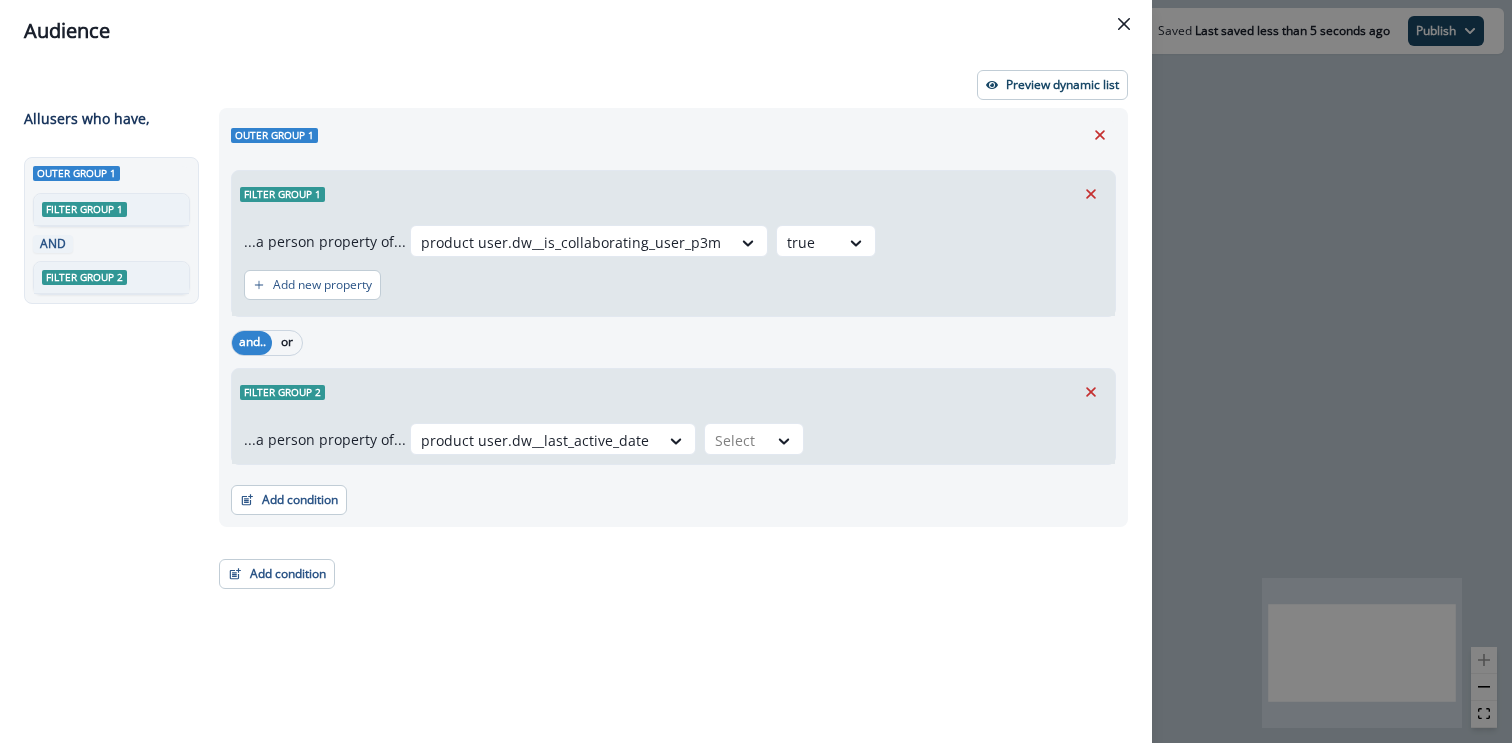 click on "Filter group 2" at bounding box center (673, 392) 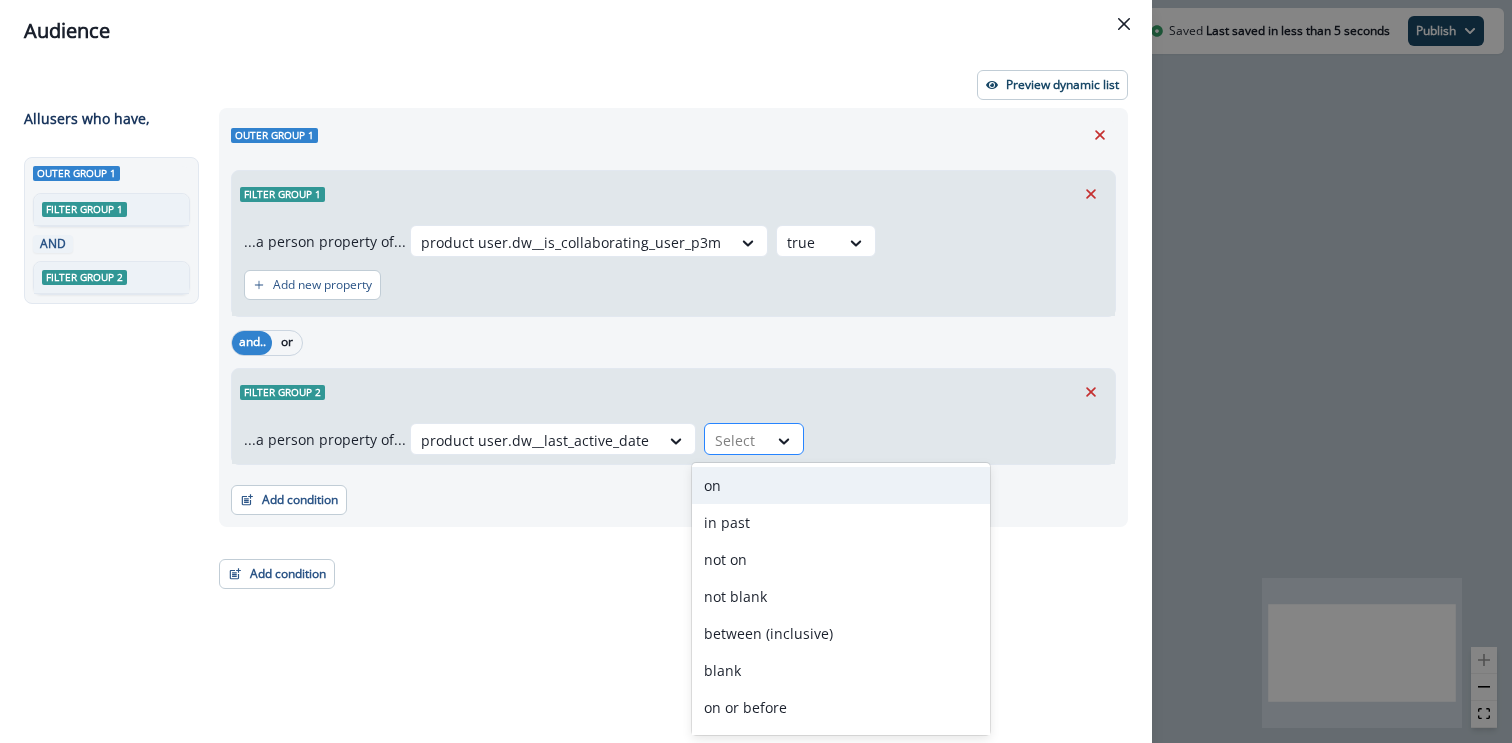 click at bounding box center [736, 440] 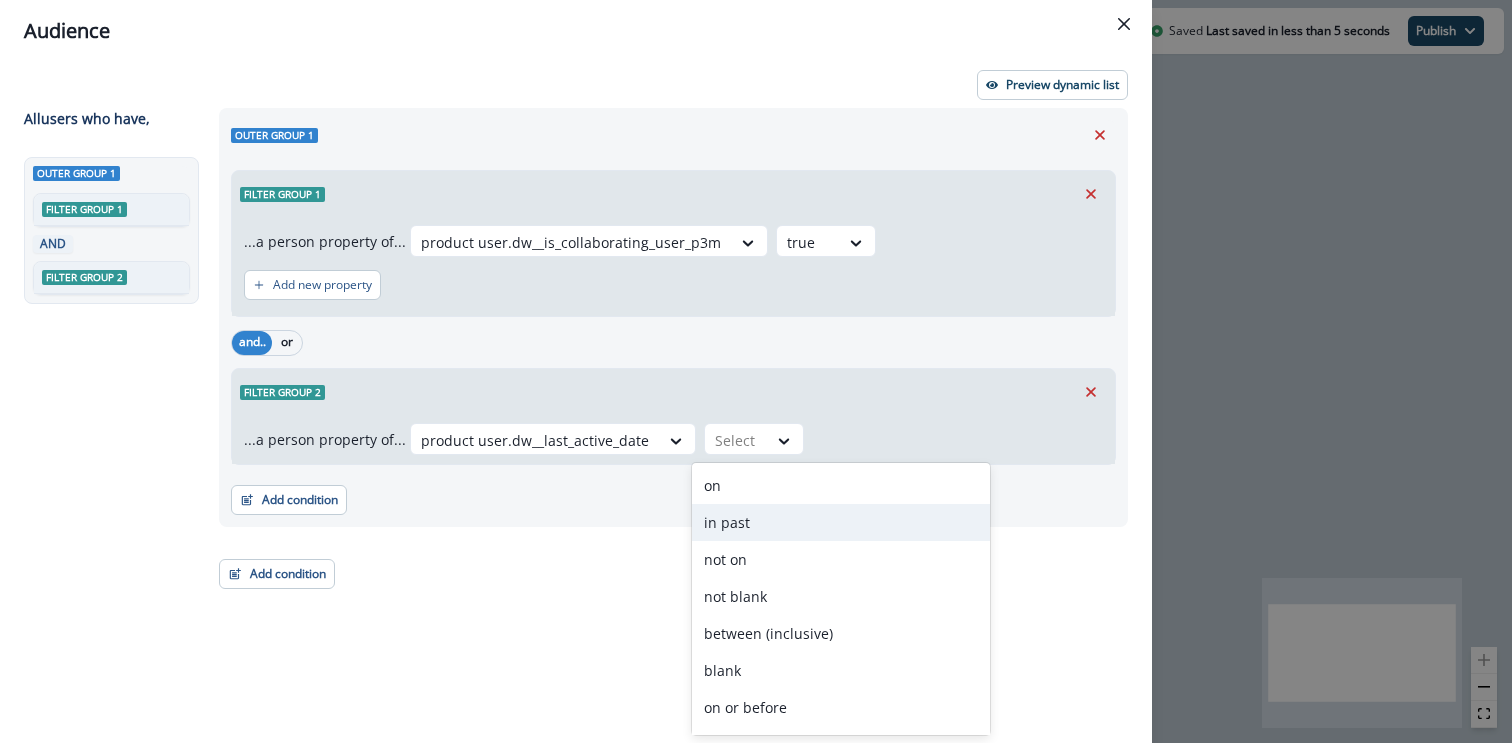 click on "in past" at bounding box center (841, 522) 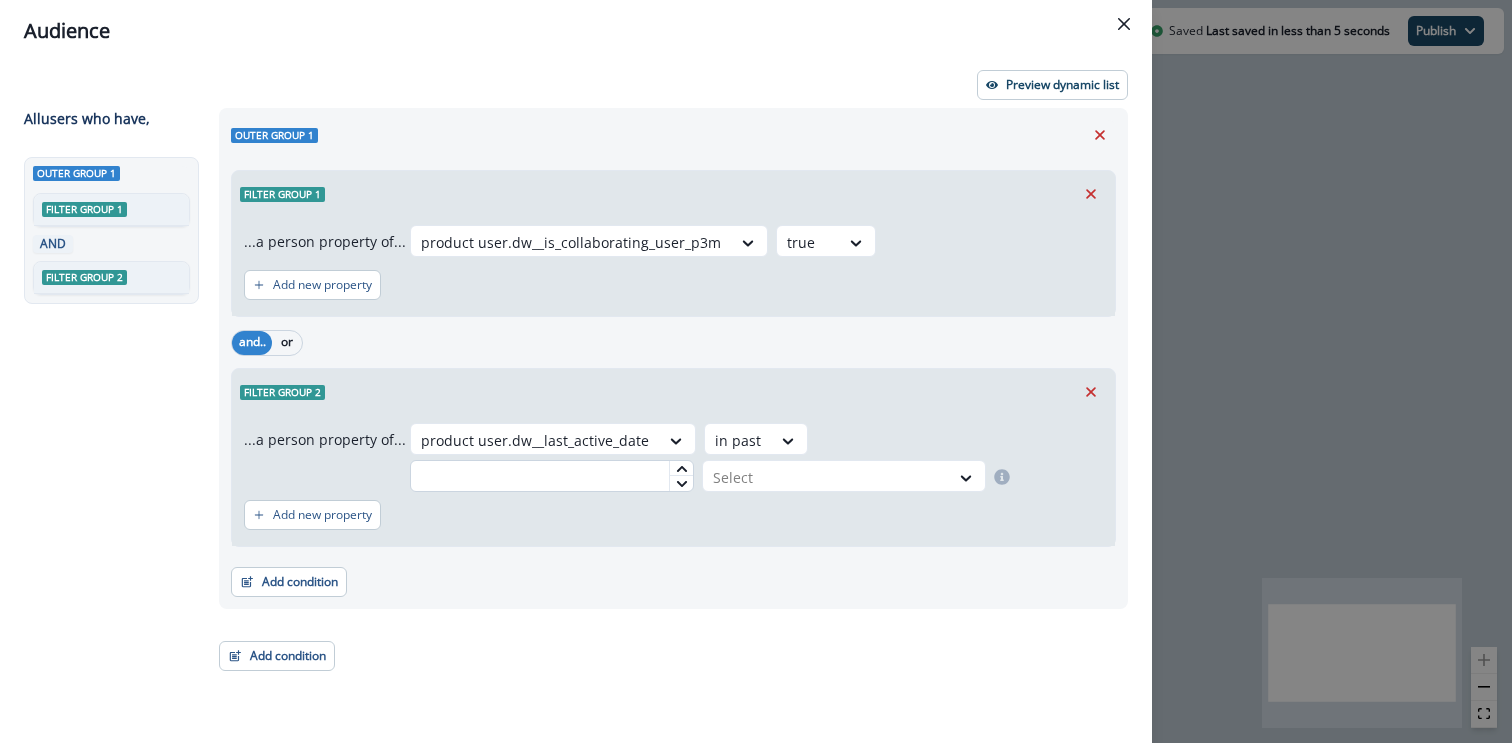 click at bounding box center [552, 476] 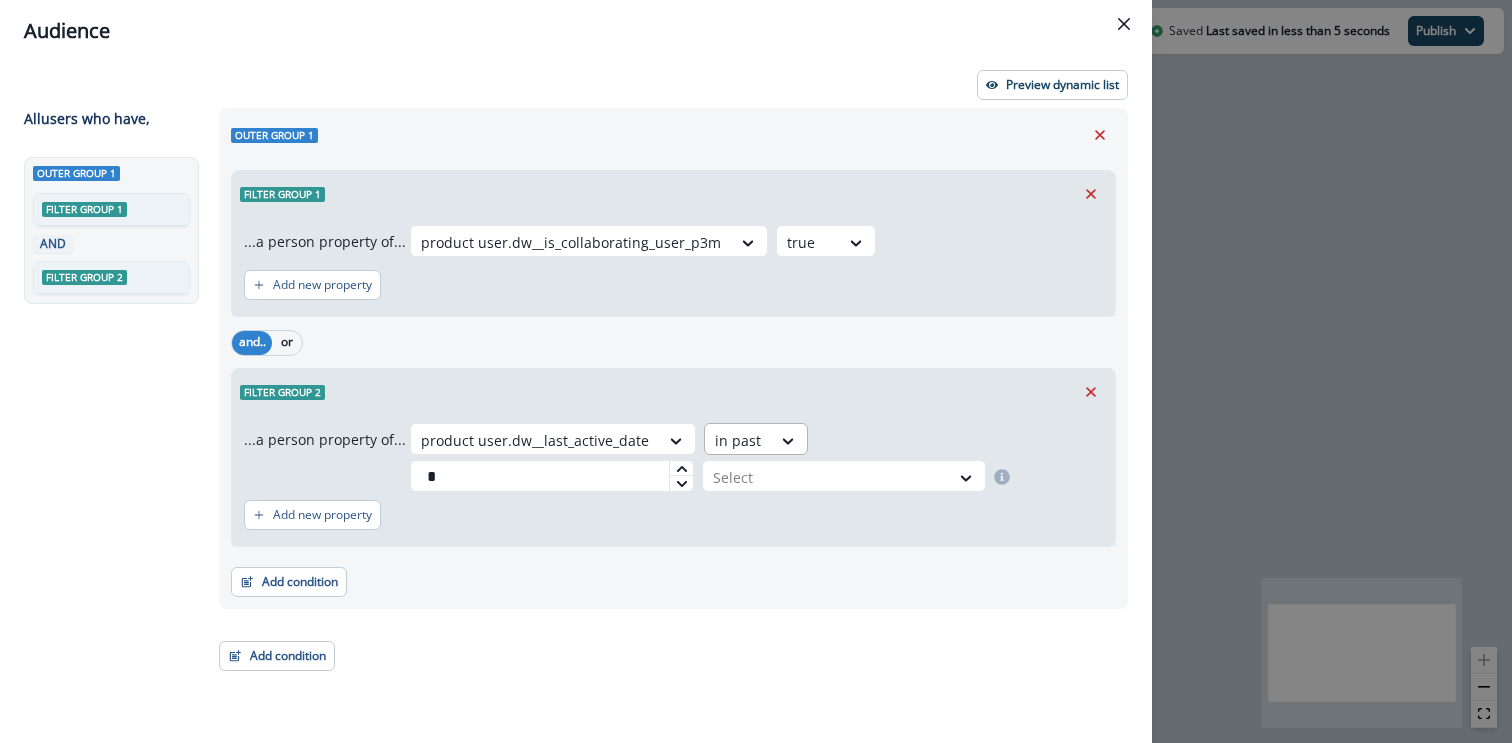 type on "*" 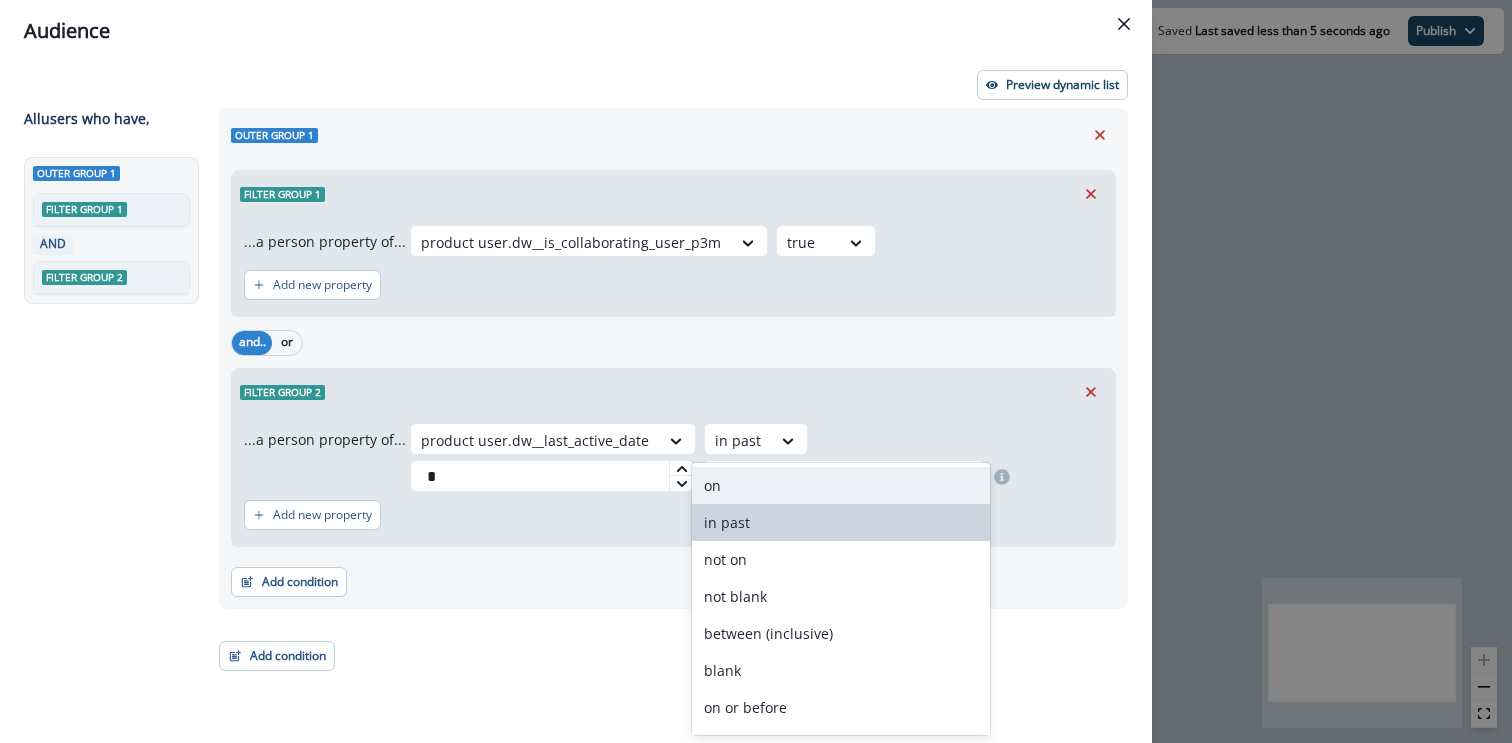 click on "Filter group 2" at bounding box center [673, 392] 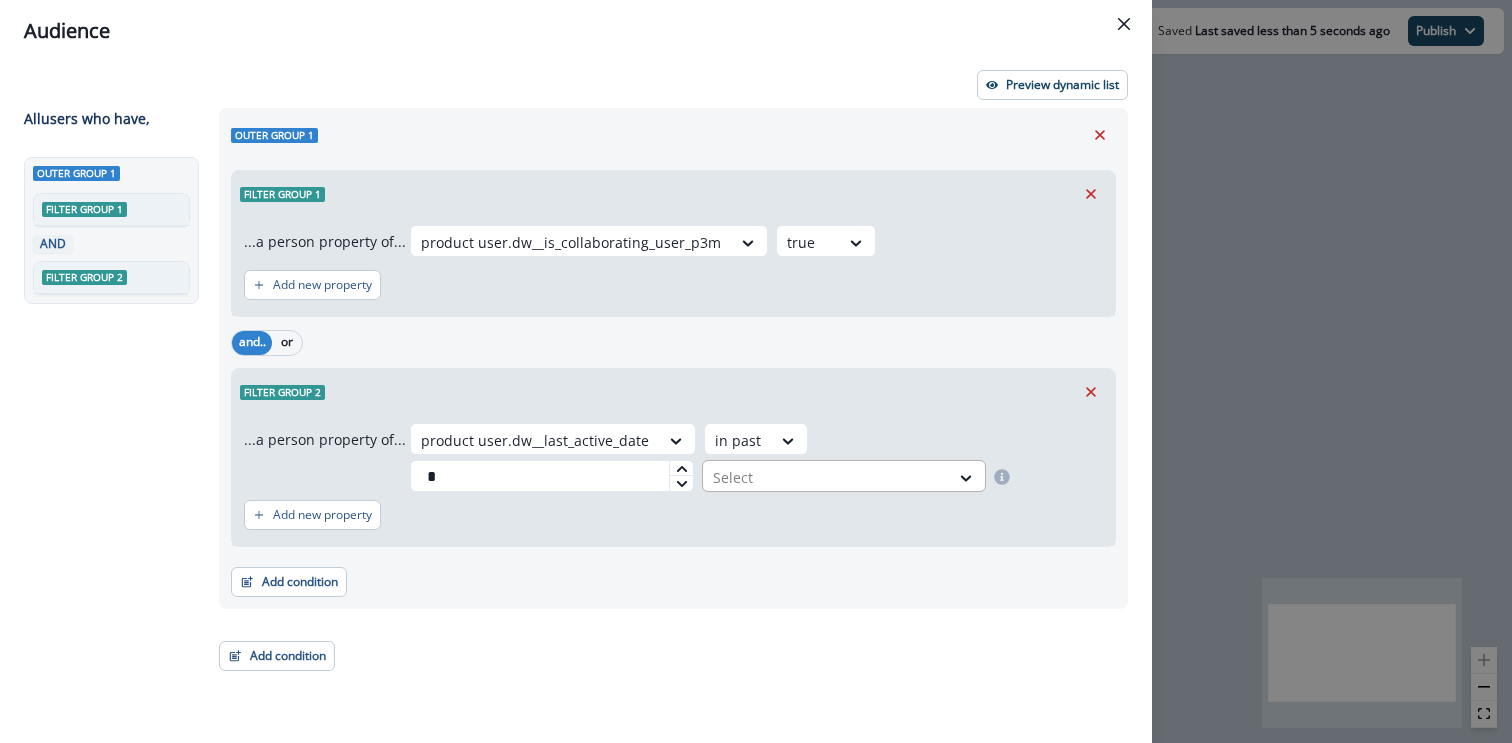 click at bounding box center [826, 477] 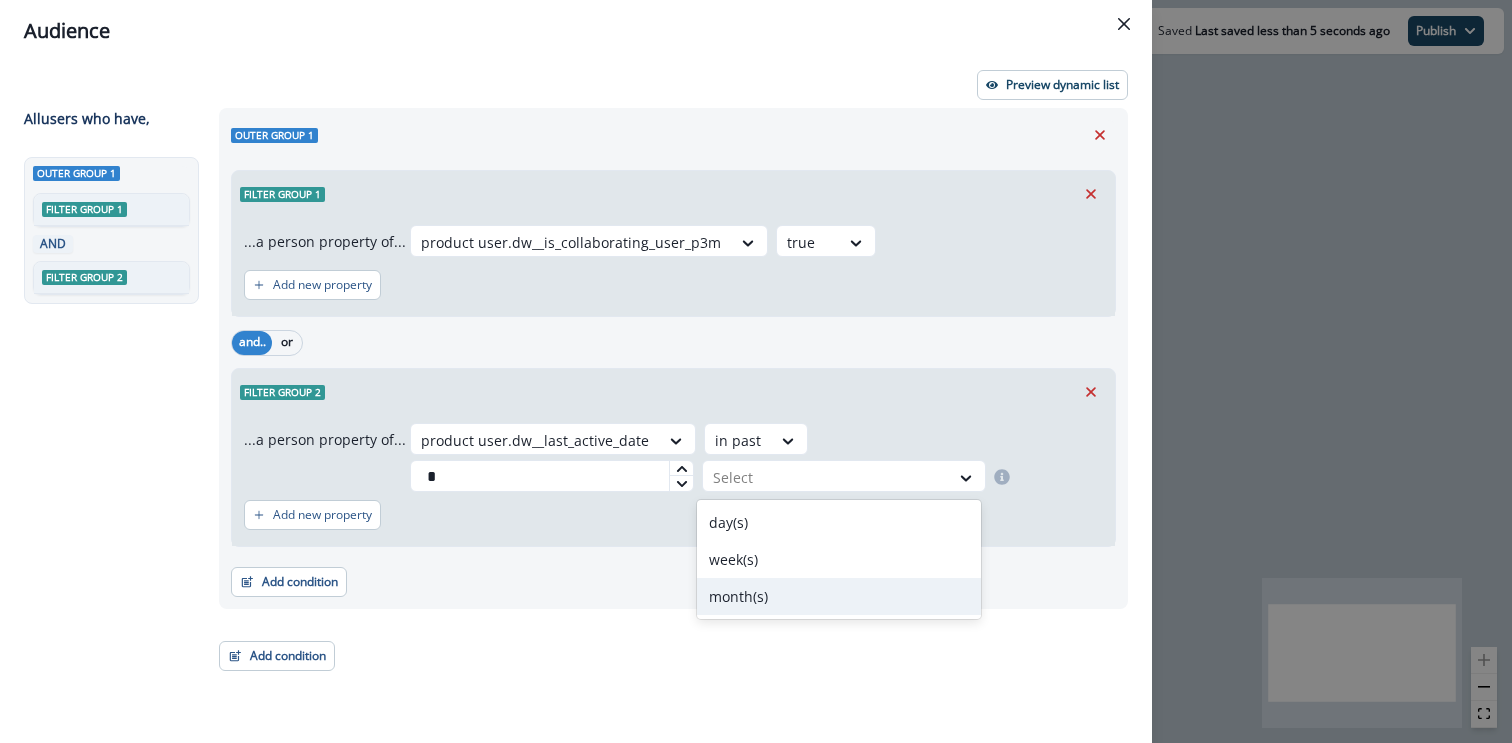 click on "month(s)" at bounding box center (839, 596) 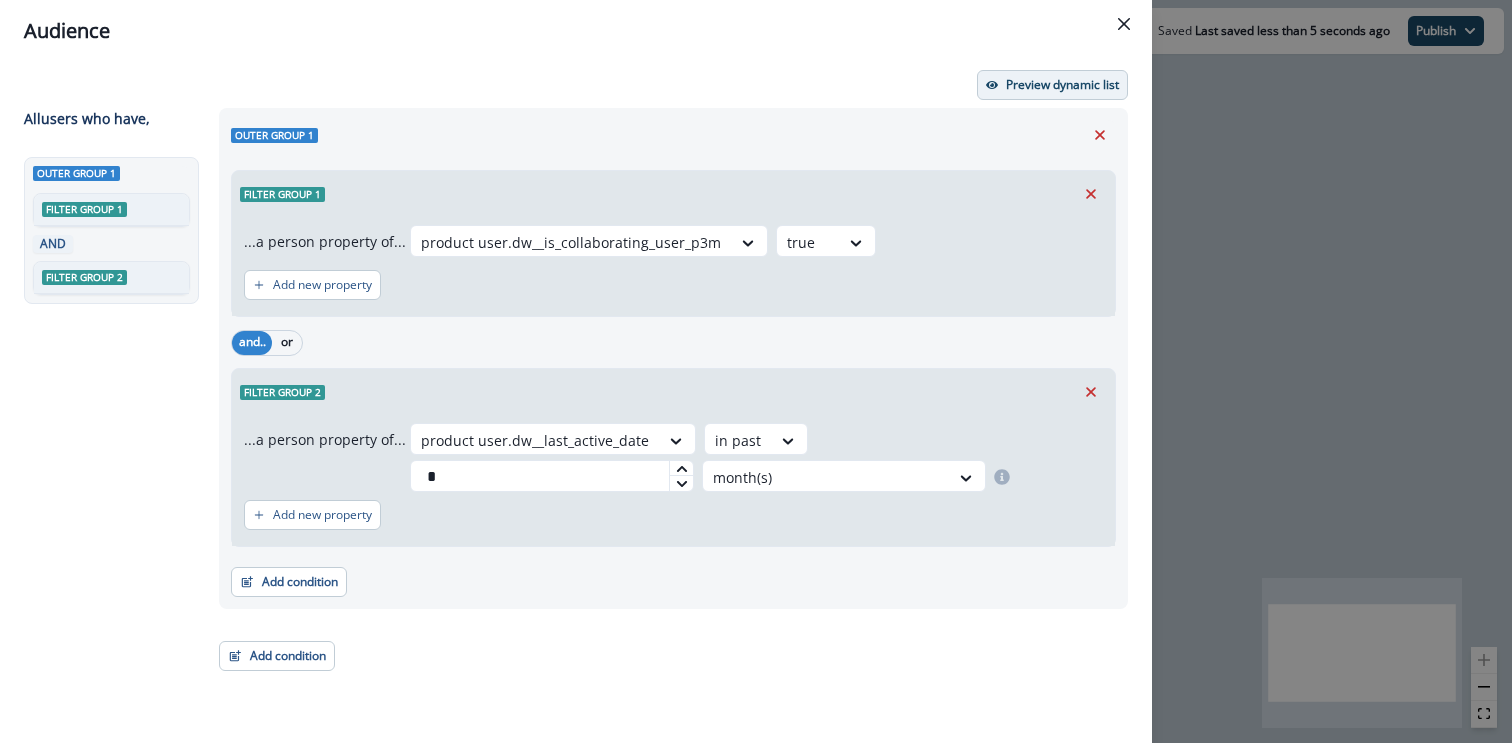 click on "Preview dynamic list" at bounding box center (1062, 85) 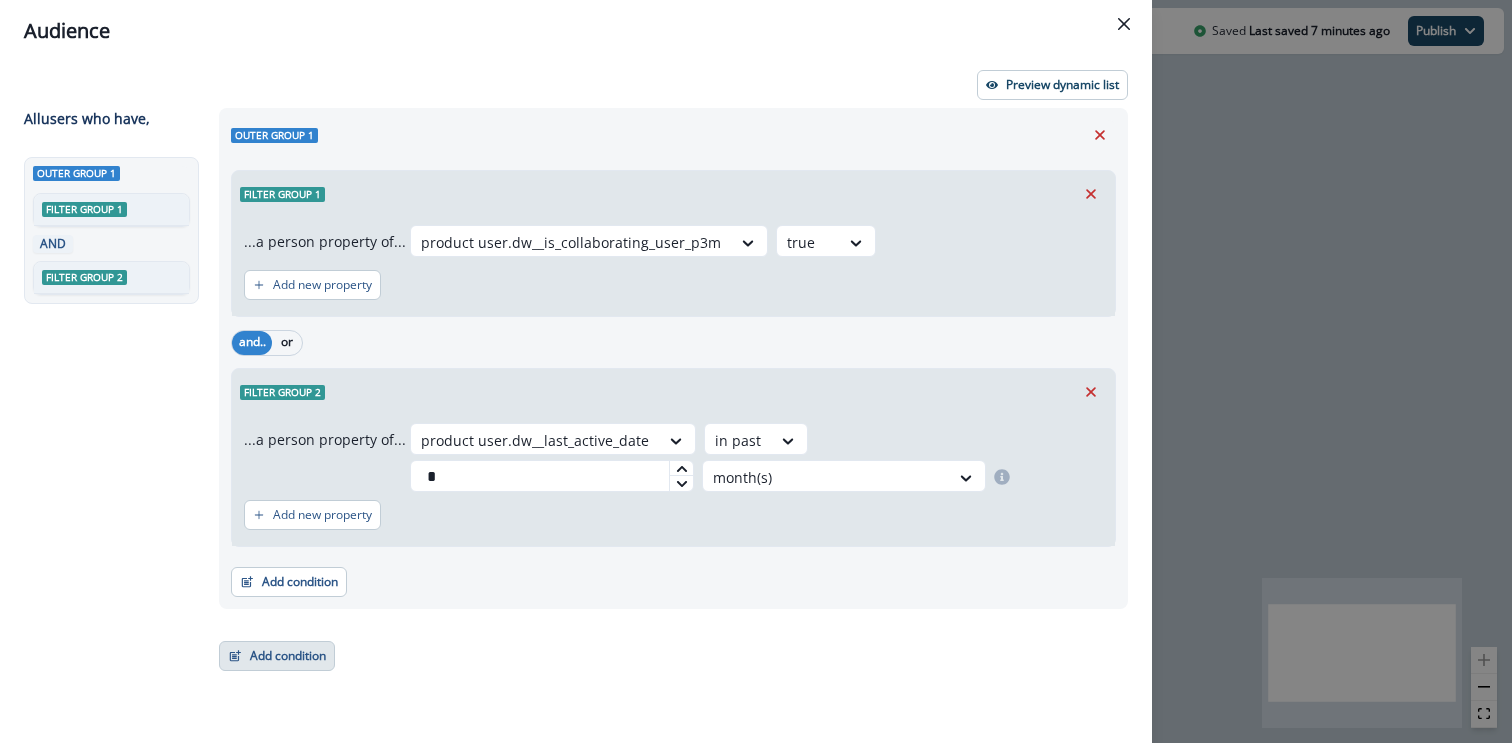 click on "Add condition" at bounding box center [277, 656] 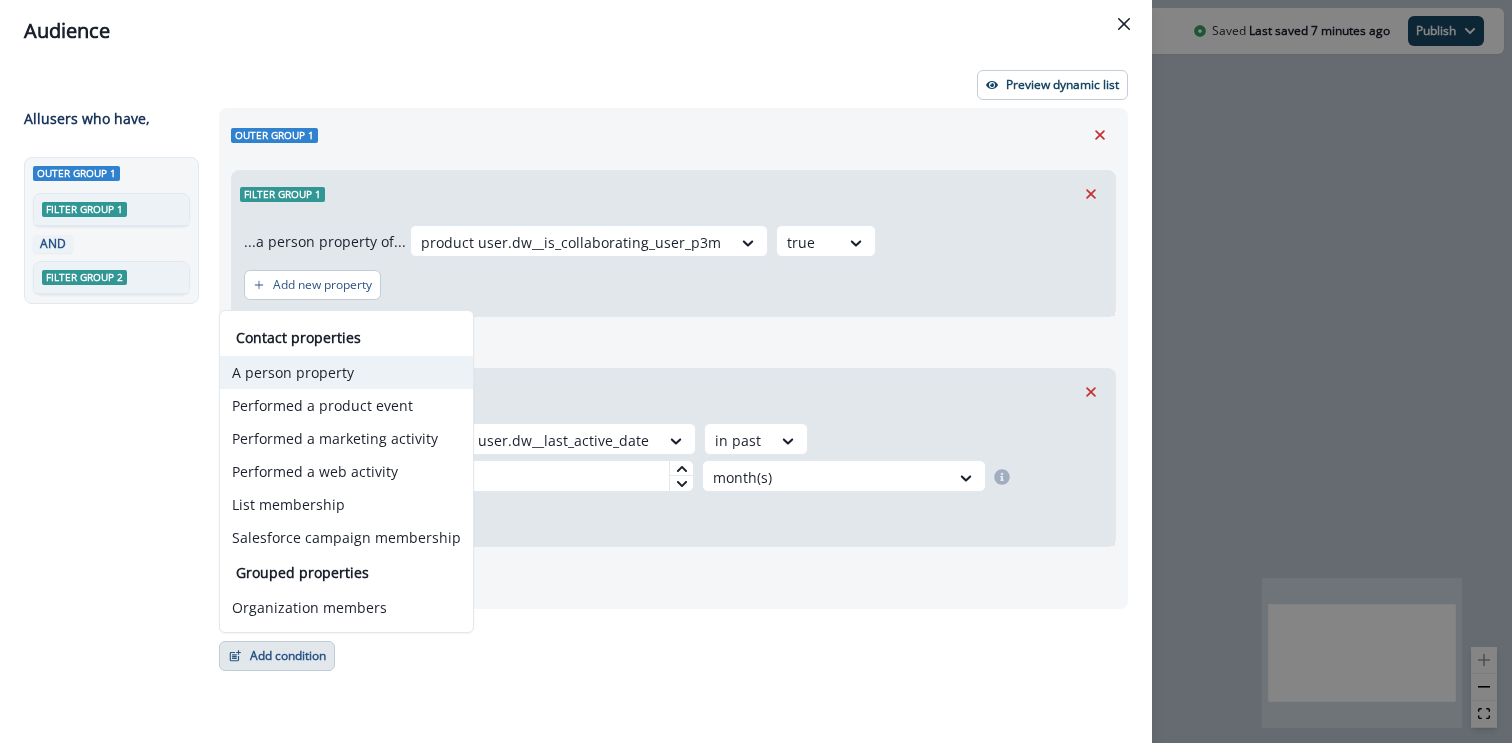 click on "A person property" at bounding box center (346, 372) 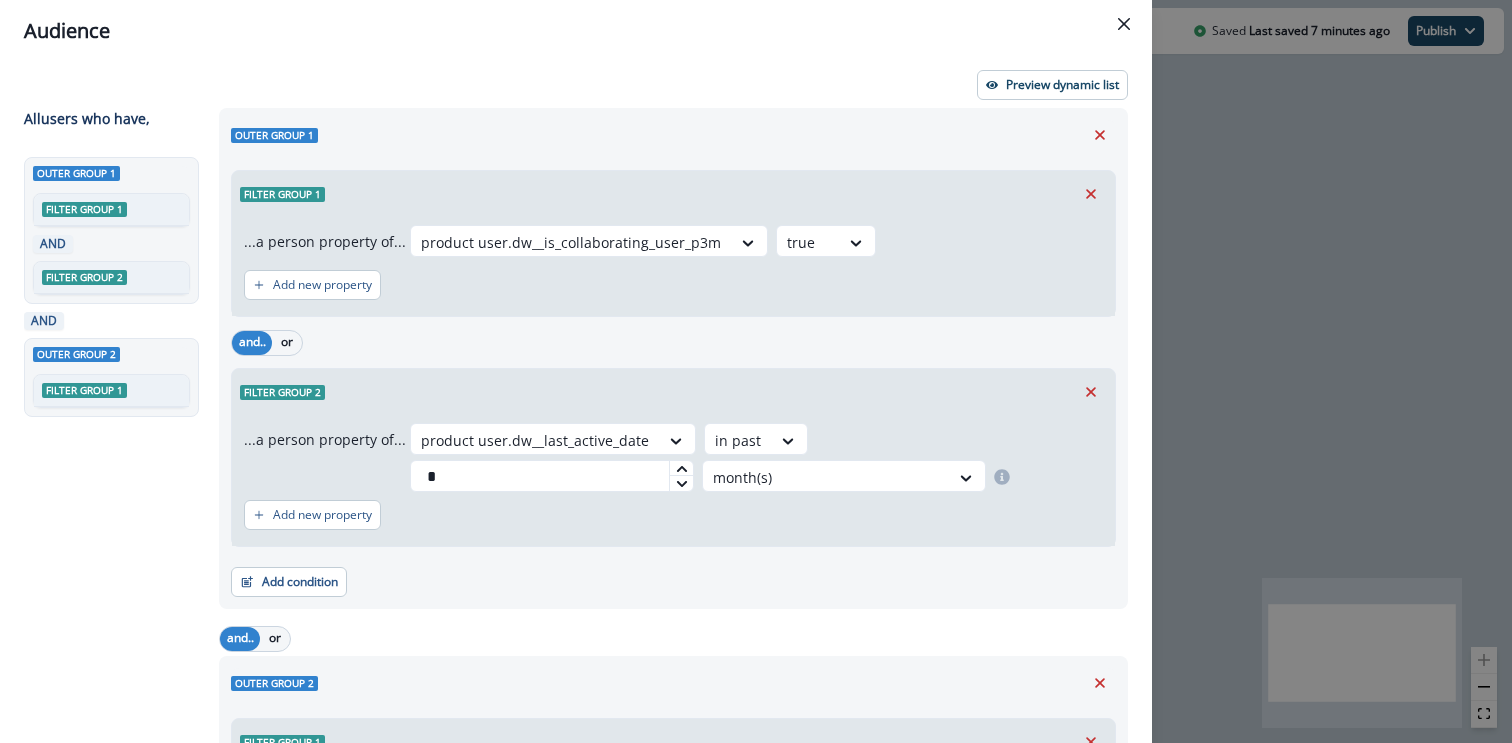 scroll, scrollTop: 204, scrollLeft: 0, axis: vertical 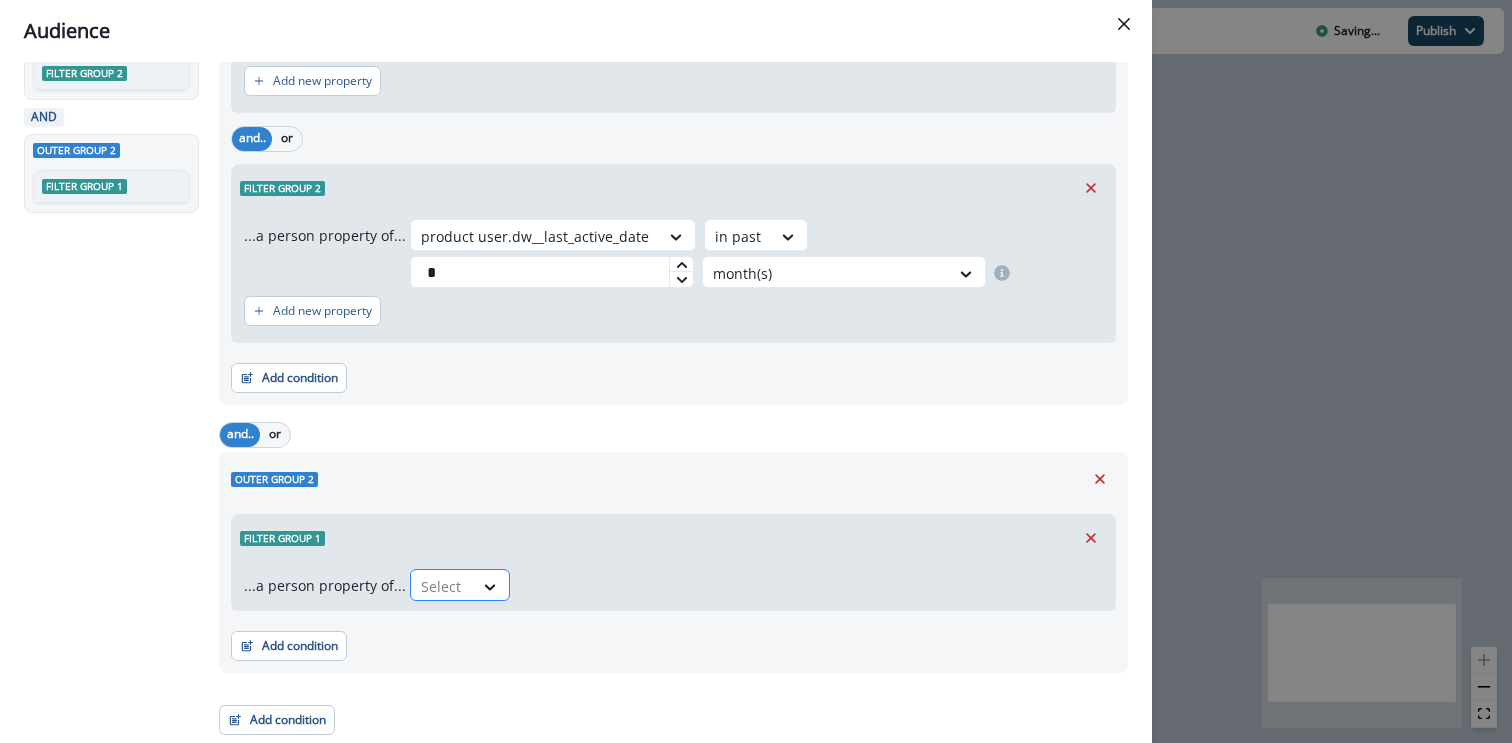 click on "Select" at bounding box center (442, 586) 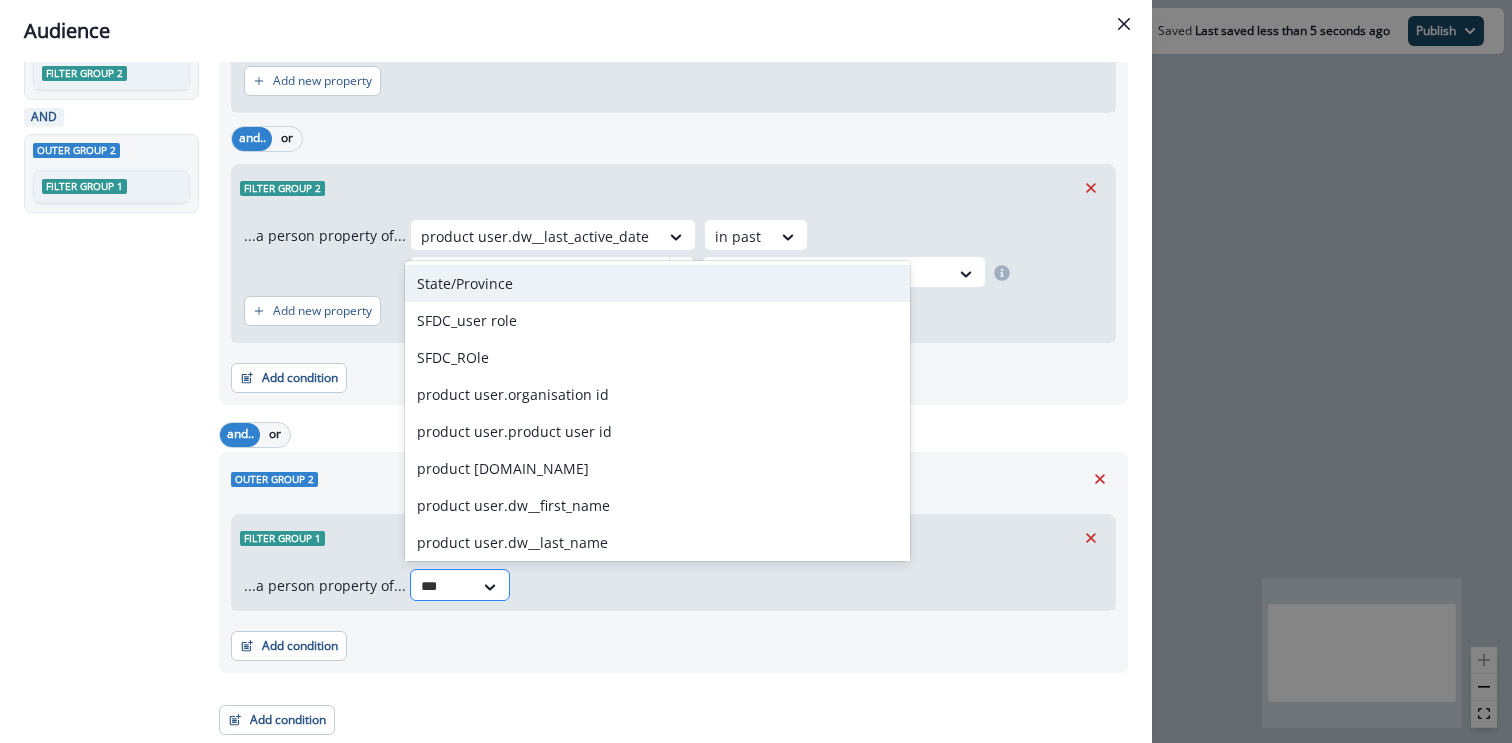 type on "****" 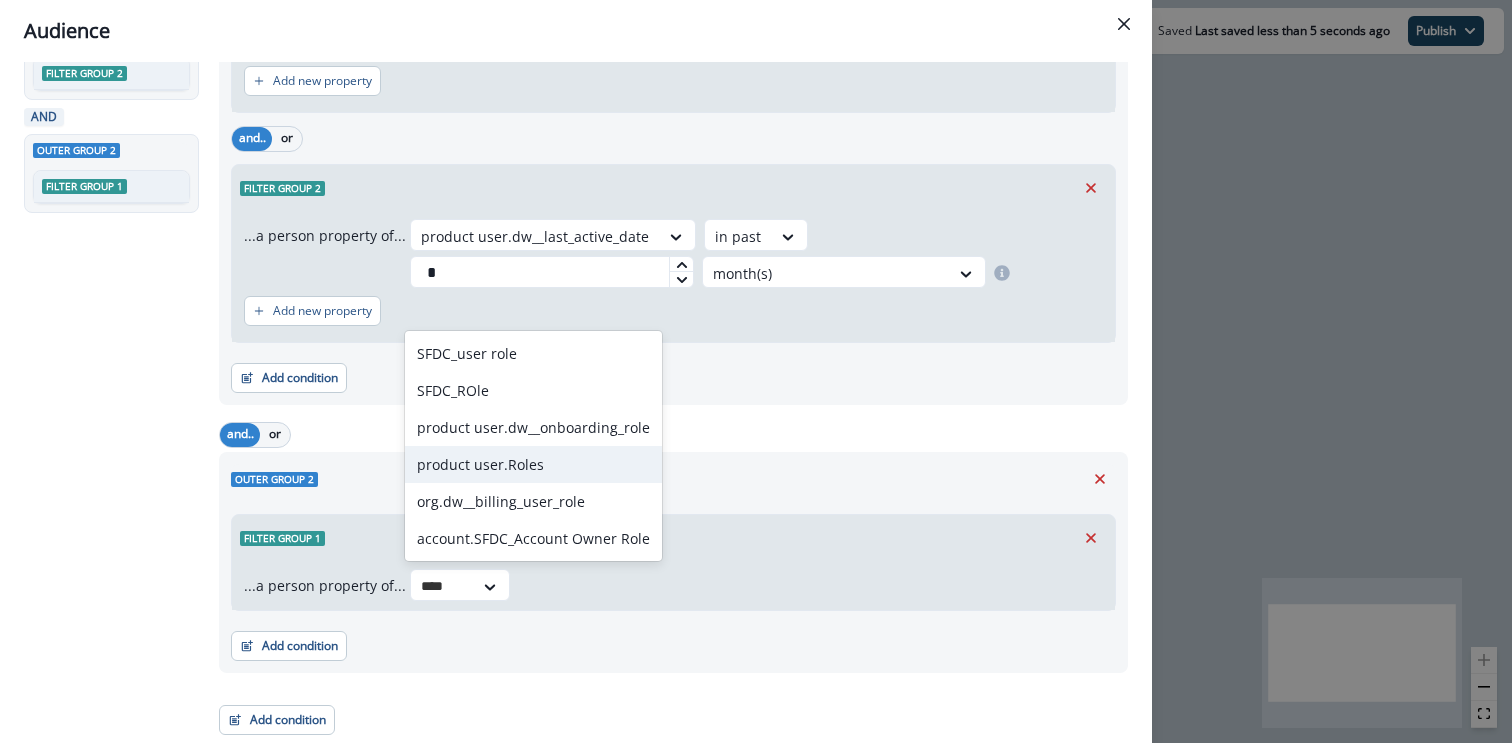 click on "product user.Roles" at bounding box center [533, 464] 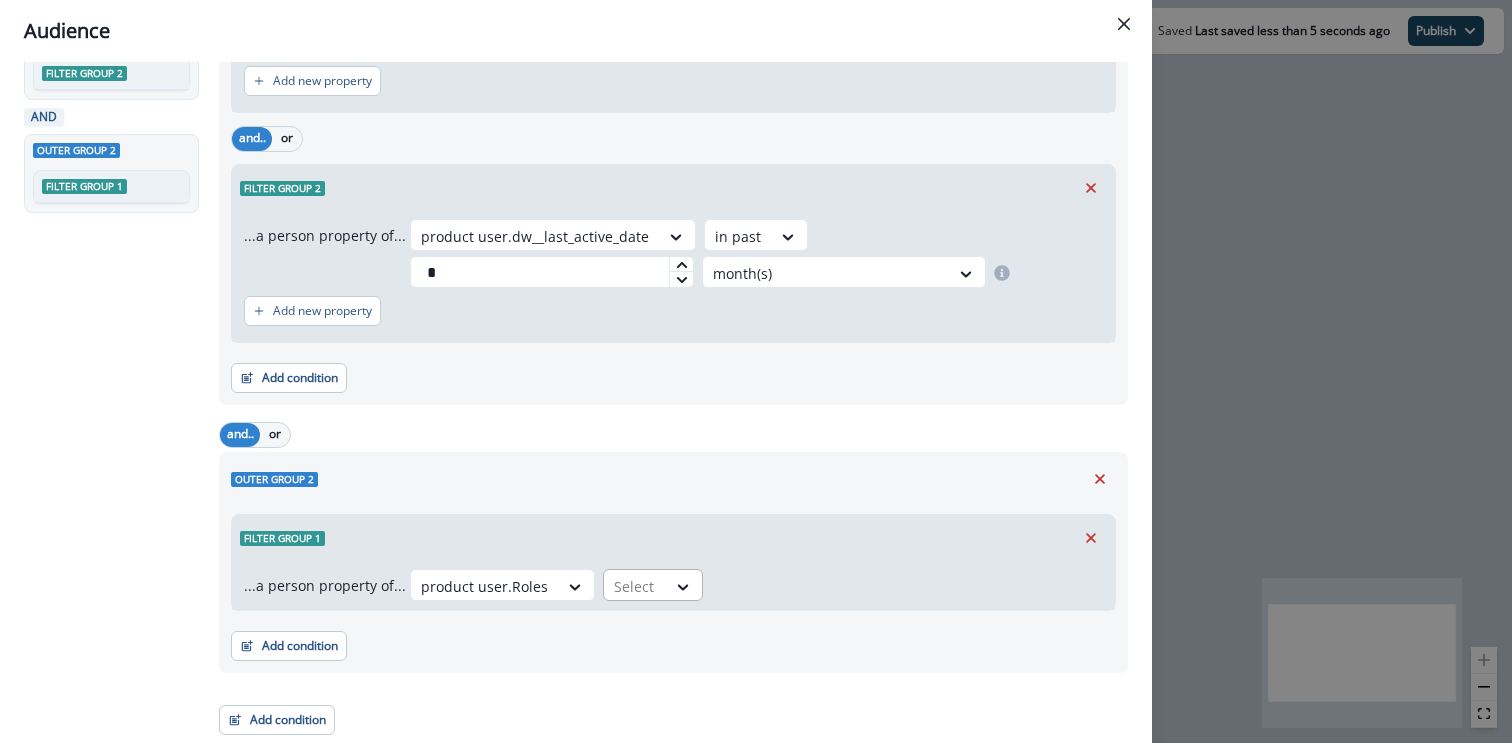 click at bounding box center (635, 586) 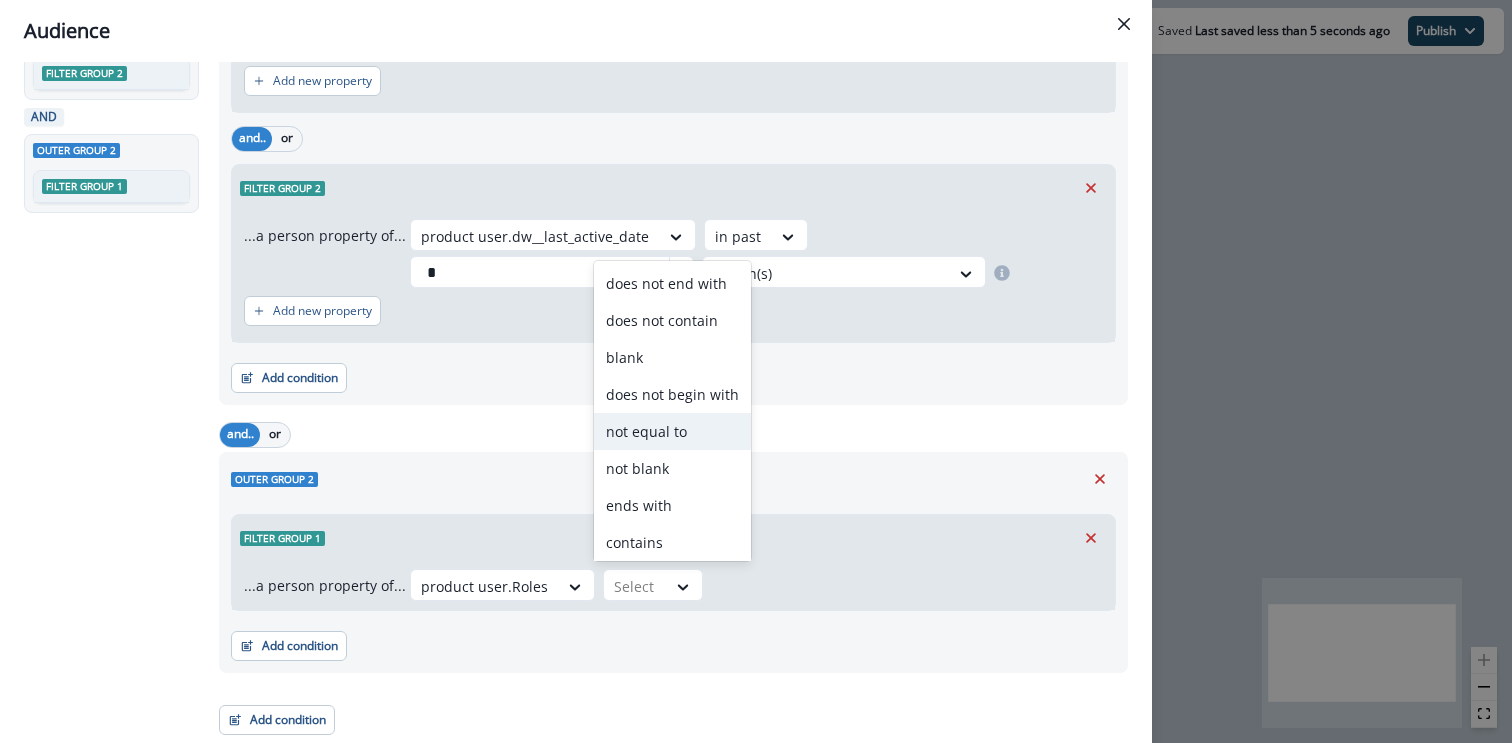 scroll, scrollTop: 78, scrollLeft: 0, axis: vertical 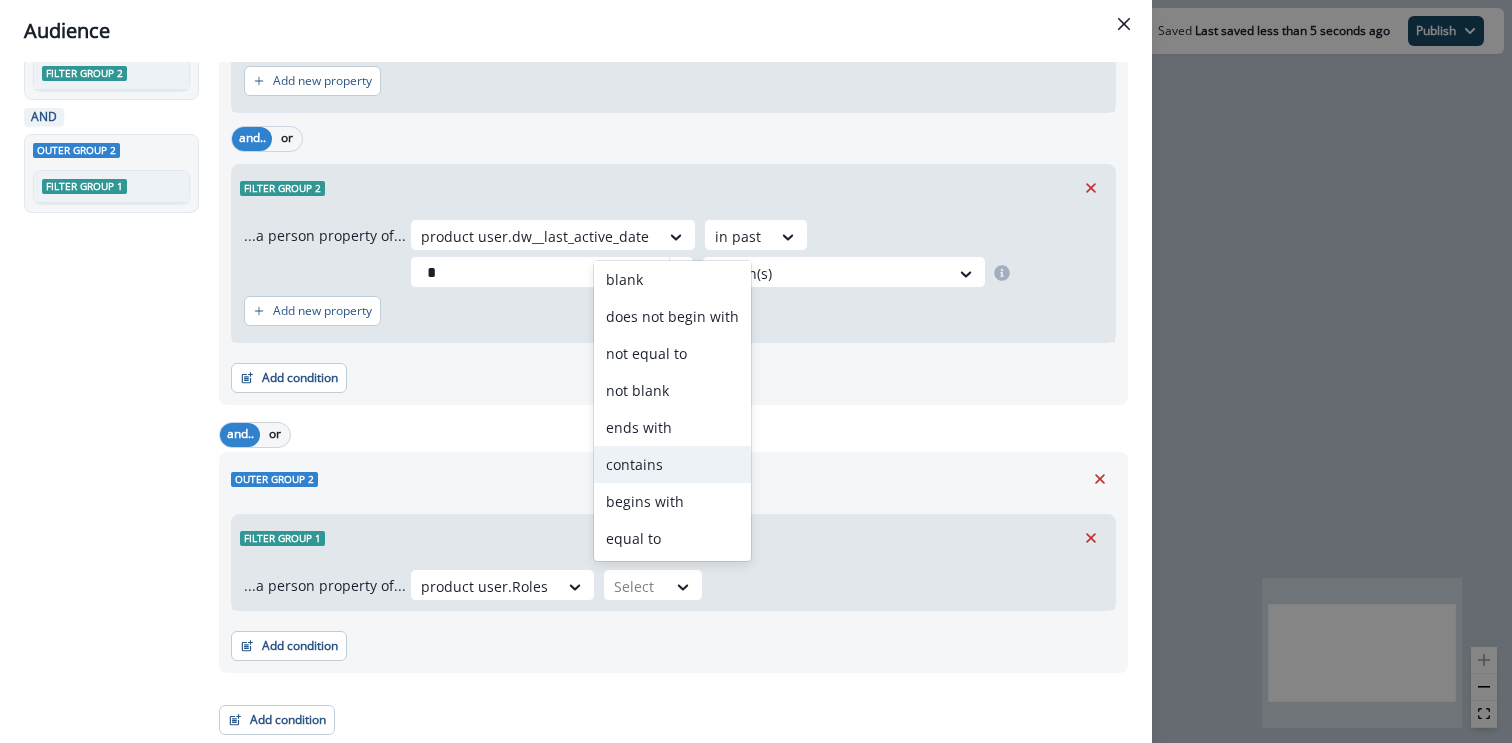 click on "contains" at bounding box center [672, 464] 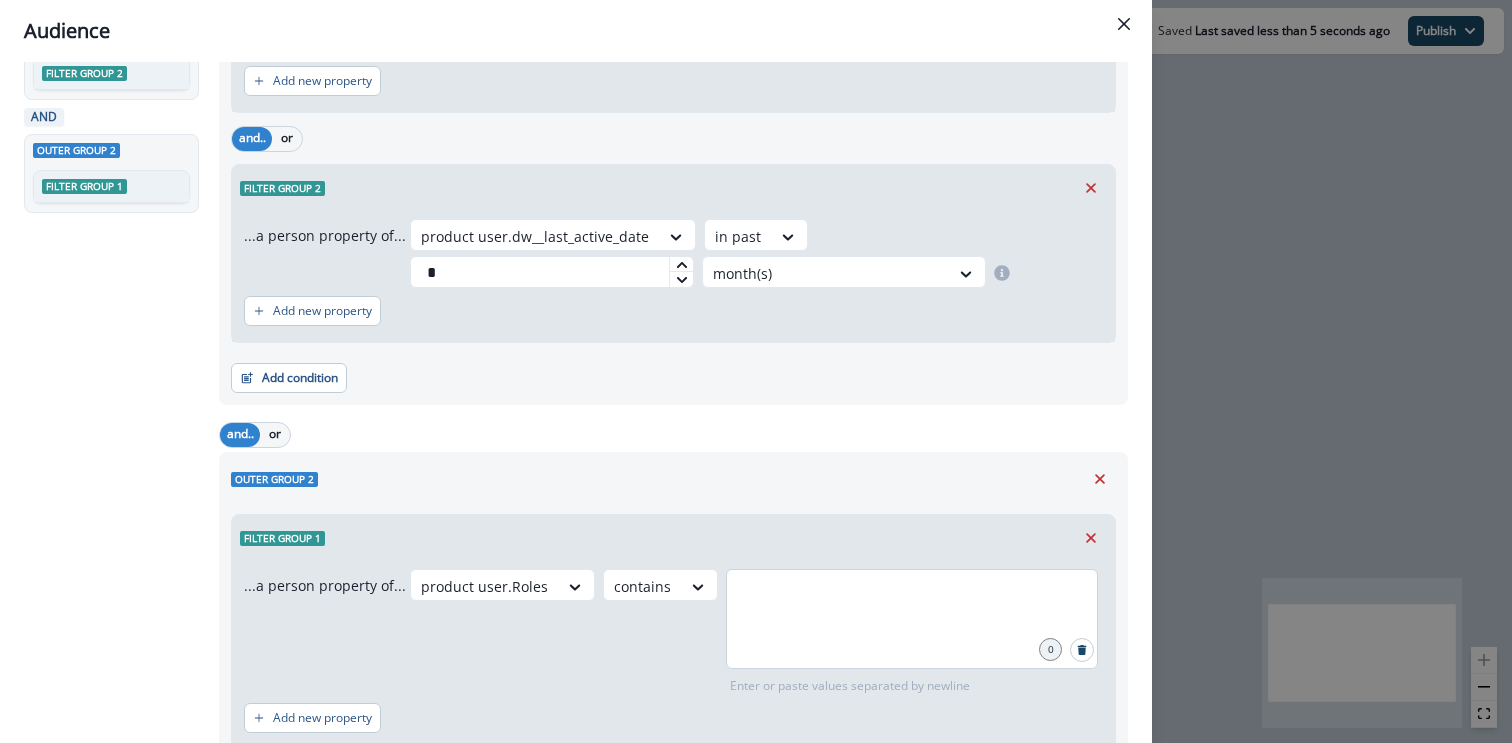 click at bounding box center (912, 619) 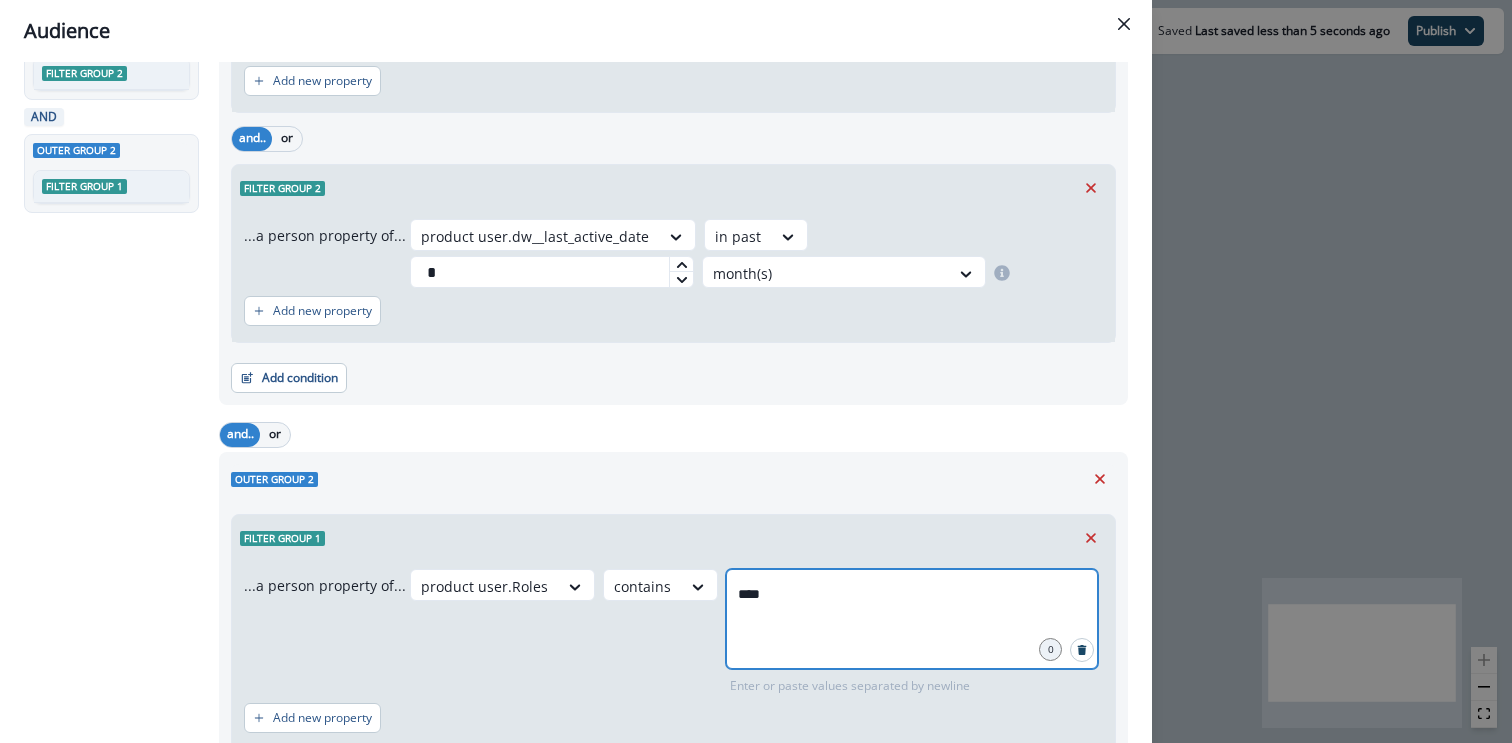 type on "*****" 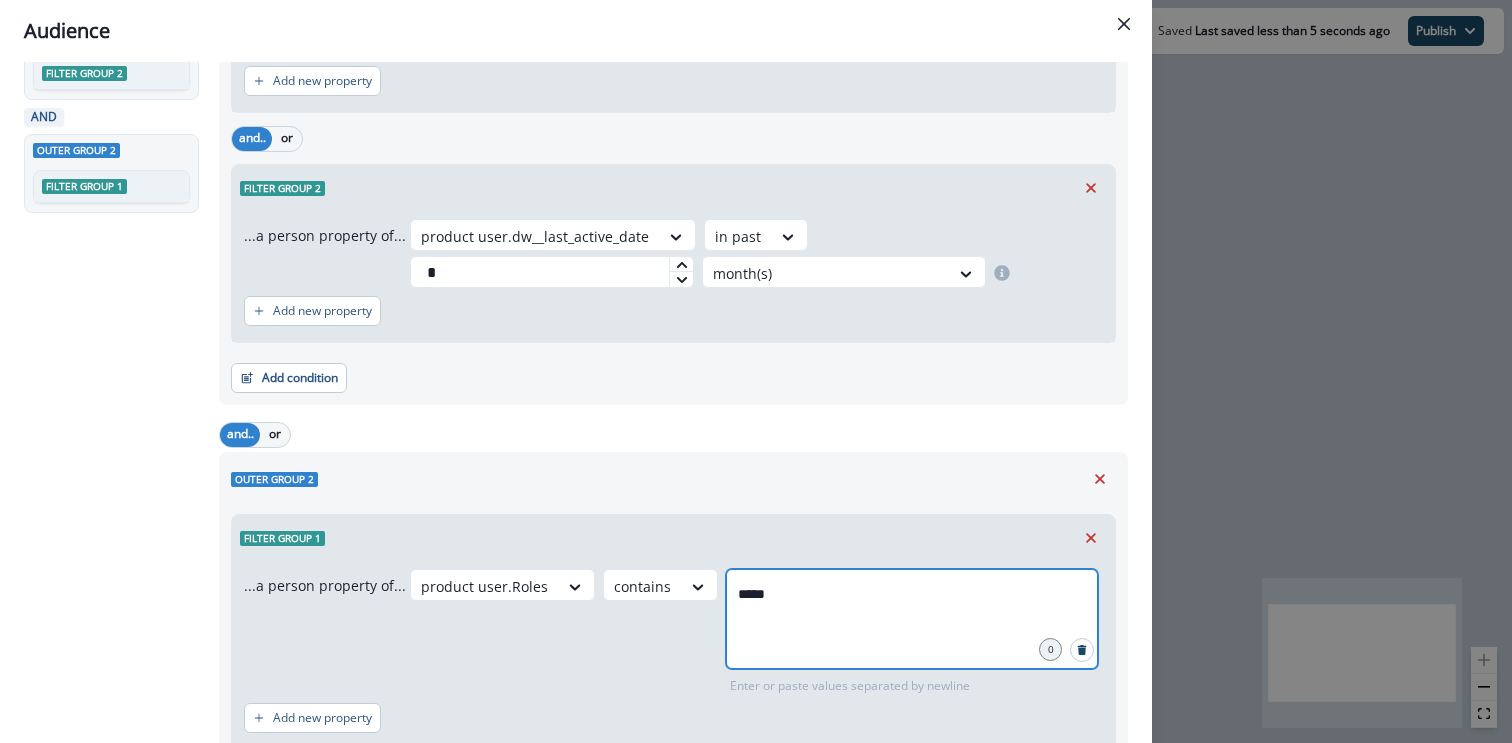 type 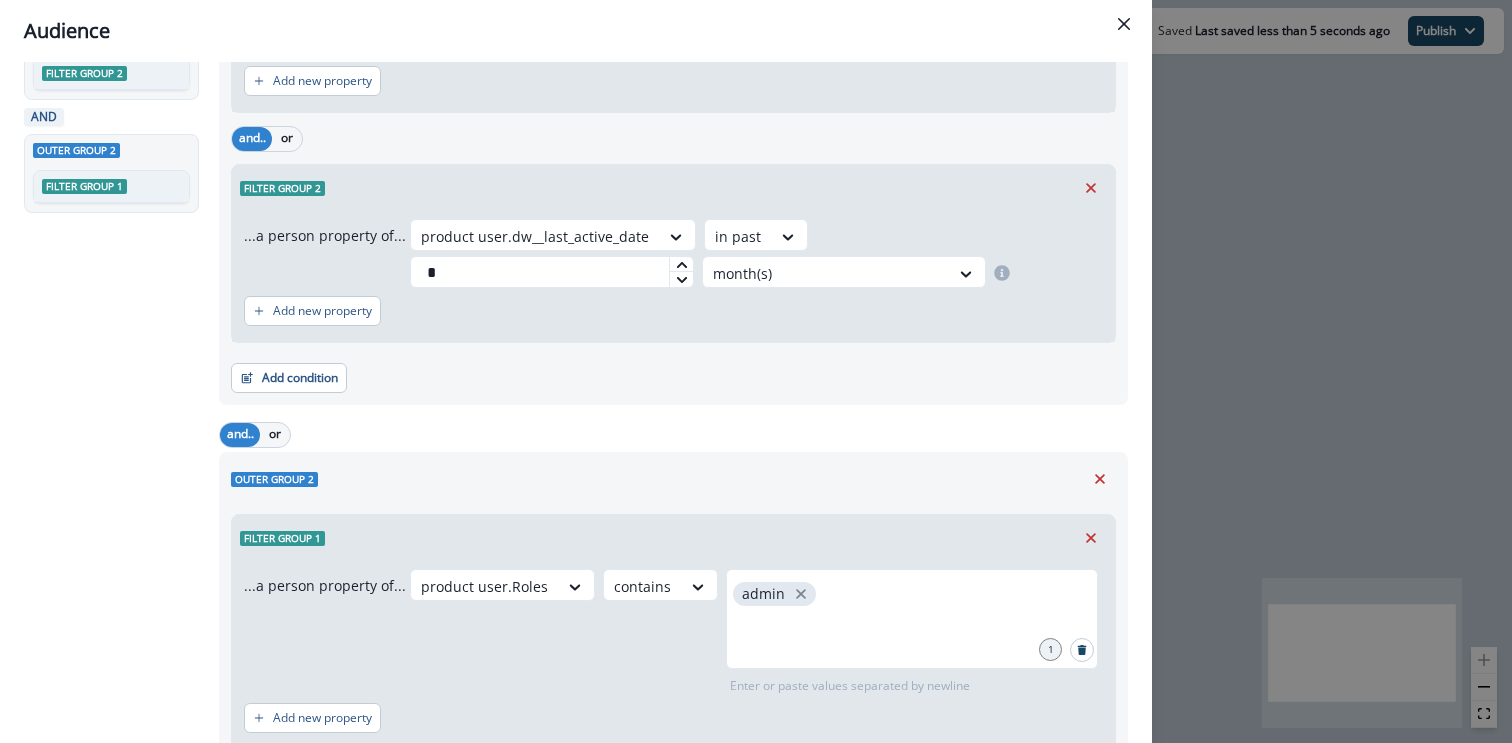 click on "and.. or" at bounding box center [673, 434] 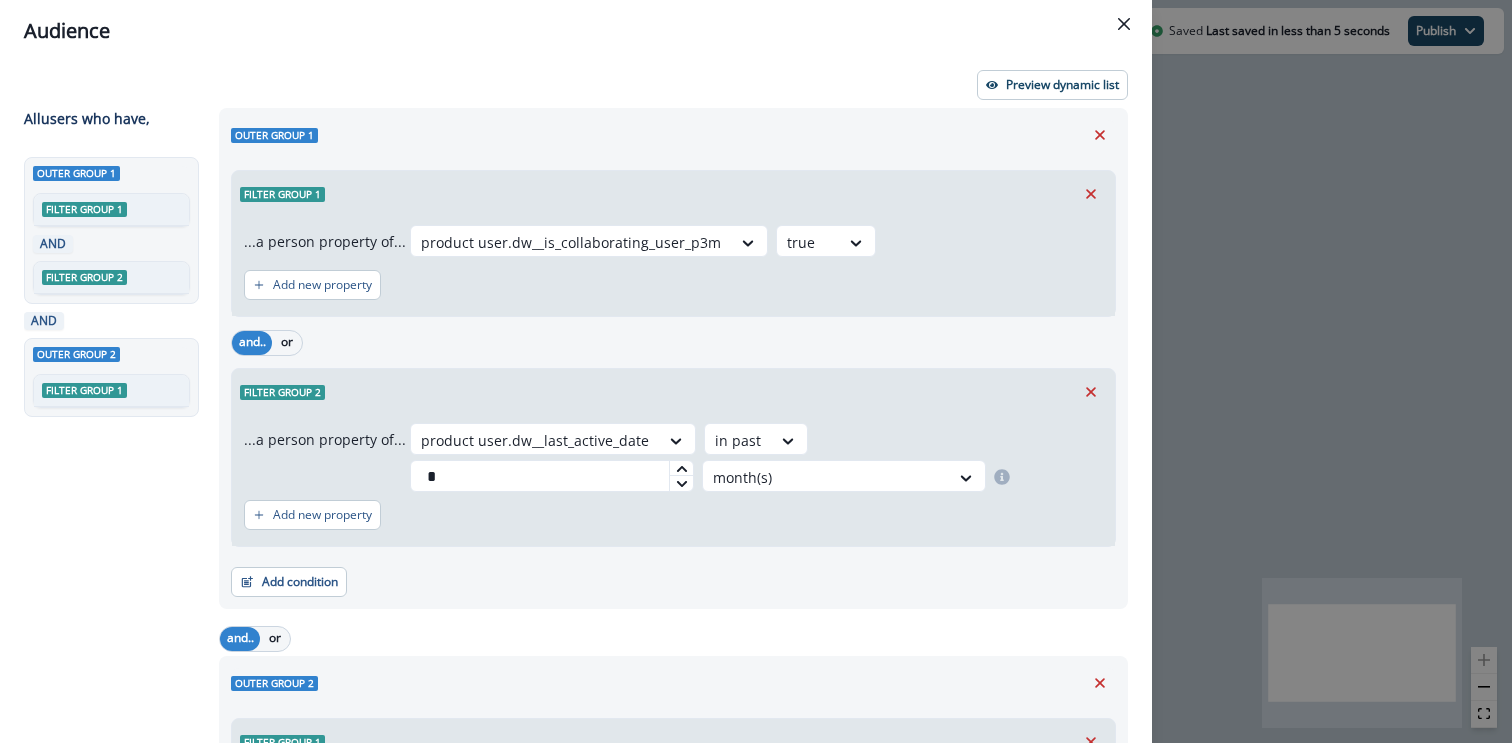 click on "Preview dynamic list All  user s who have, Outer group 1 Filter group 1 AND Filter group 2 AND Outer group 2 Filter group 1 Outer group 1 Filter group 1 ...a person property of... product user.dw__is_collaborating_user_p3m true Add new property and.. or Filter group 2 ...a person property of... product user.dw__last_active_date in past * month(s) Add new property Add condition Contact properties A person property Performed a product event Performed a marketing activity Performed a web activity List membership Salesforce campaign membership and.. or Outer group 2 Filter group 1 ...a person property of... product user.Roles contains admin 1 Enter or paste values separated by newline Add new property Add condition Contact properties A person property Performed a product event Performed a marketing activity Performed a web activity List membership Salesforce campaign membership Add condition Contact properties A person property Performed a product event Performed a marketing activity Performed a web activity" at bounding box center [576, 402] 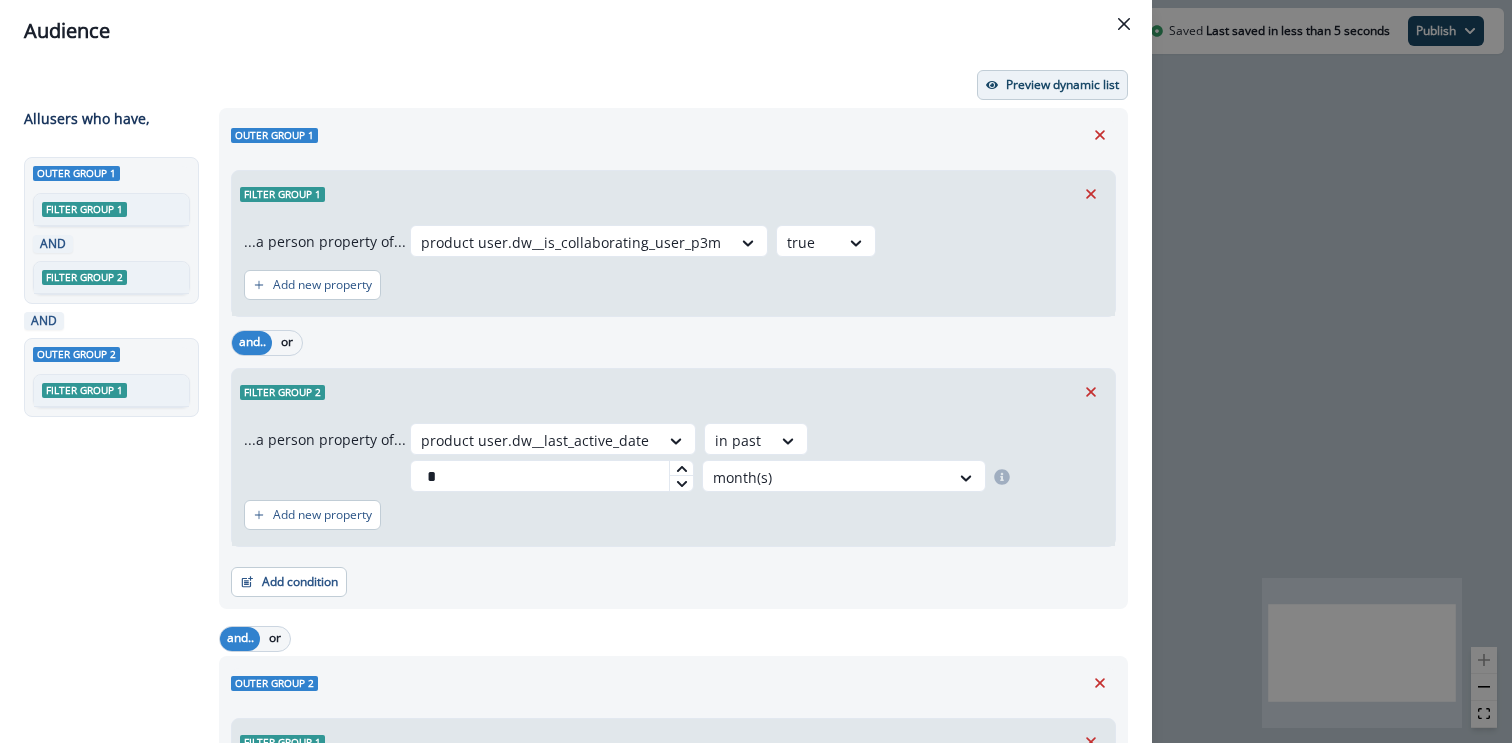 click on "Preview dynamic list" at bounding box center (1052, 85) 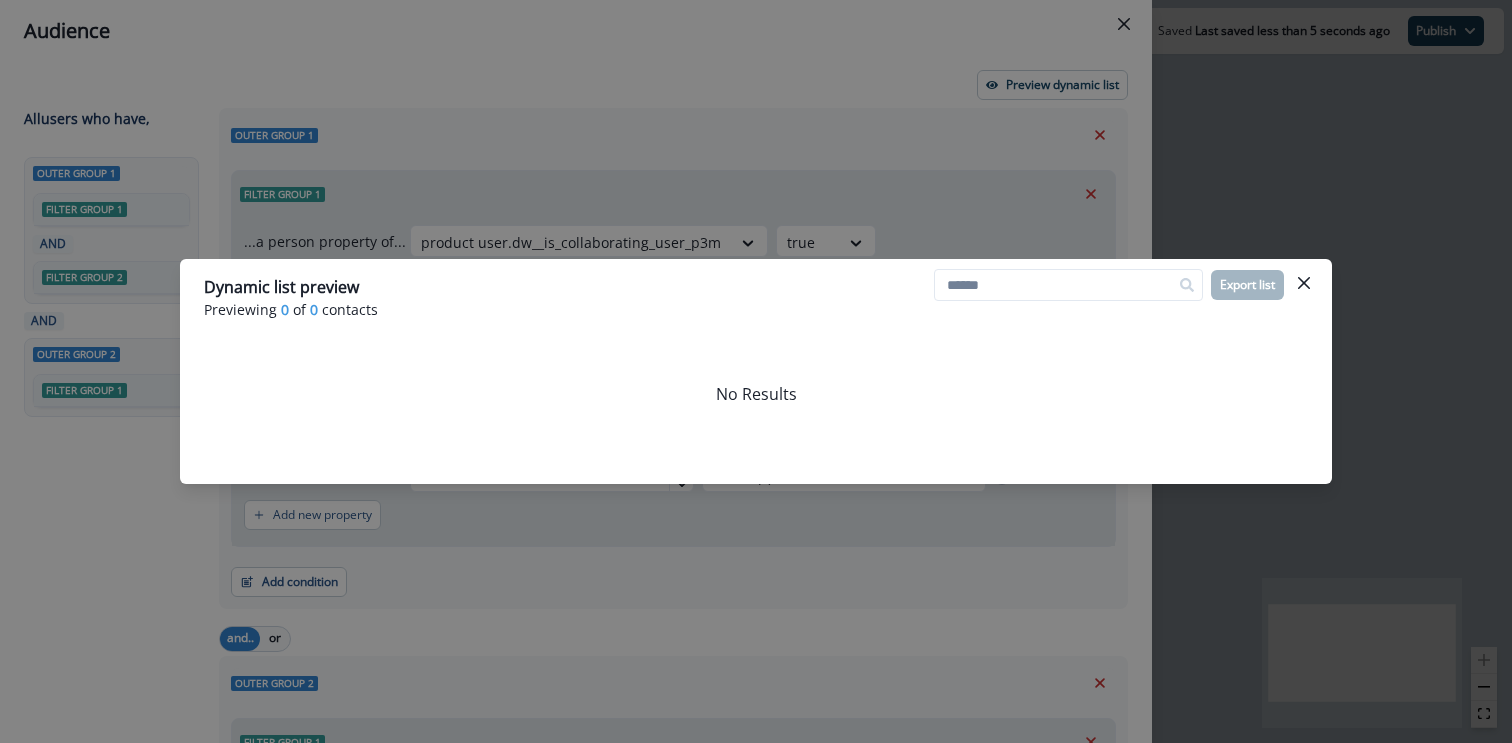 click on "Dynamic list preview Previewing 0 of 0 contacts Export list No Results" at bounding box center [756, 371] 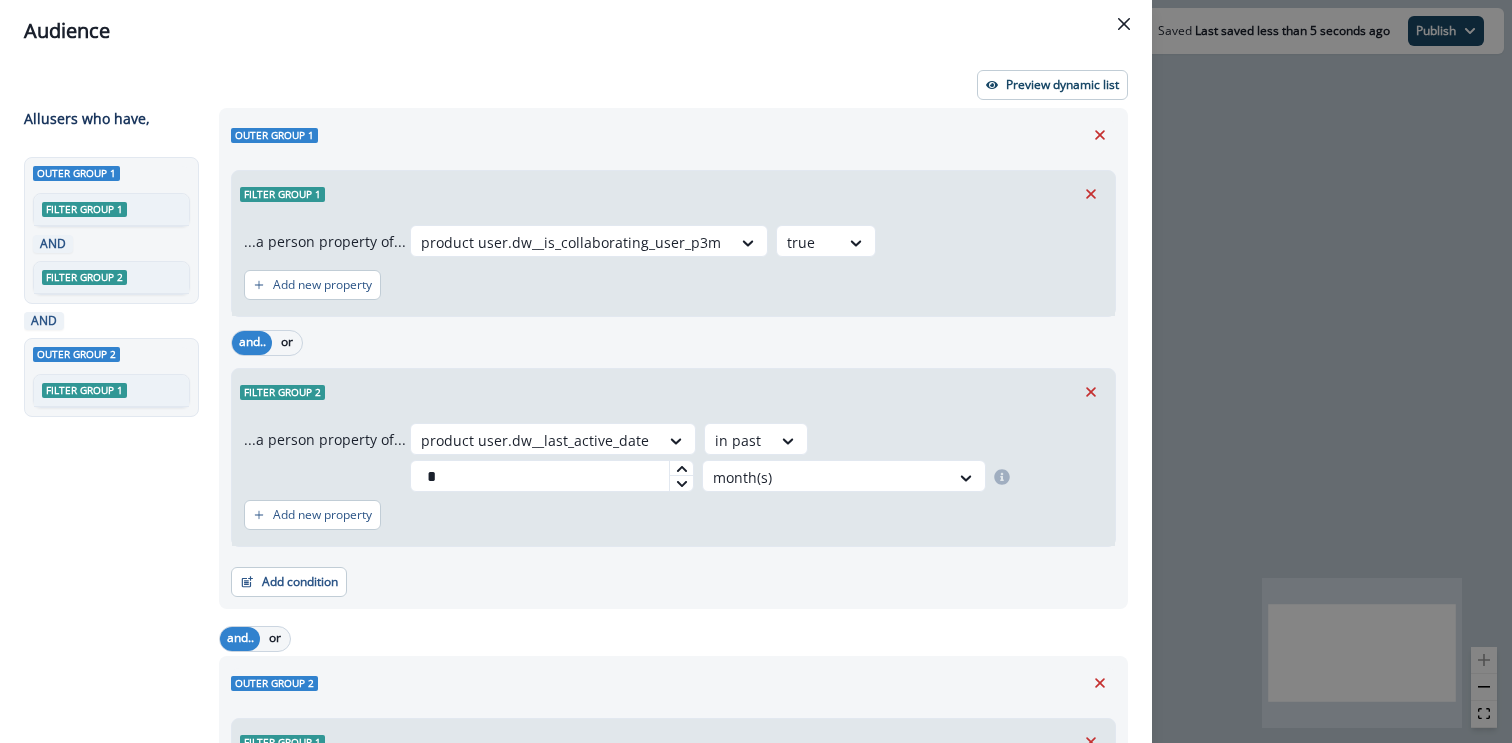 scroll, scrollTop: 343, scrollLeft: 0, axis: vertical 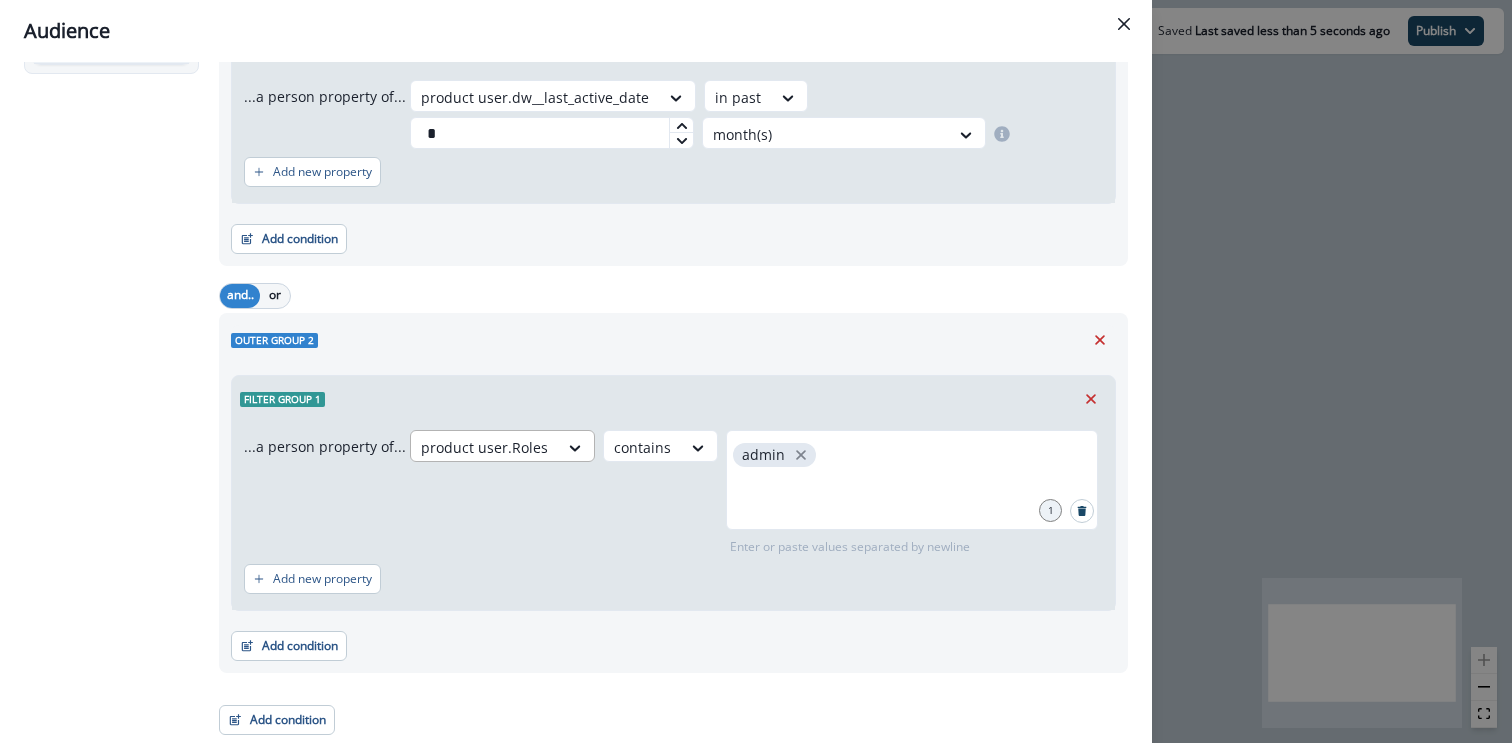 click at bounding box center (484, 447) 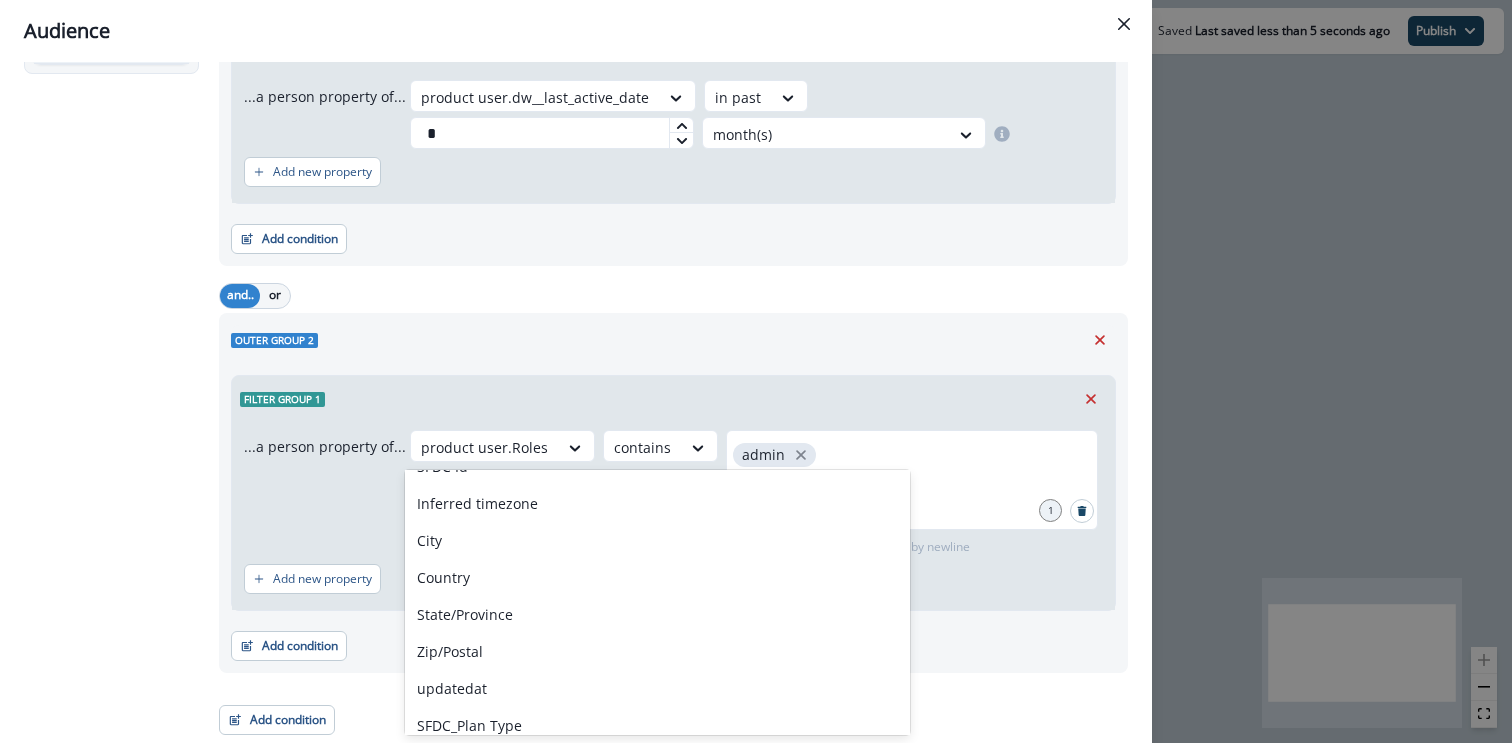 scroll, scrollTop: 845, scrollLeft: 0, axis: vertical 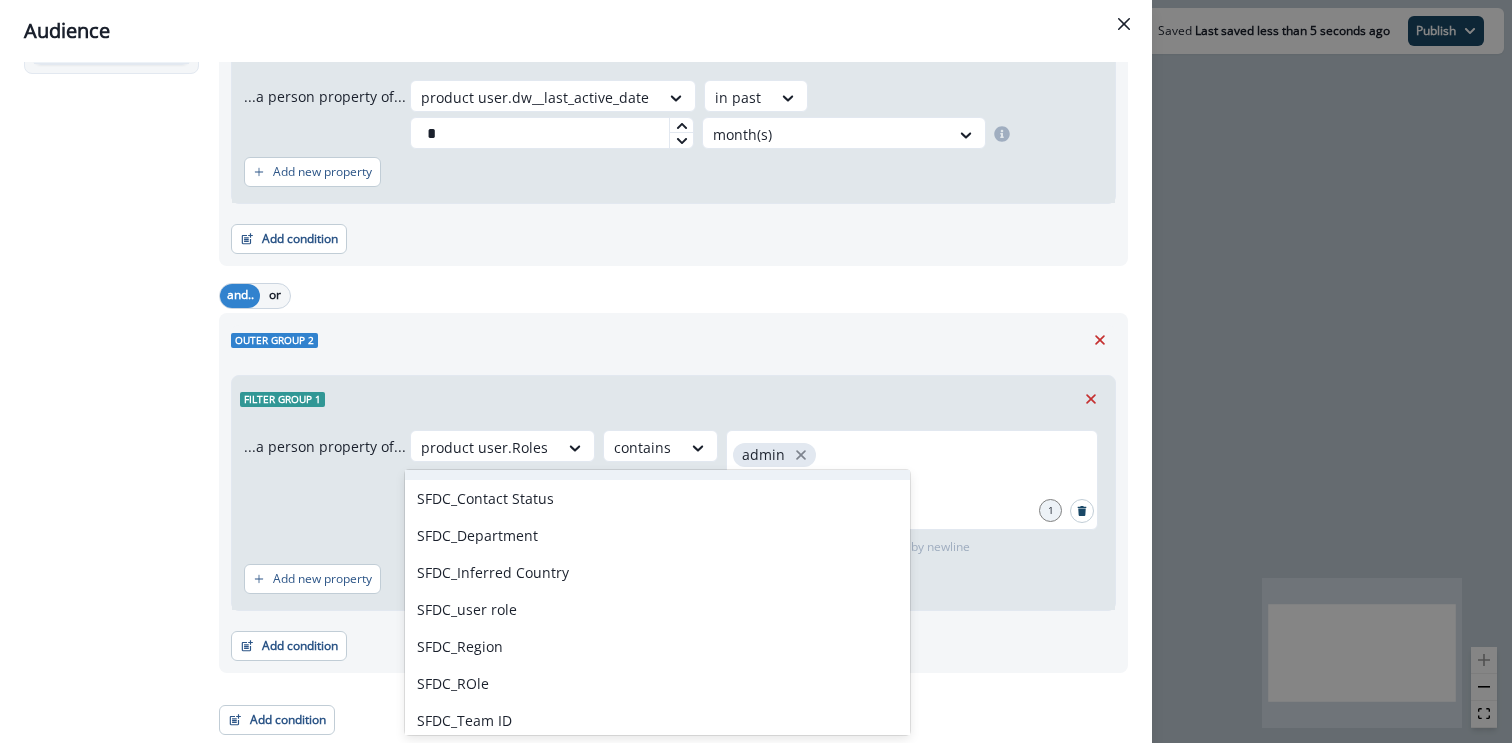 type on "*" 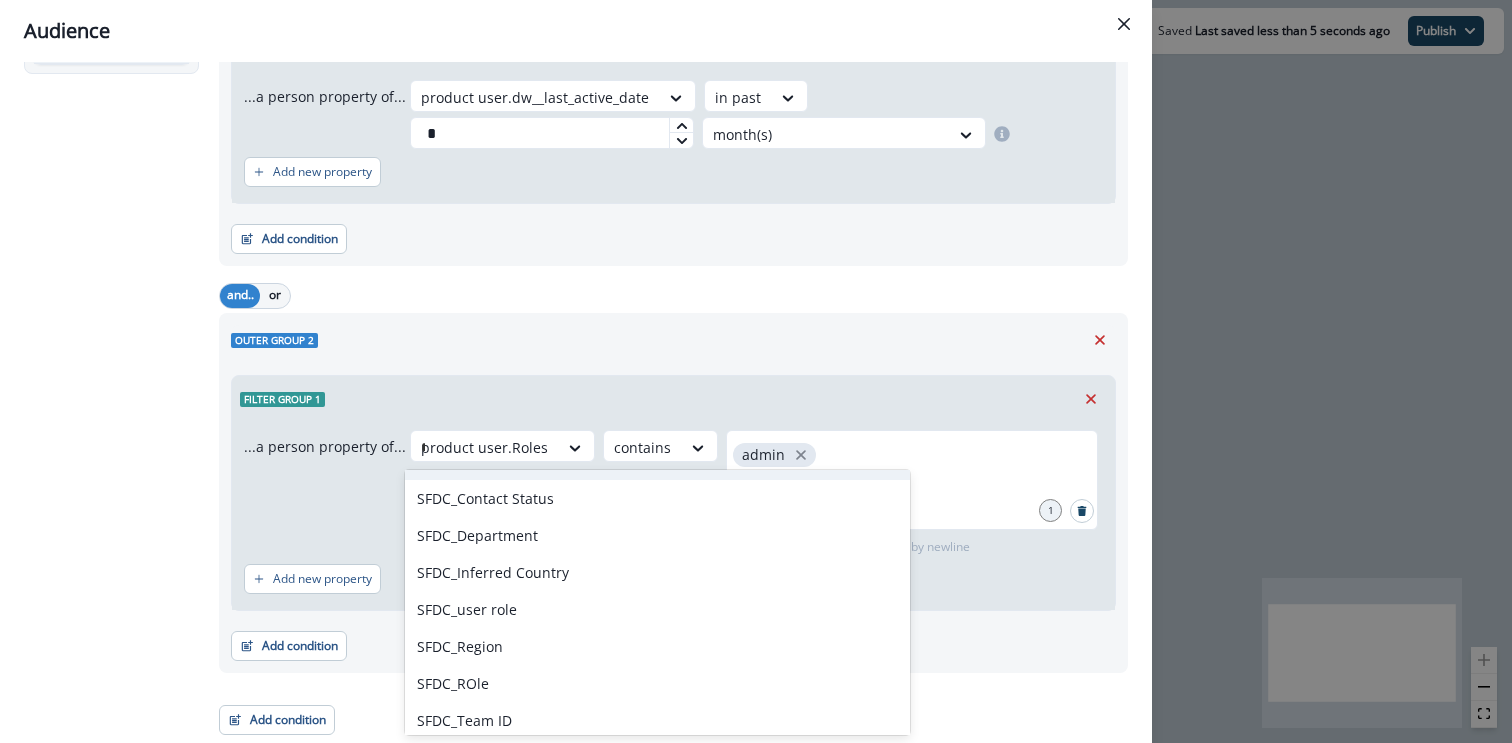 scroll, scrollTop: 0, scrollLeft: 0, axis: both 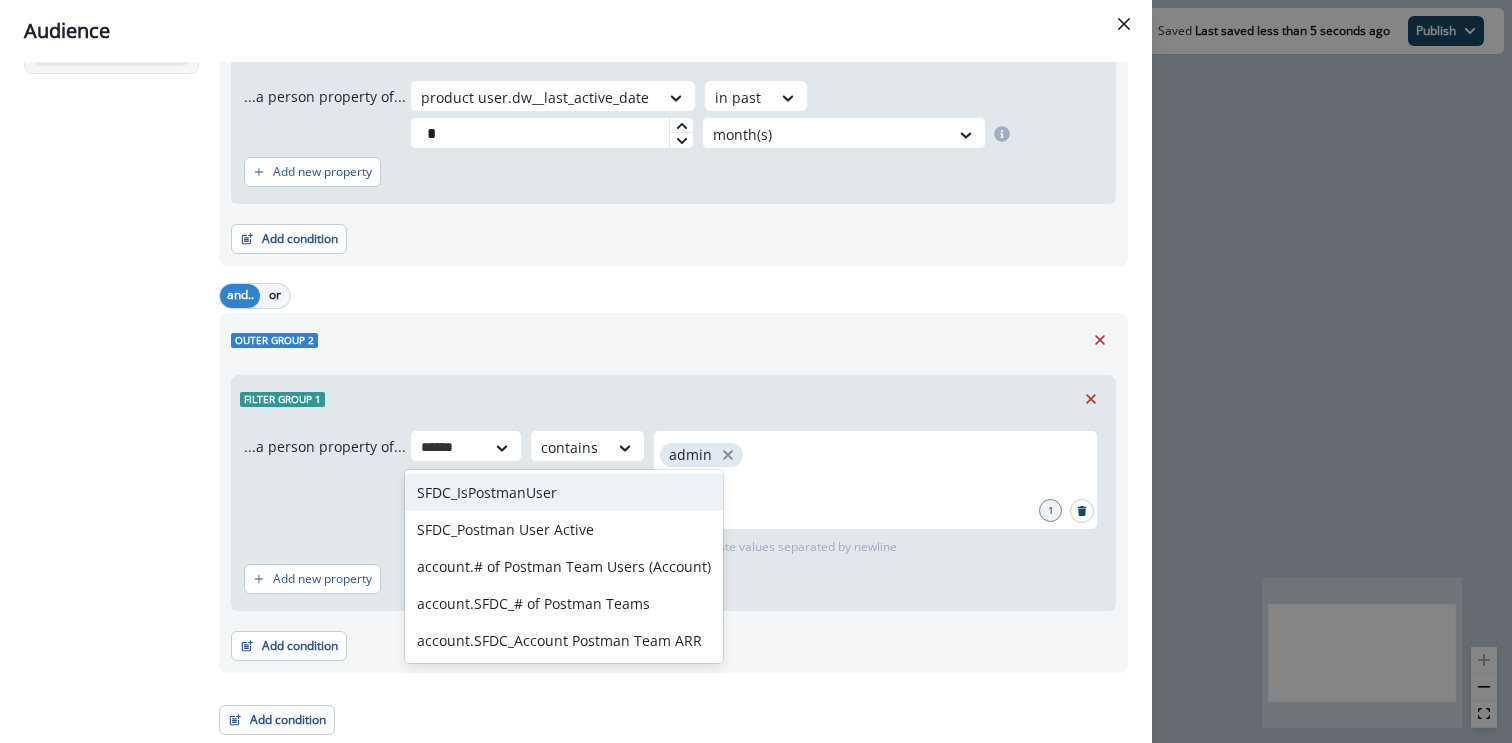 type on "*******" 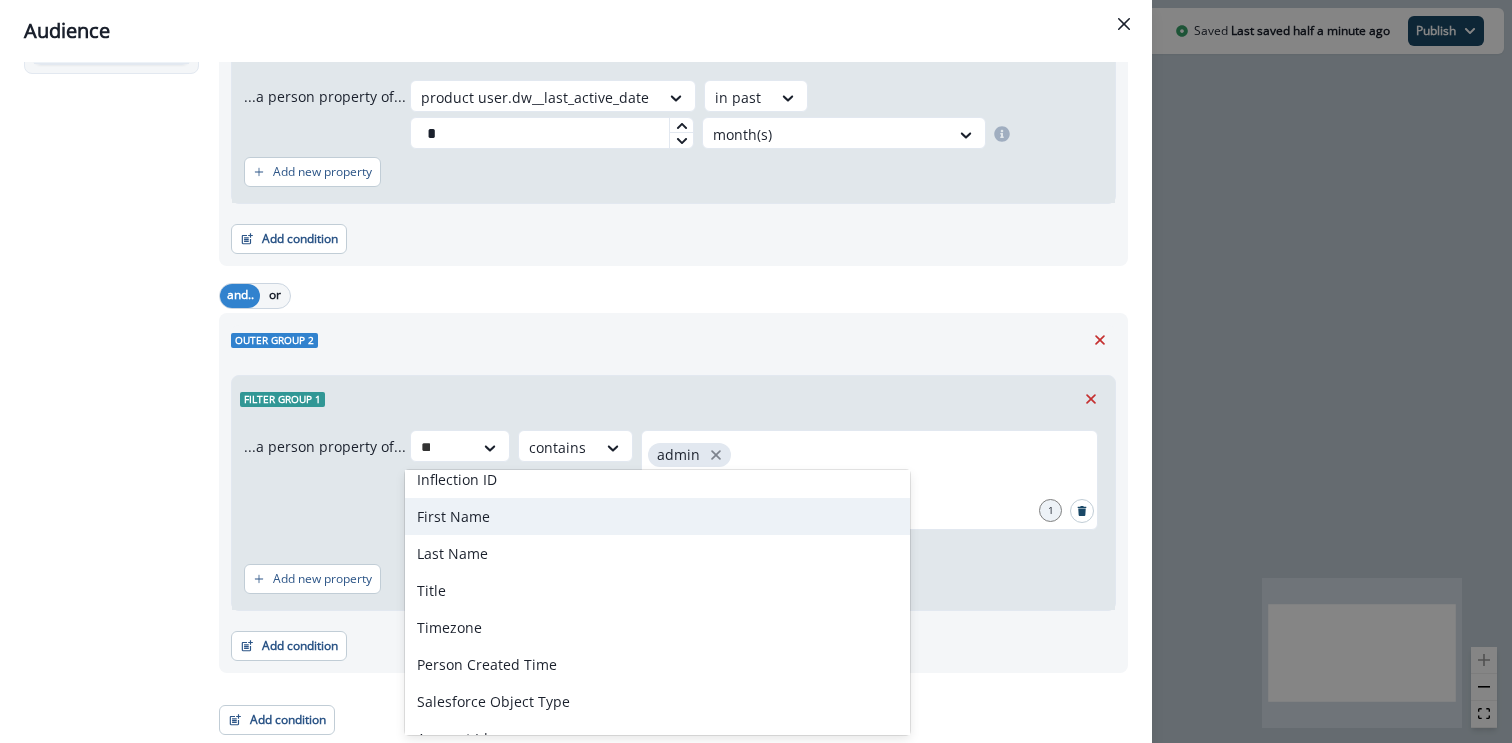 scroll, scrollTop: 0, scrollLeft: 0, axis: both 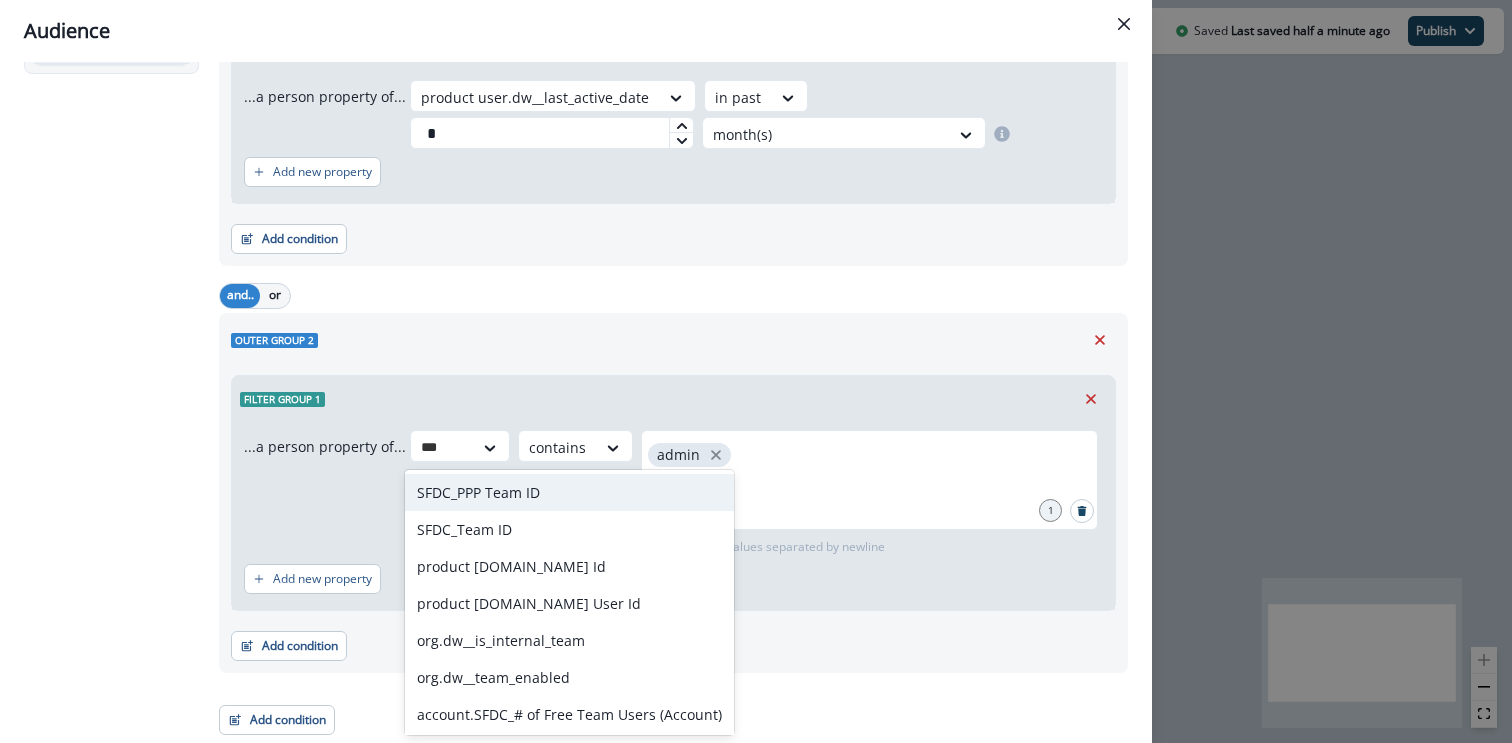 type on "****" 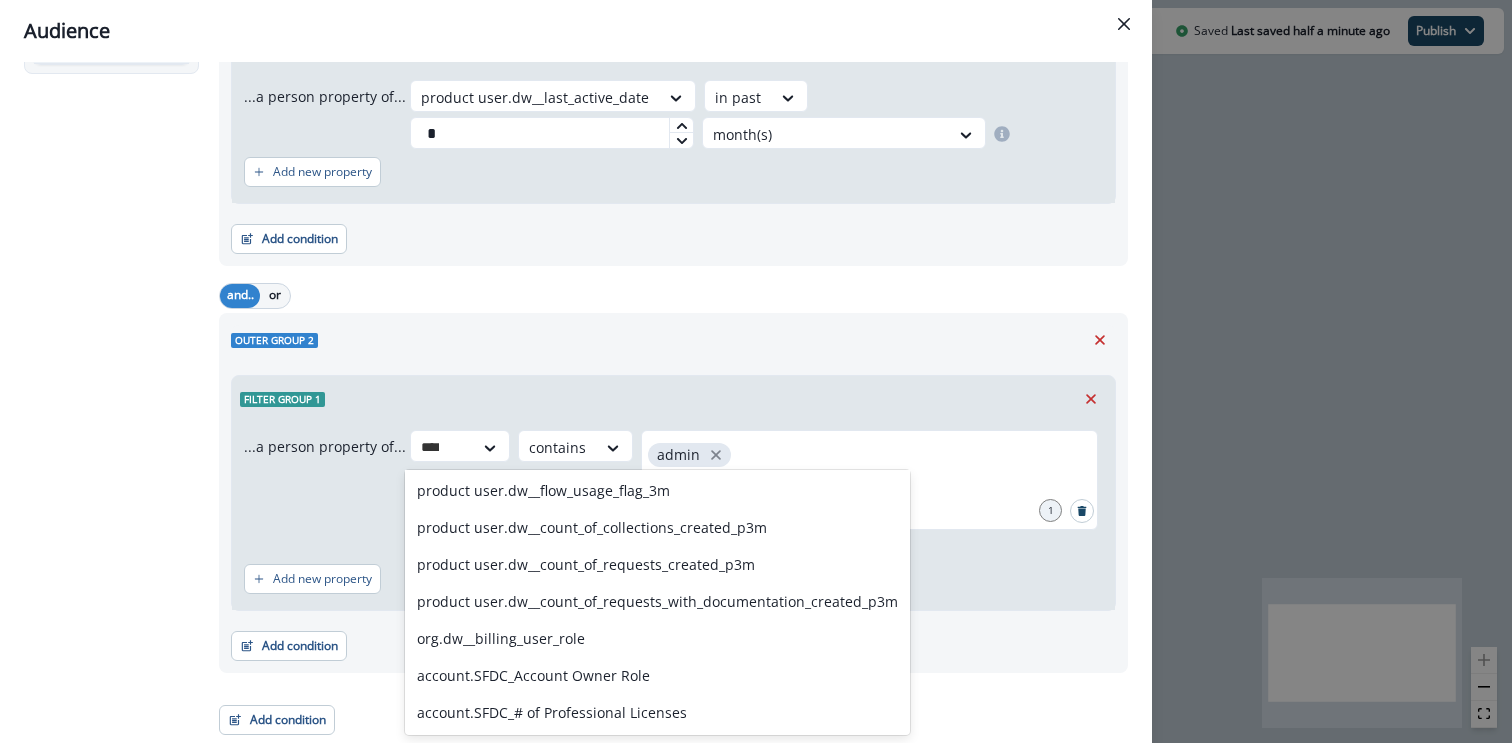 scroll, scrollTop: 0, scrollLeft: 0, axis: both 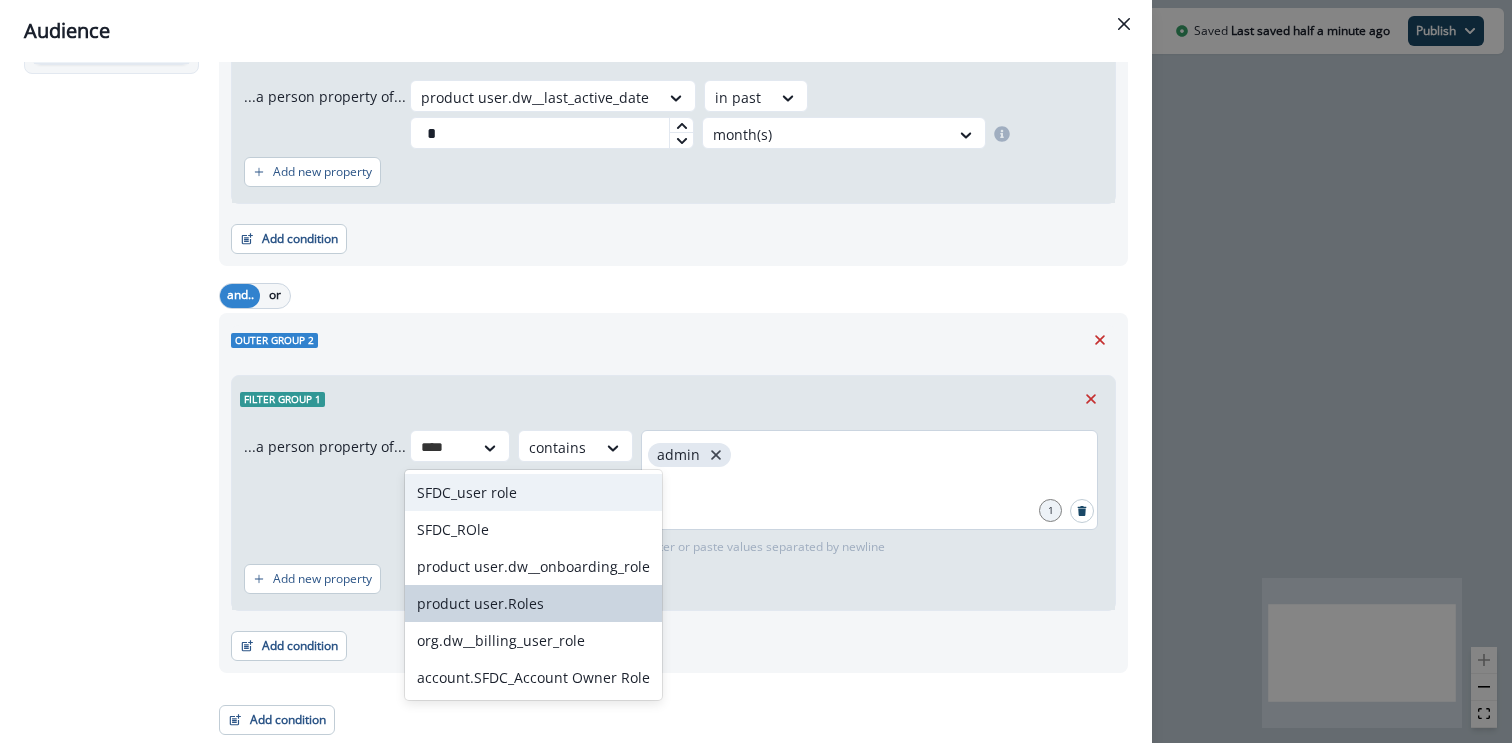 type on "****" 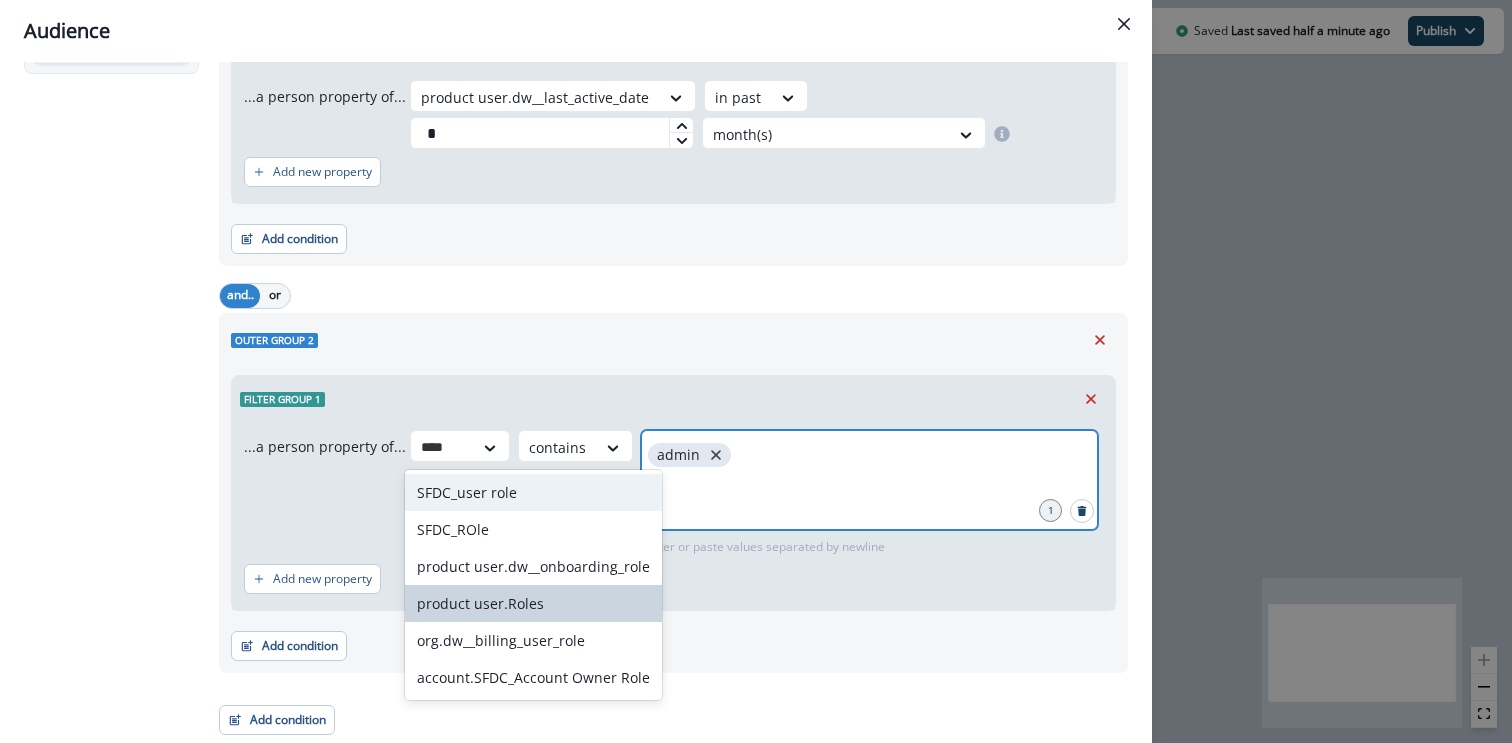 type 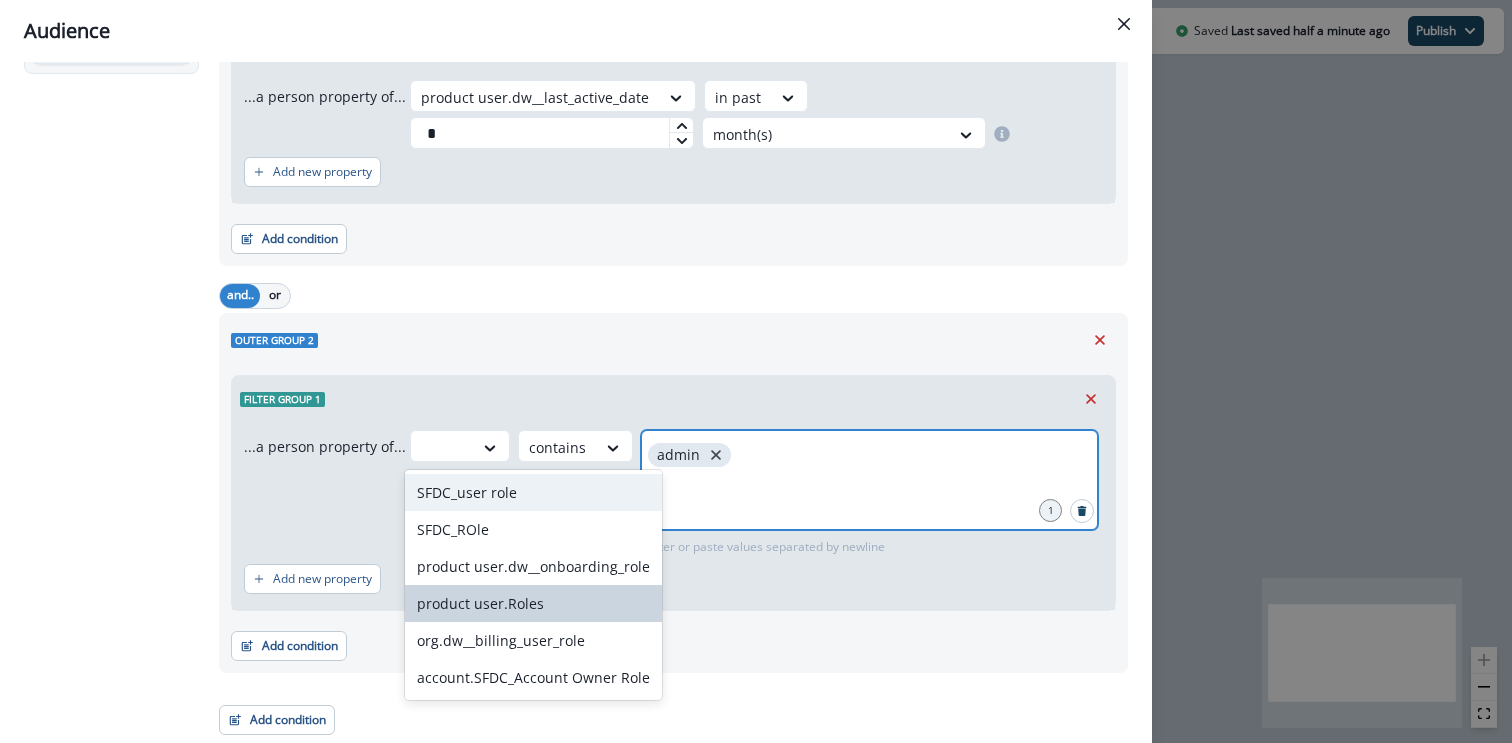 click on "SFDC_user role, 1 of 6. 6 results available for search term role. Use Up and Down to choose options, press Enter to select the currently focused option, press Escape to exit the menu, press Tab to select the option and exit the menu. contains admin 1 Enter or paste values separated by newline" at bounding box center (756, 493) 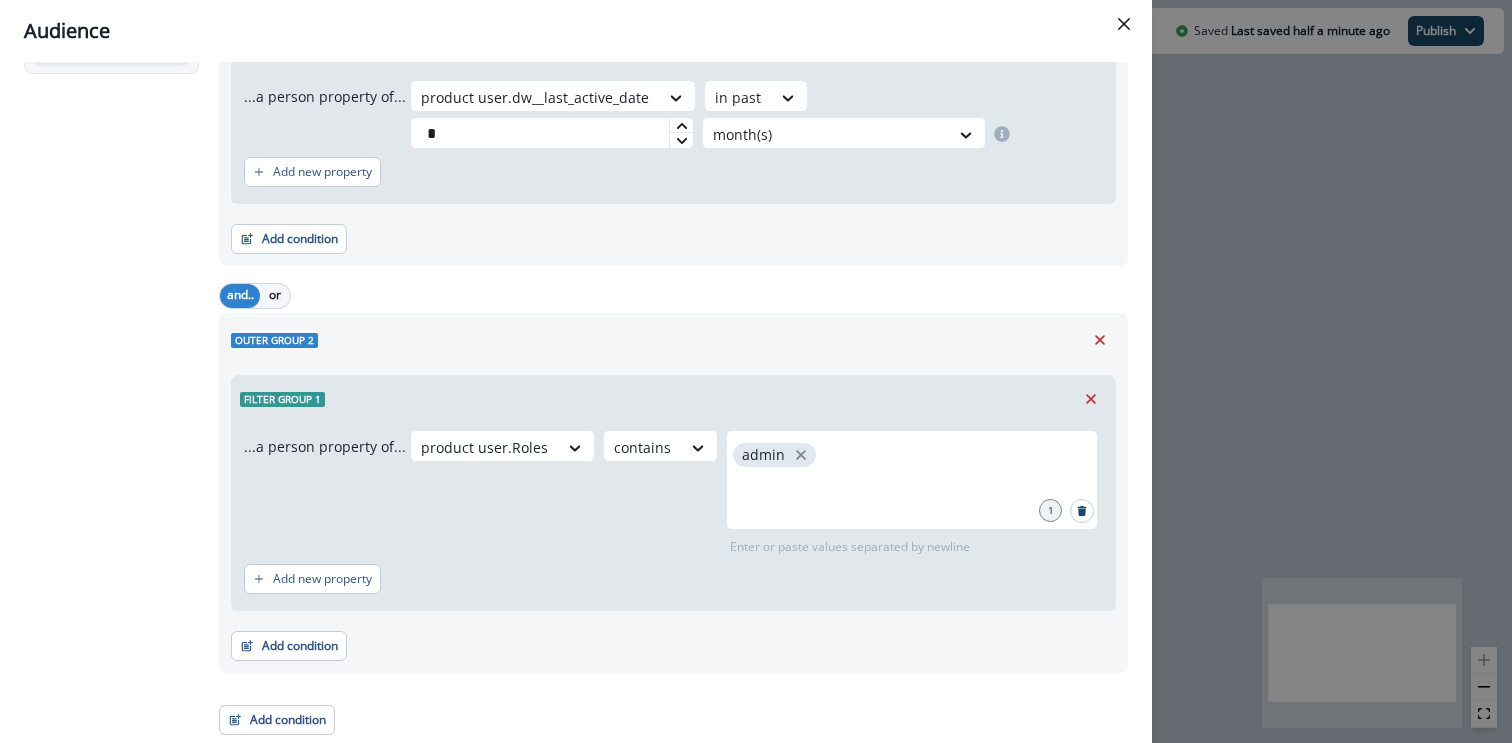 click on "Outer group 2 Filter group 1 ...a person property of... product user.Roles contains admin 1 Enter or paste values separated by newline Add new property Add condition Contact properties A person property Performed a product event Performed a marketing activity Performed a web activity List membership Salesforce campaign membership" at bounding box center [673, 493] 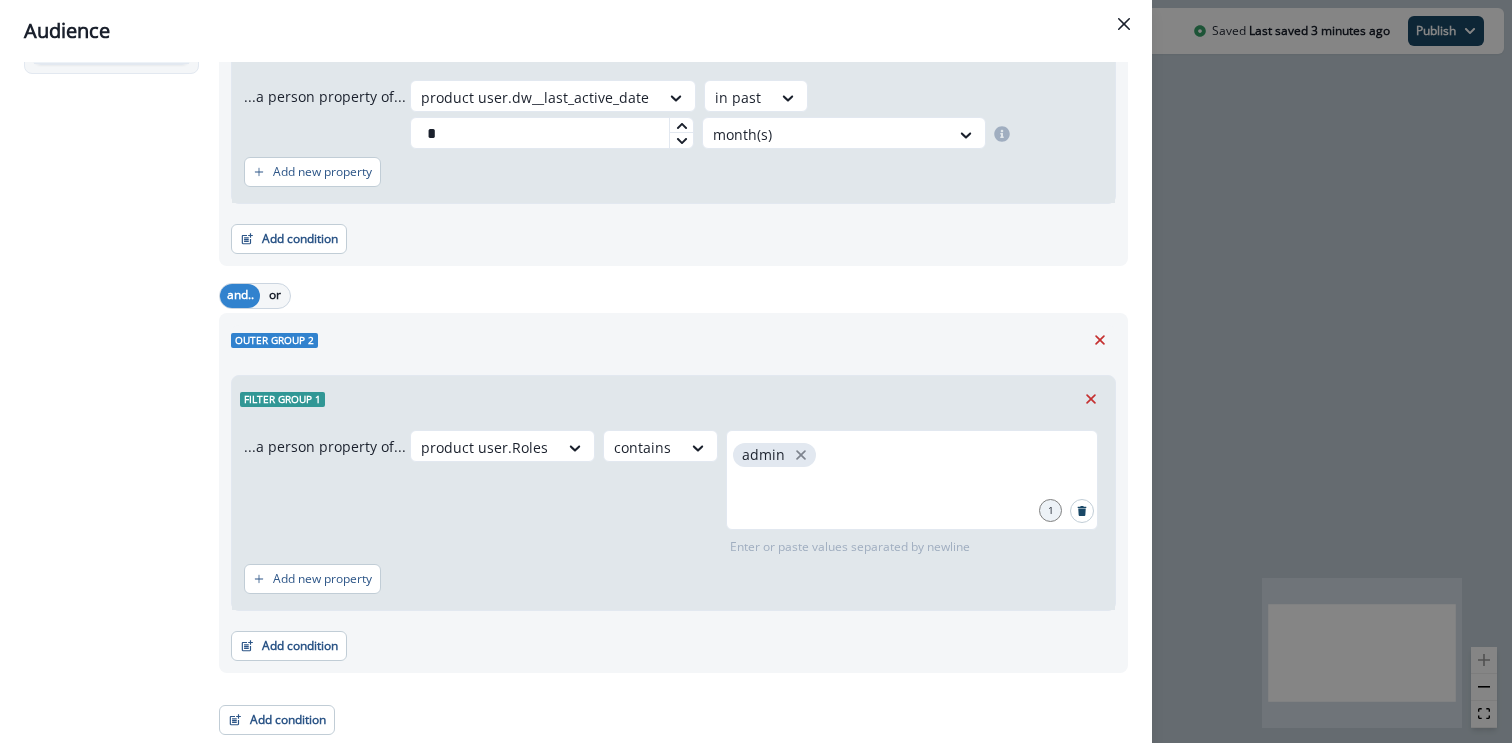 click on "Audience Preview dynamic list All  user s who have, Outer group 1 Filter group 1 AND Filter group 2 AND Outer group 2 Filter group 1 Outer group 1 Filter group 1 ...a person property of... product user.dw__is_collaborating_user_p3m true Add new property and.. or Filter group 2 ...a person property of... product user.dw__last_active_date in past * month(s) Add new property Add condition Contact properties A person property Performed a product event Performed a marketing activity Performed a web activity List membership Salesforce campaign membership and.. or Outer group 2 Filter group 1 ...a person property of... product user.Roles contains admin 1 Enter or paste values separated by newline Add new property Add condition Contact properties A person property Performed a product event Performed a marketing activity Performed a web activity List membership Salesforce campaign membership Add condition Contact properties A person property Performed a product event Performed a marketing activity List membership" at bounding box center [756, 371] 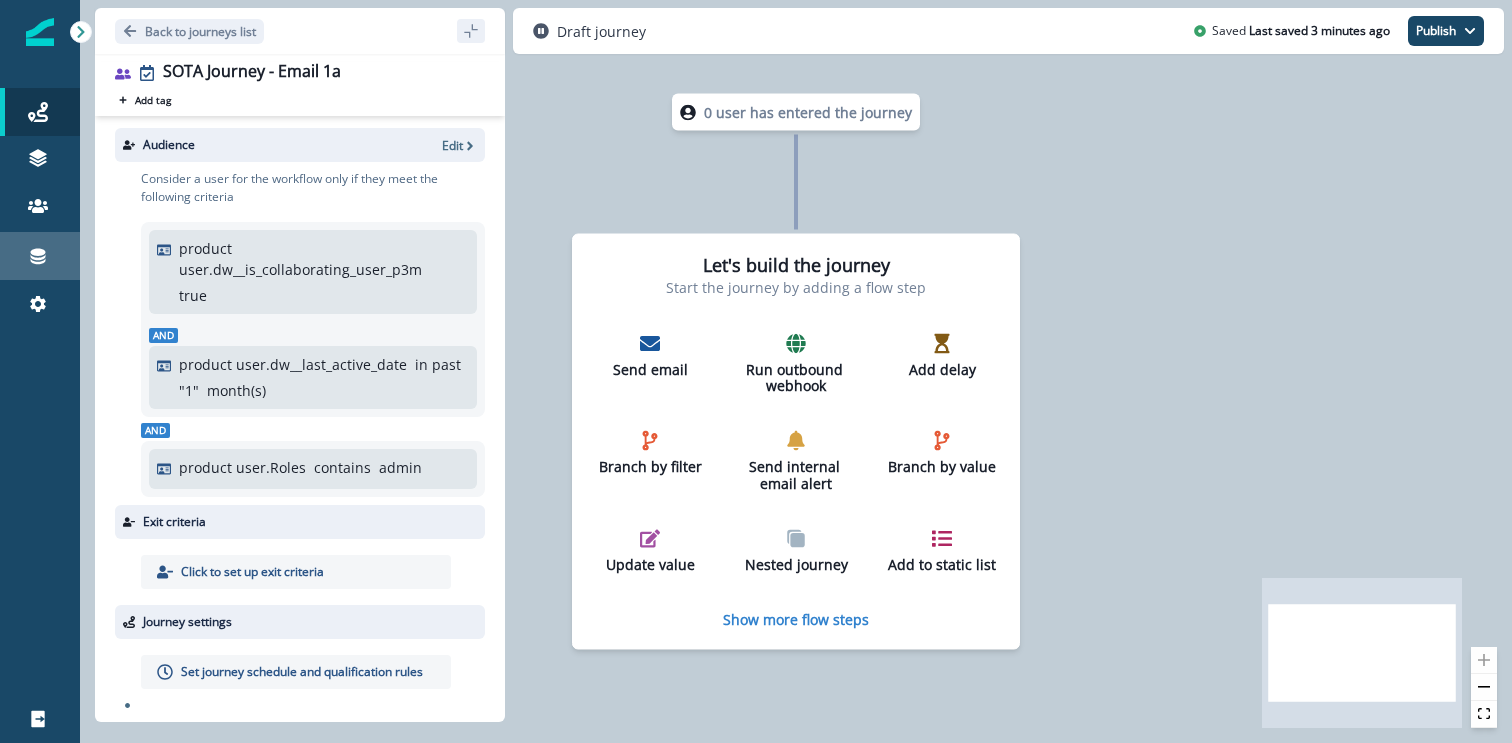 click on "Connections" at bounding box center (40, 256) 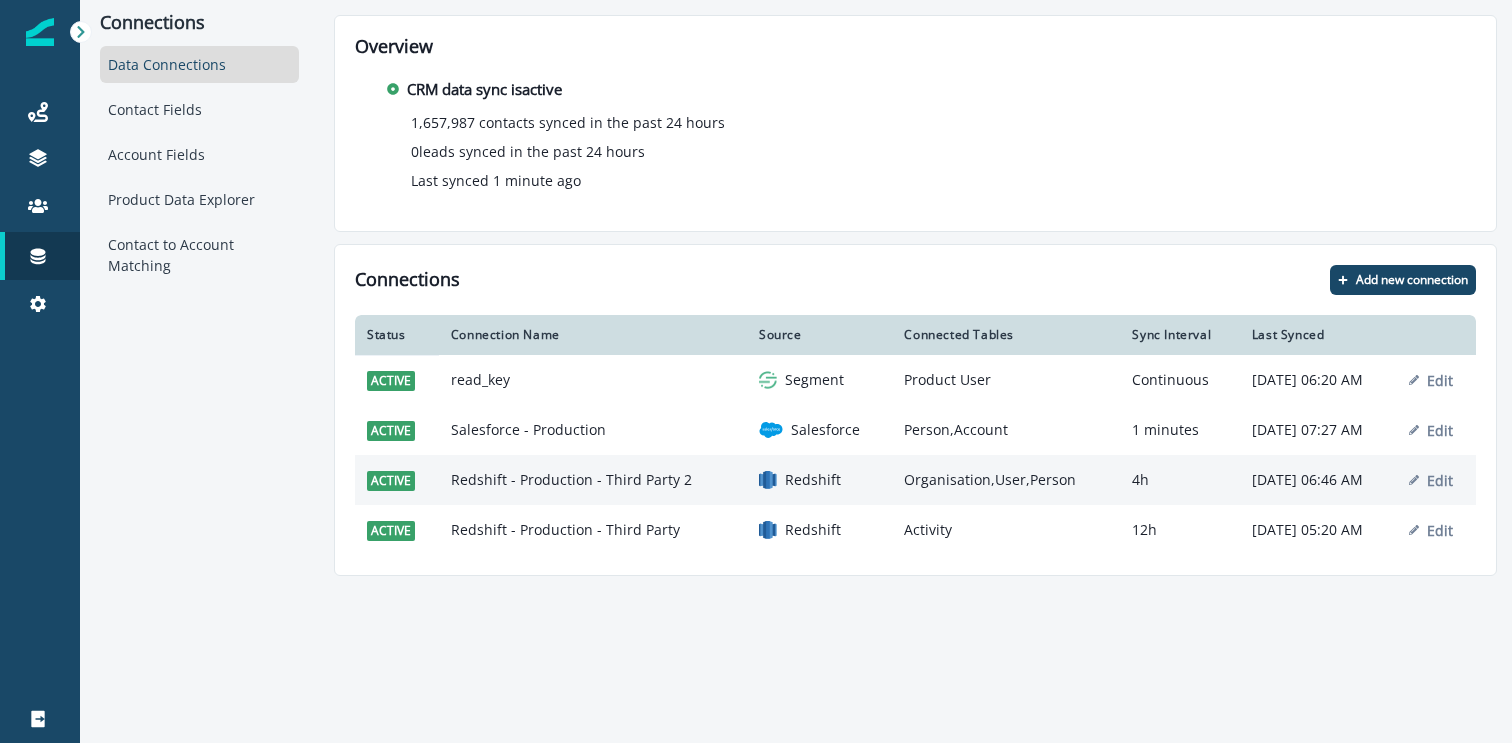 click on "Redshift - Production - Third Party 2" at bounding box center (593, 480) 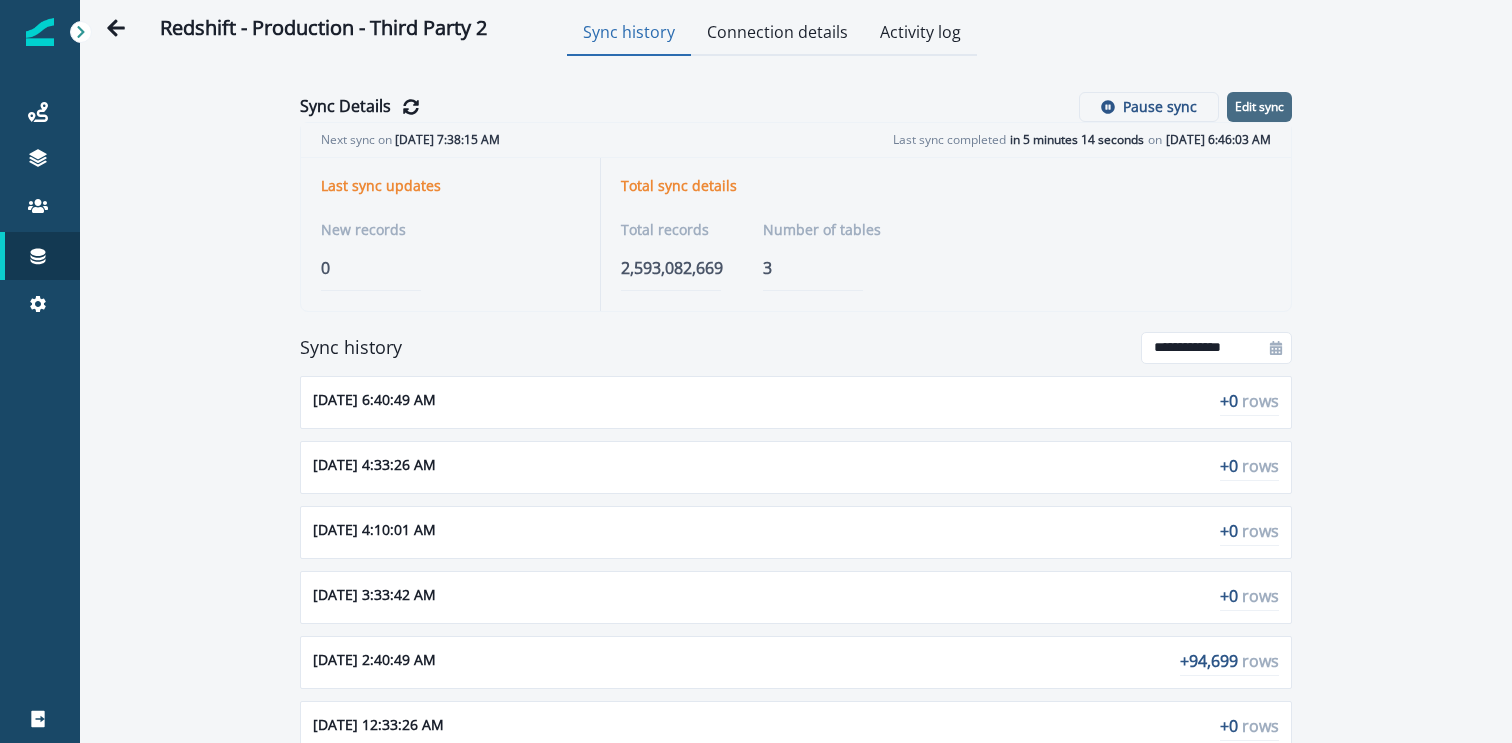 click on "Edit sync" at bounding box center [1259, 107] 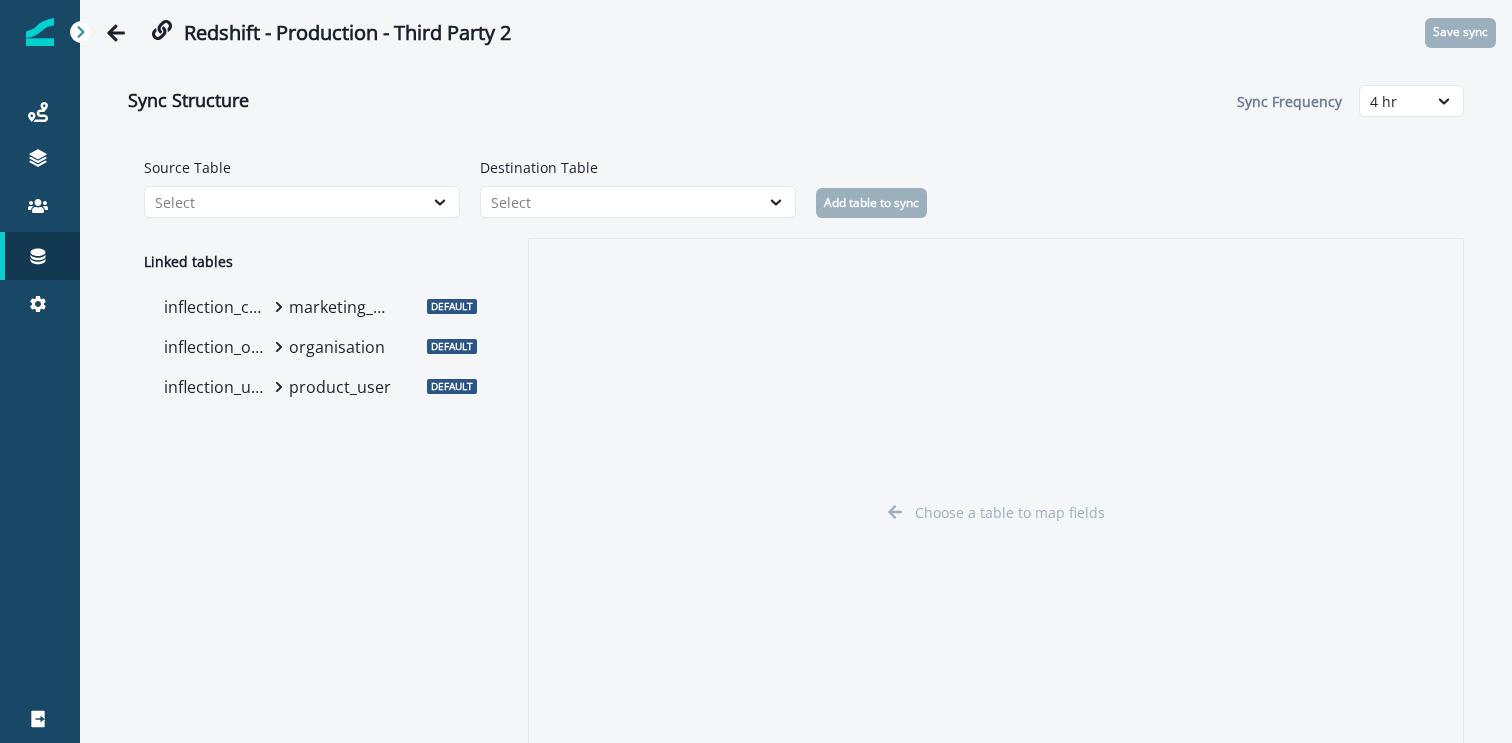 click on "inflection_user product_user" at bounding box center (281, 387) 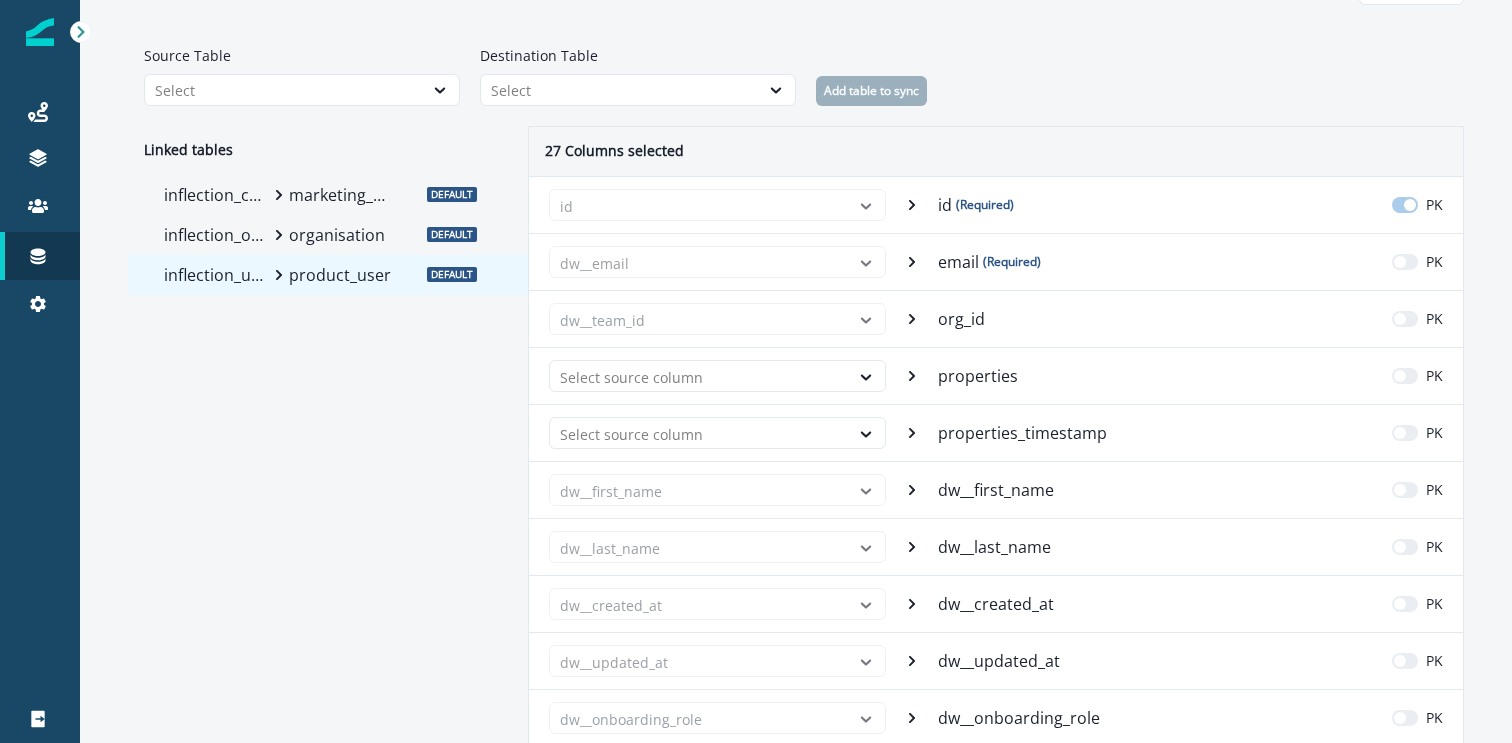 scroll, scrollTop: 107, scrollLeft: 0, axis: vertical 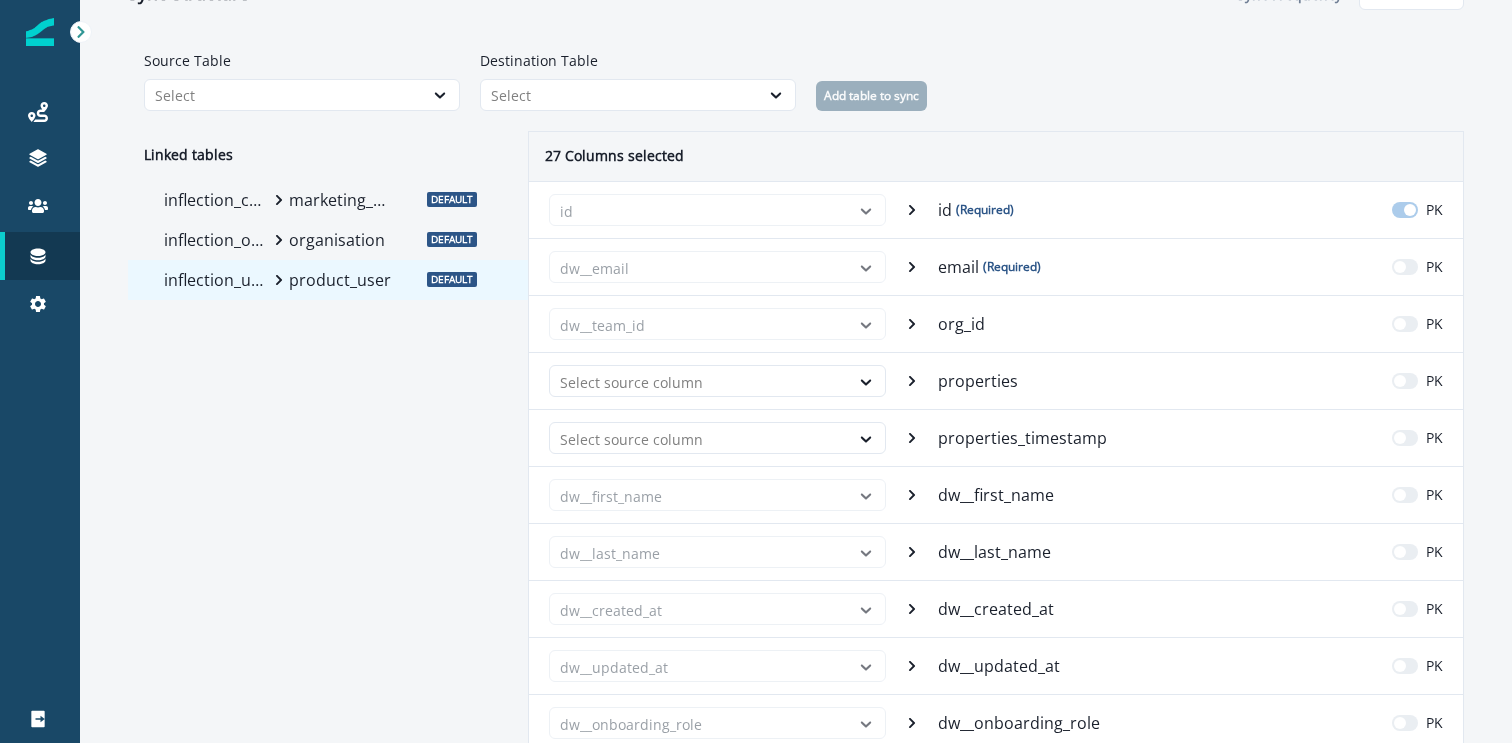 click on "inflection_organization" at bounding box center (216, 240) 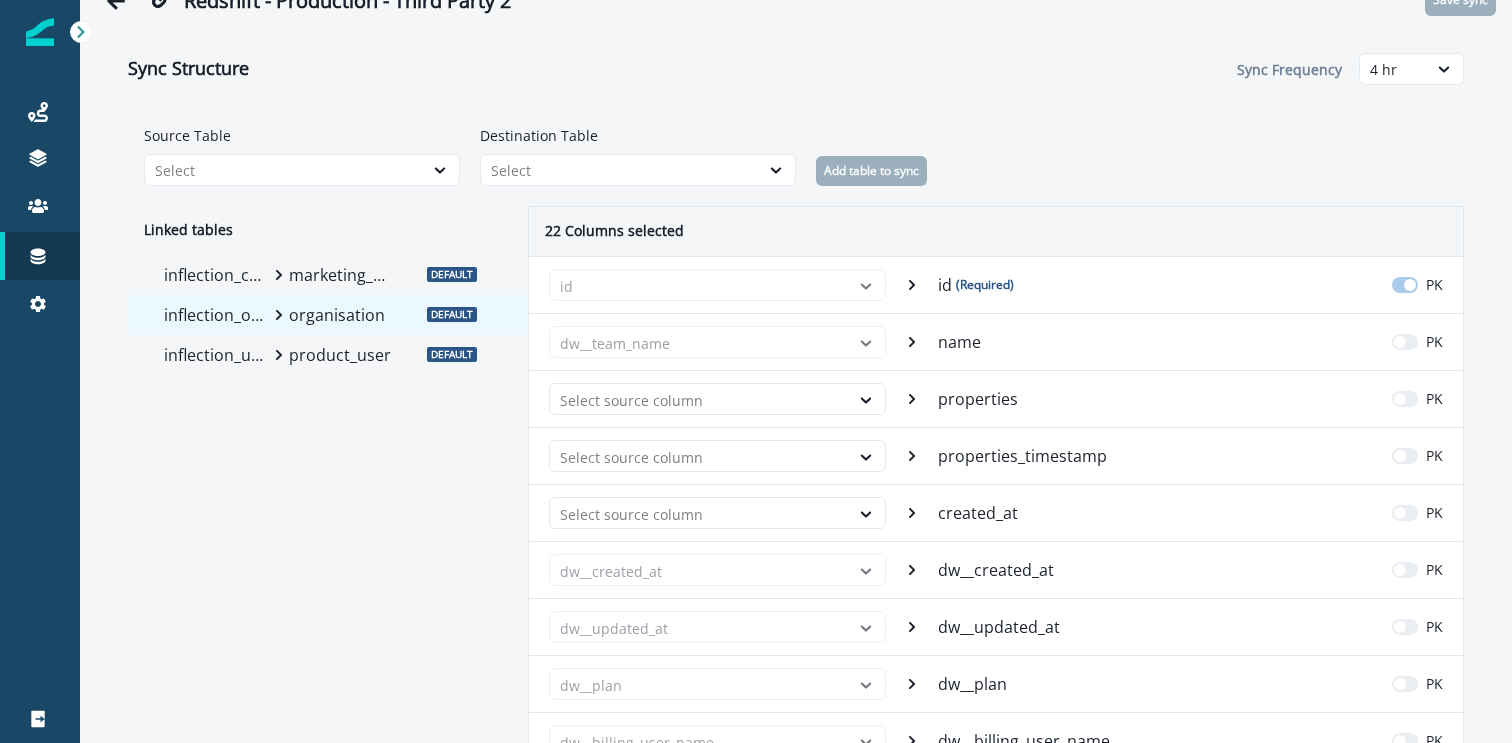 scroll, scrollTop: 0, scrollLeft: 0, axis: both 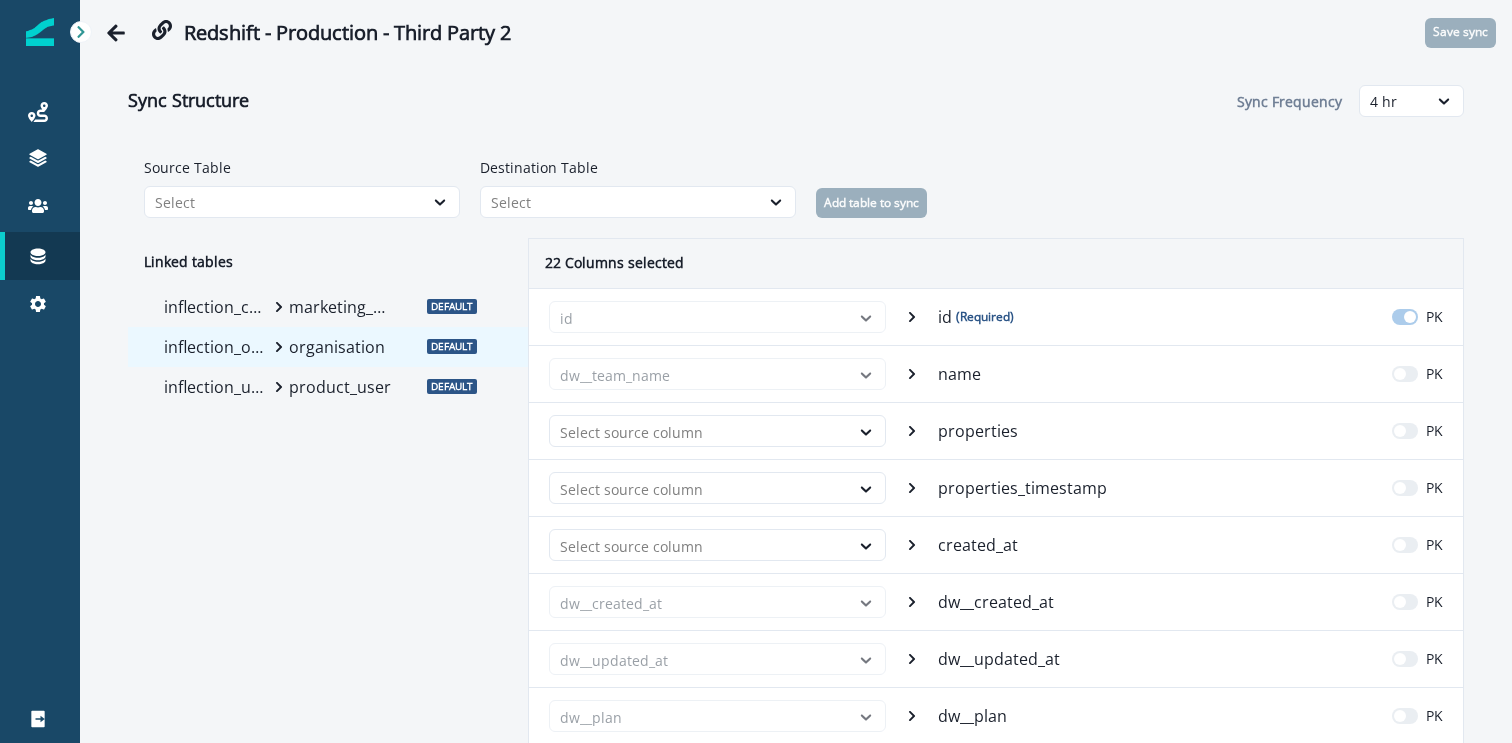 click on "marketing_person" at bounding box center (341, 307) 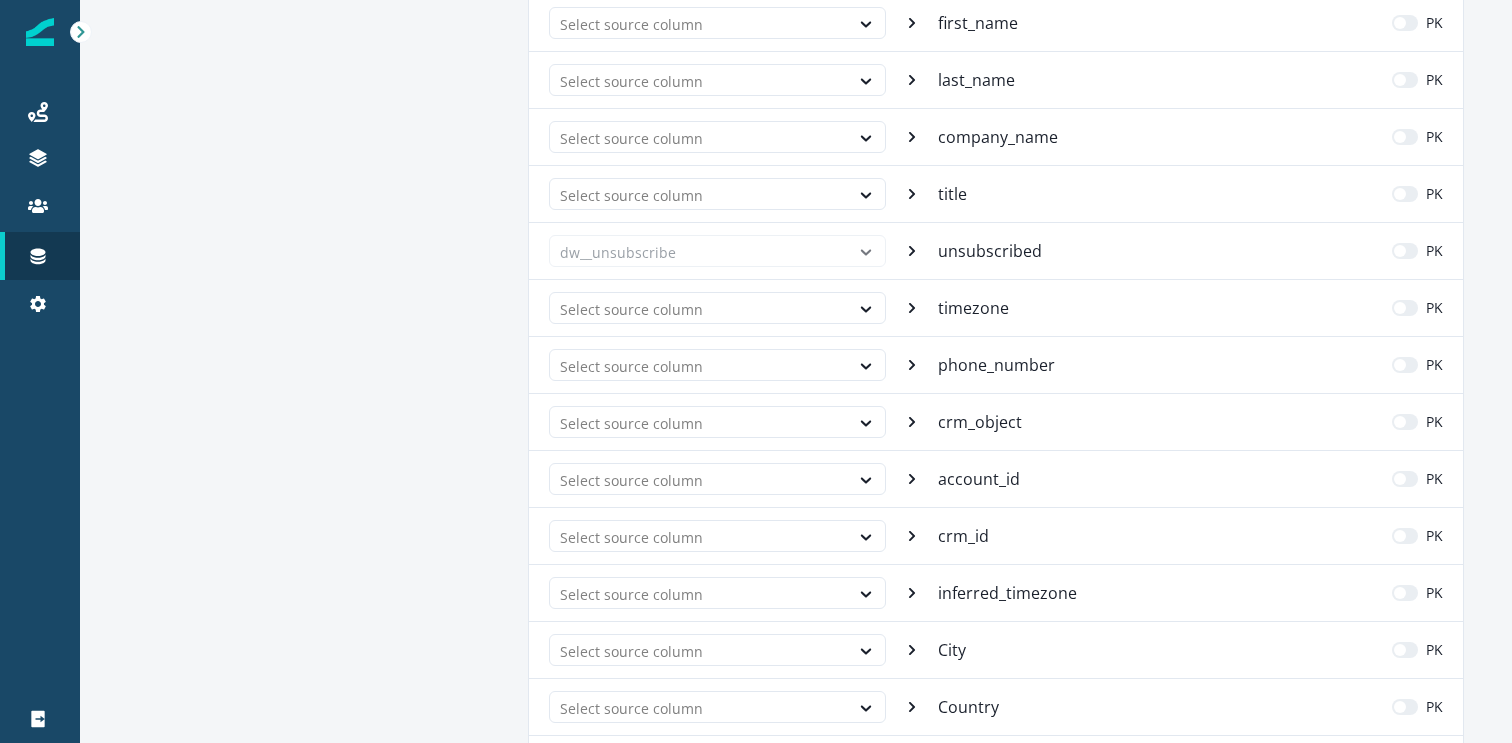 scroll, scrollTop: 0, scrollLeft: 0, axis: both 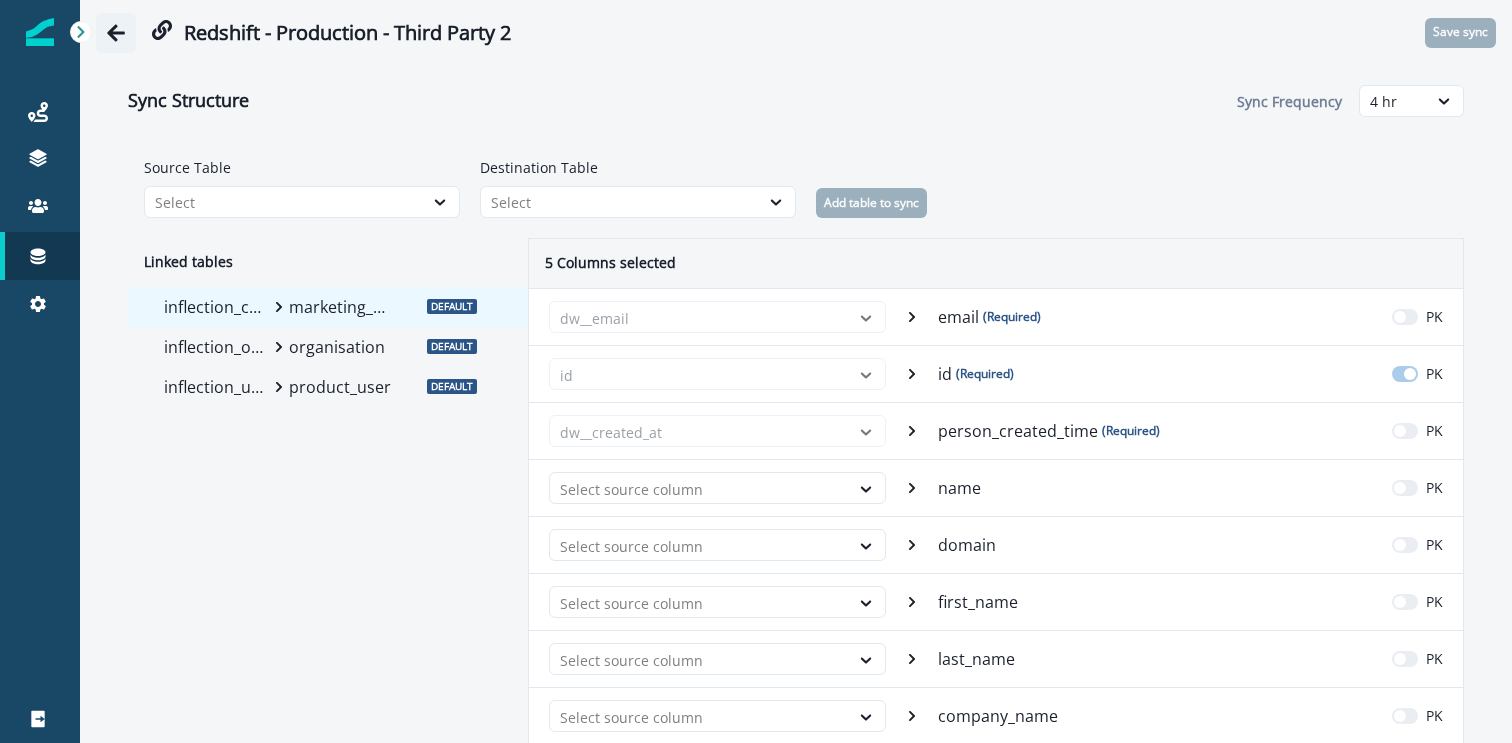 click 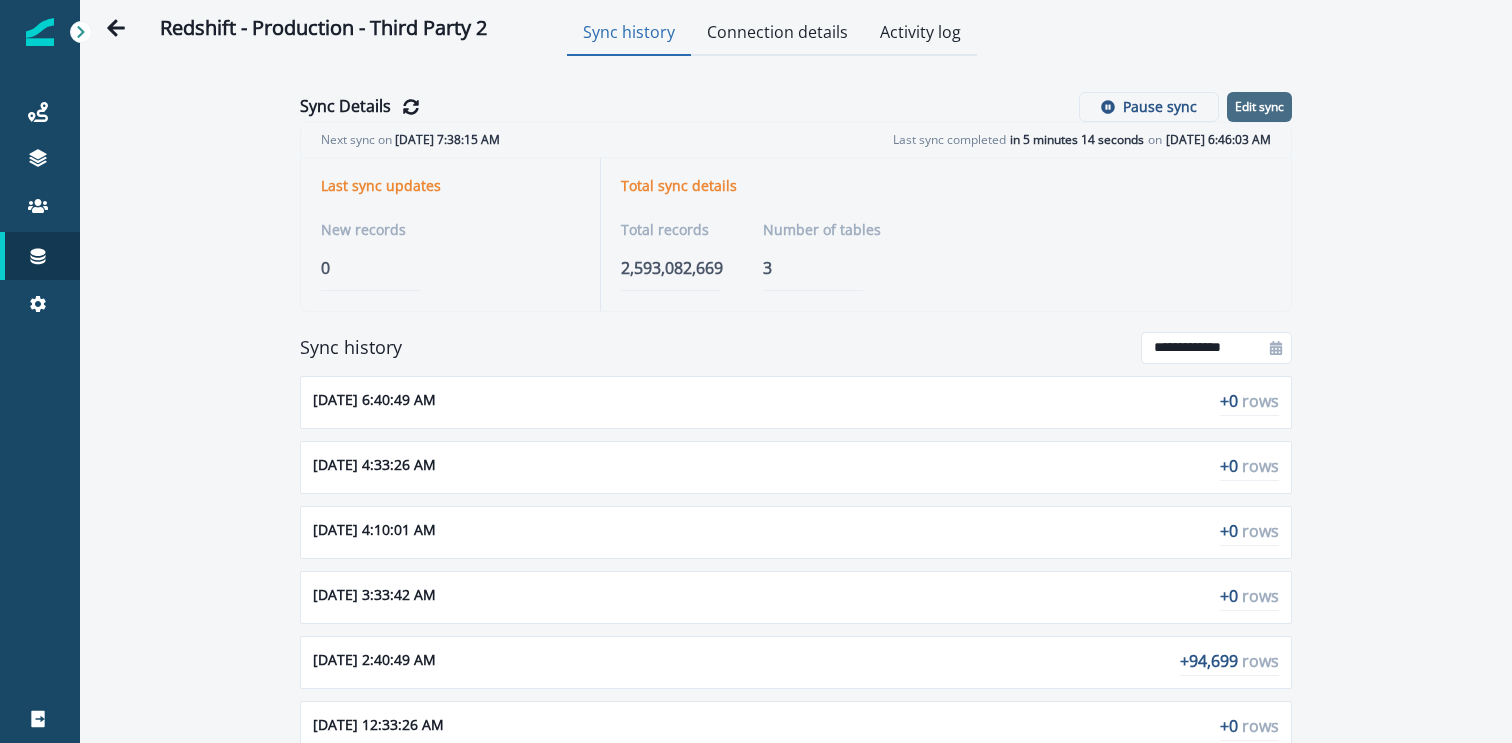 click on "Edit sync" at bounding box center [1259, 107] 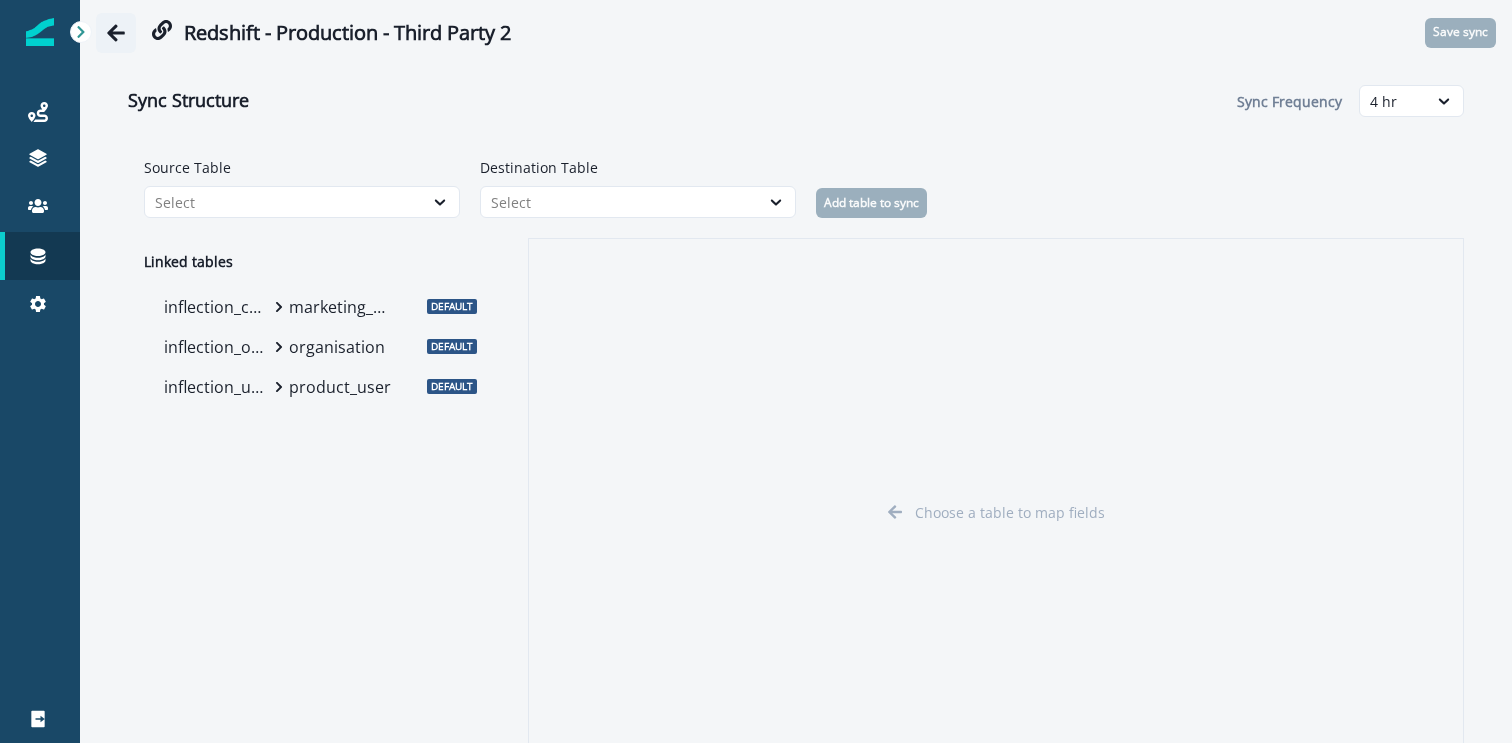 click at bounding box center [116, 33] 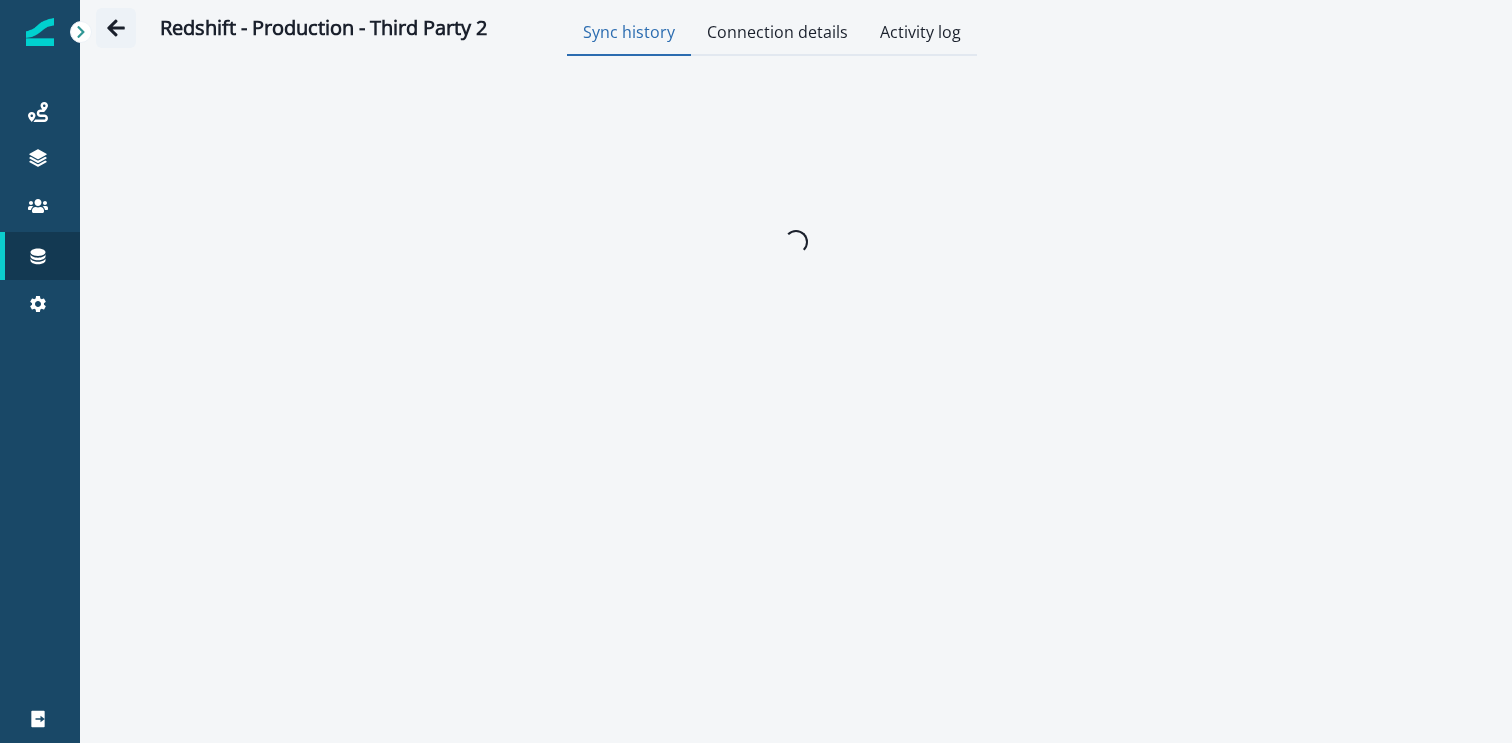 click 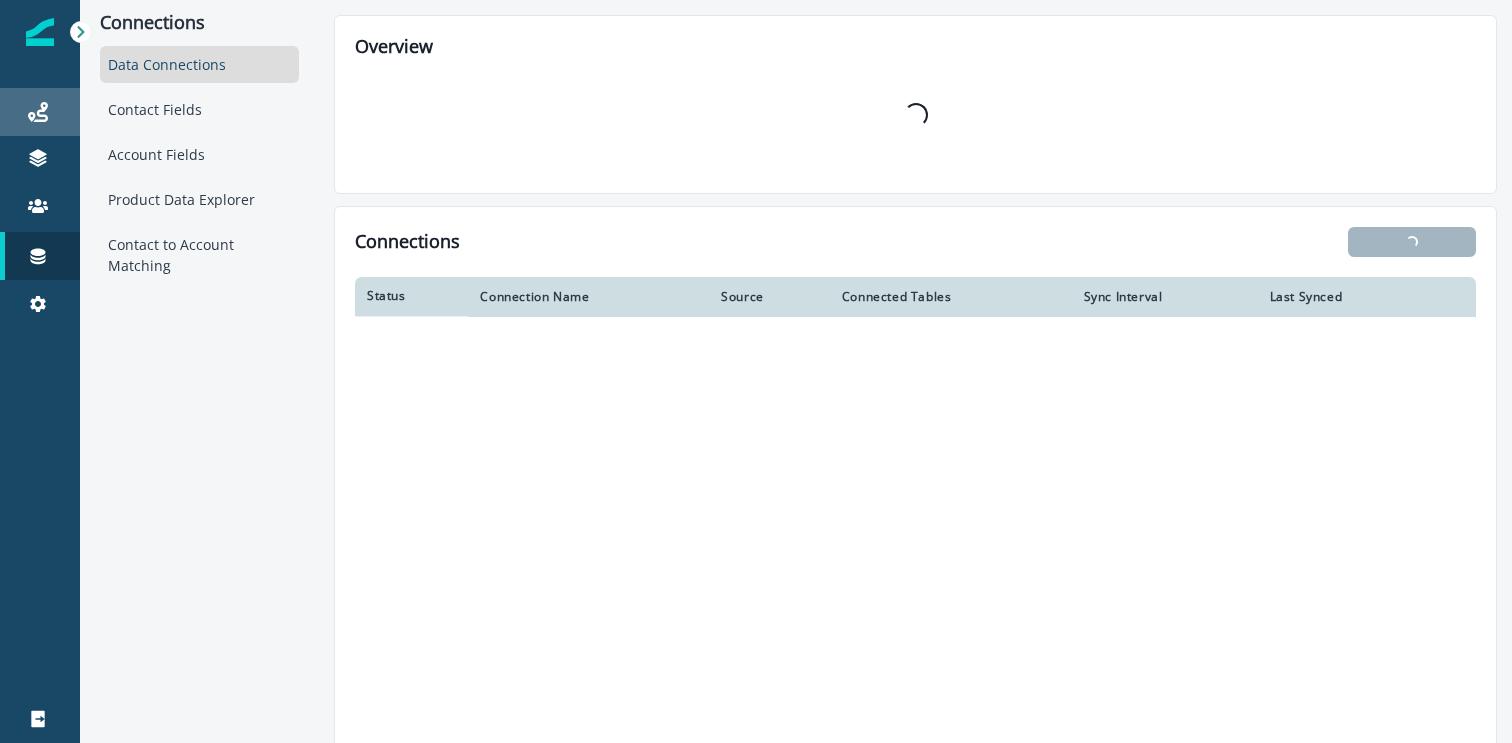 click 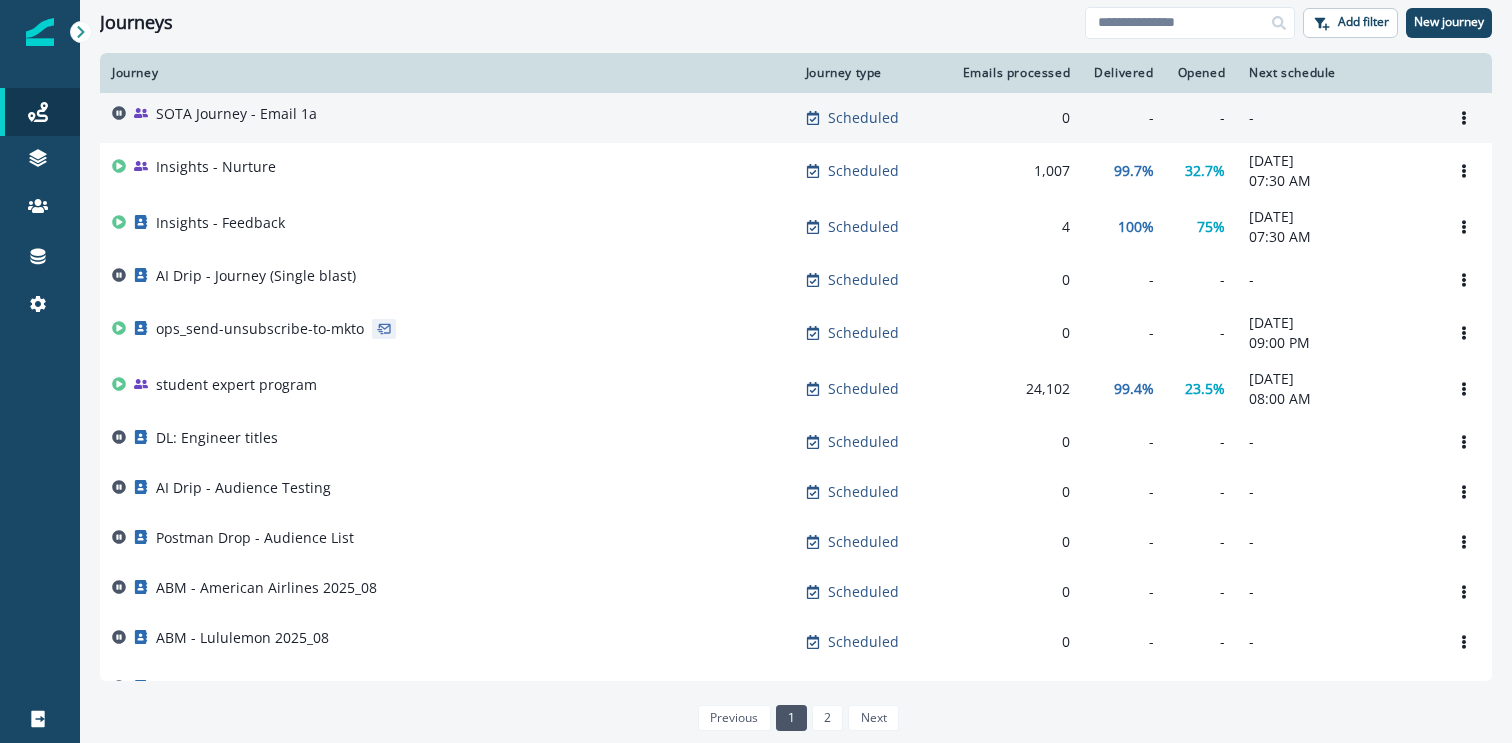 click on "SOTA Journey - Email 1a" at bounding box center [447, 118] 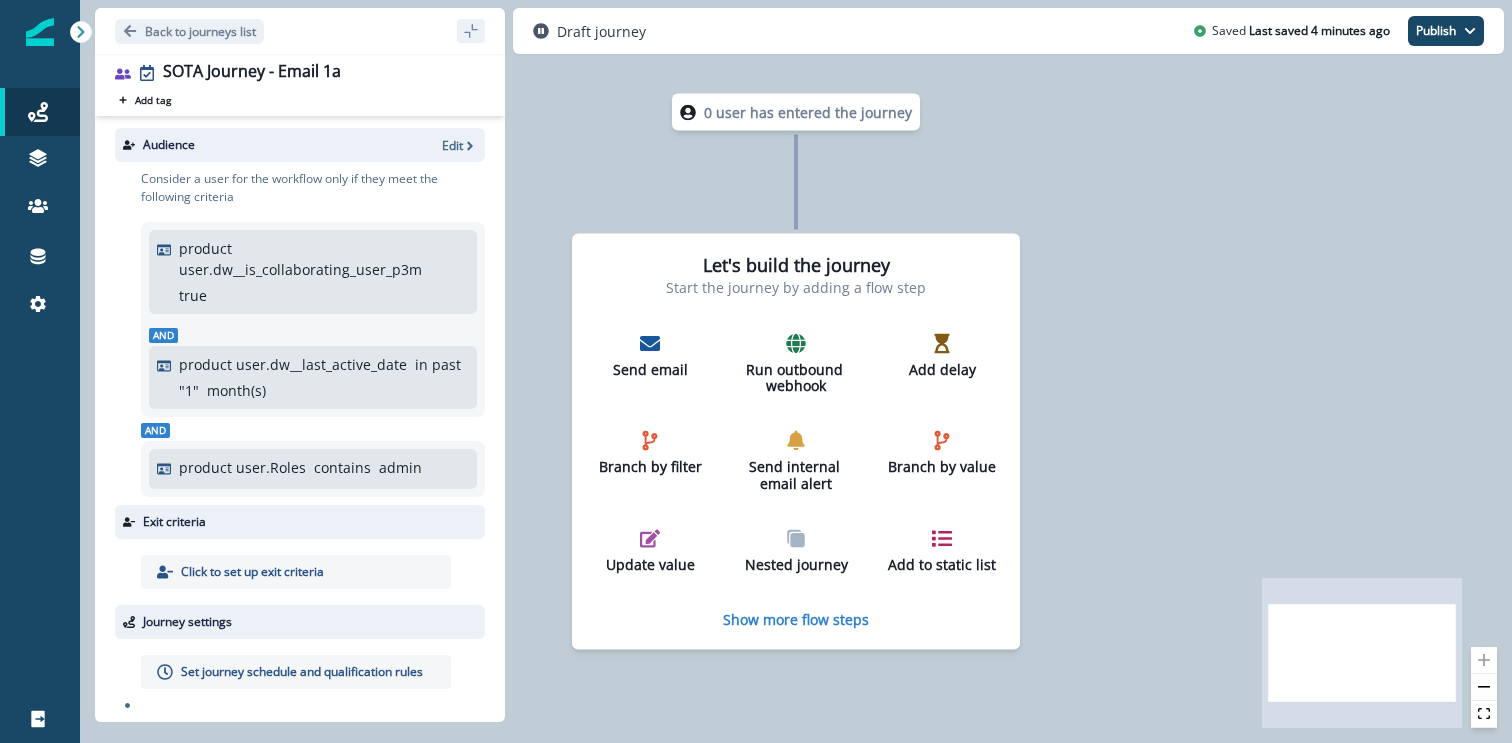 scroll, scrollTop: 3, scrollLeft: 0, axis: vertical 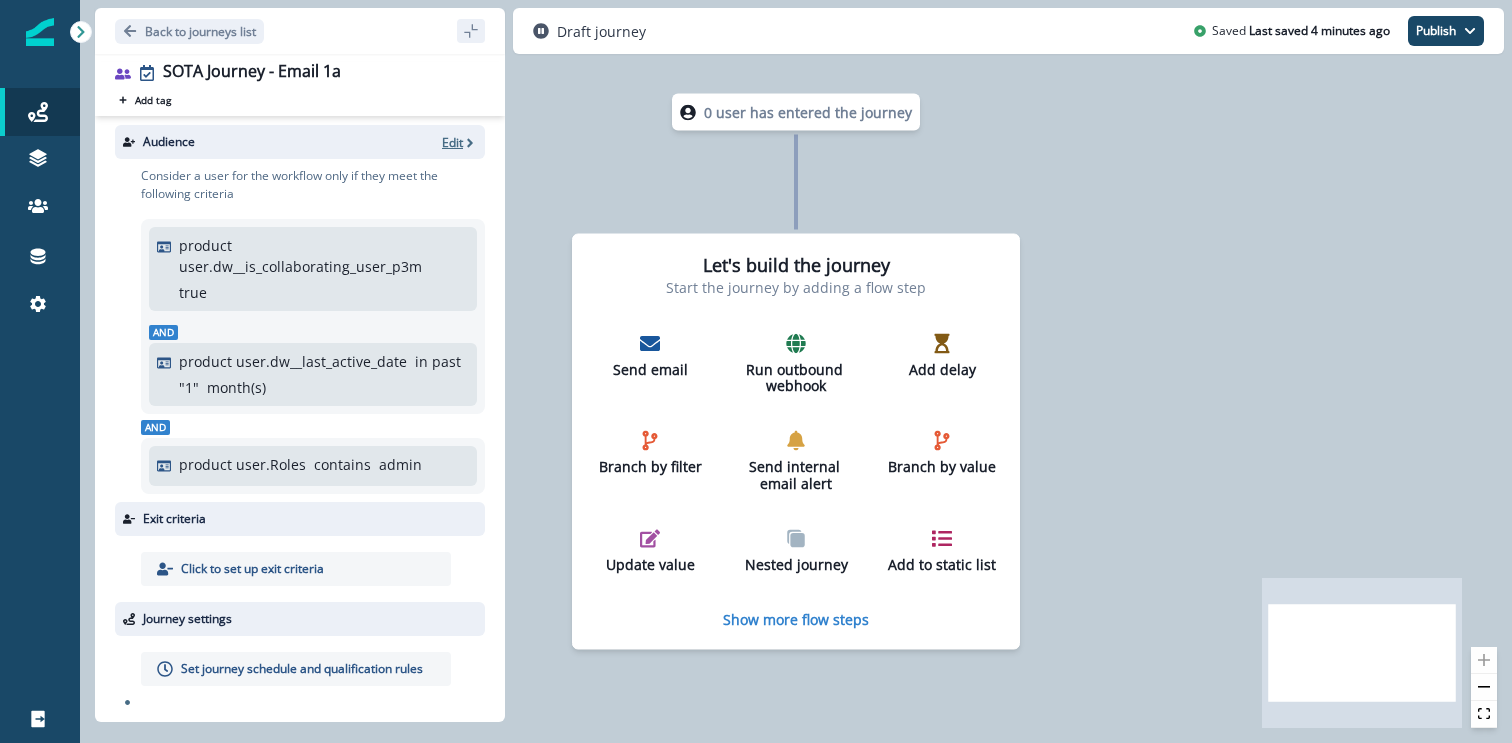 click on "Edit" at bounding box center [452, 142] 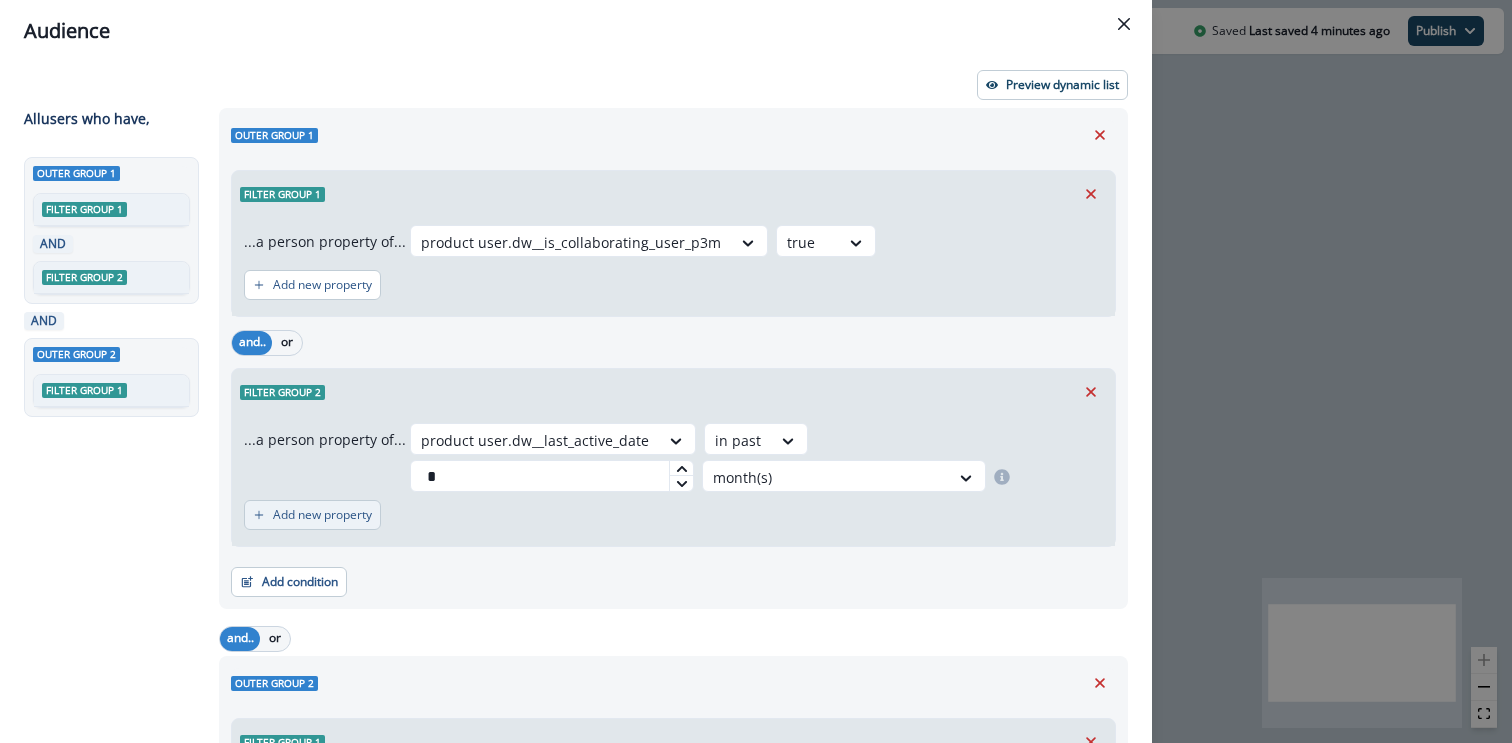 scroll, scrollTop: 343, scrollLeft: 0, axis: vertical 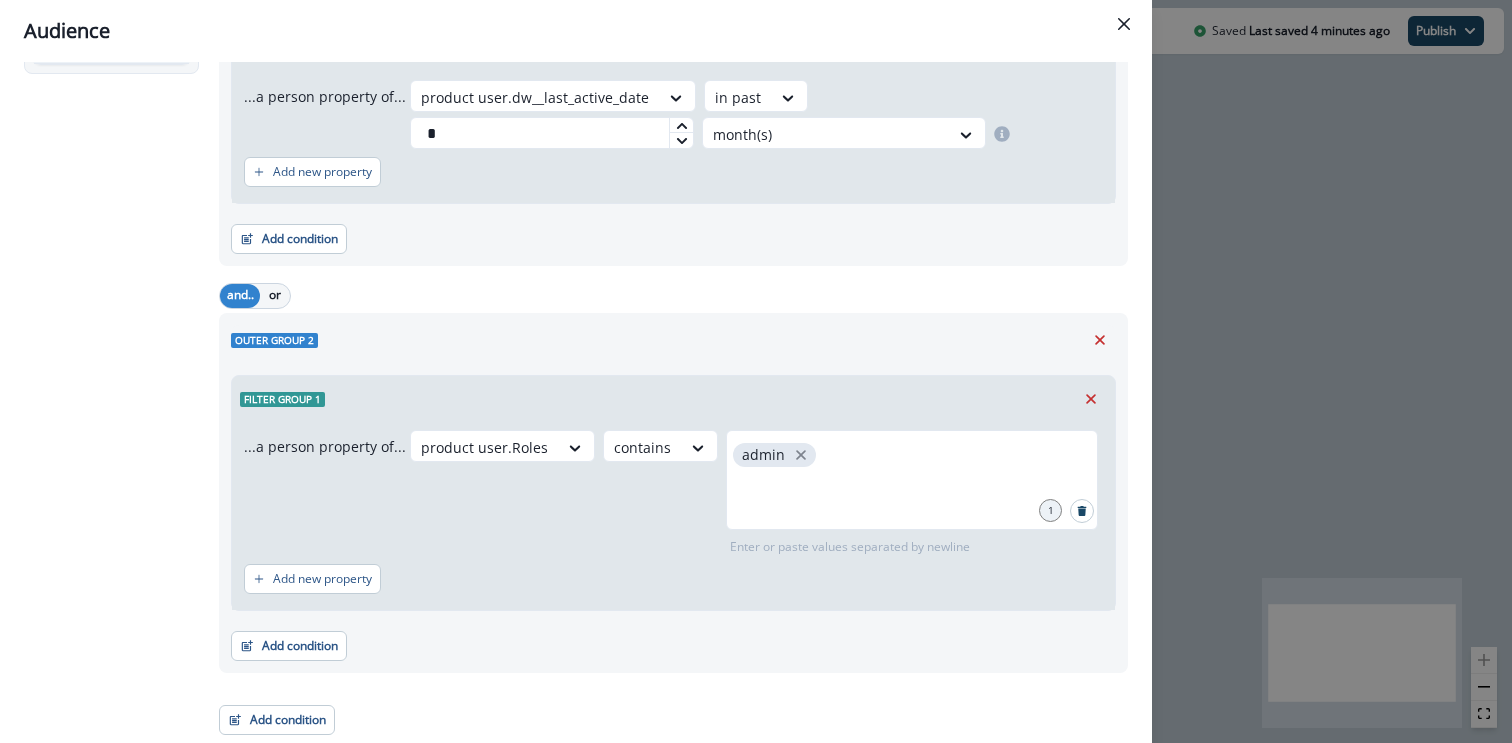 click on "Add condition Contact properties A person property Performed a product event Performed a marketing activity Performed a web activity List membership Salesforce campaign membership Grouped properties Organization members" at bounding box center (277, 710) 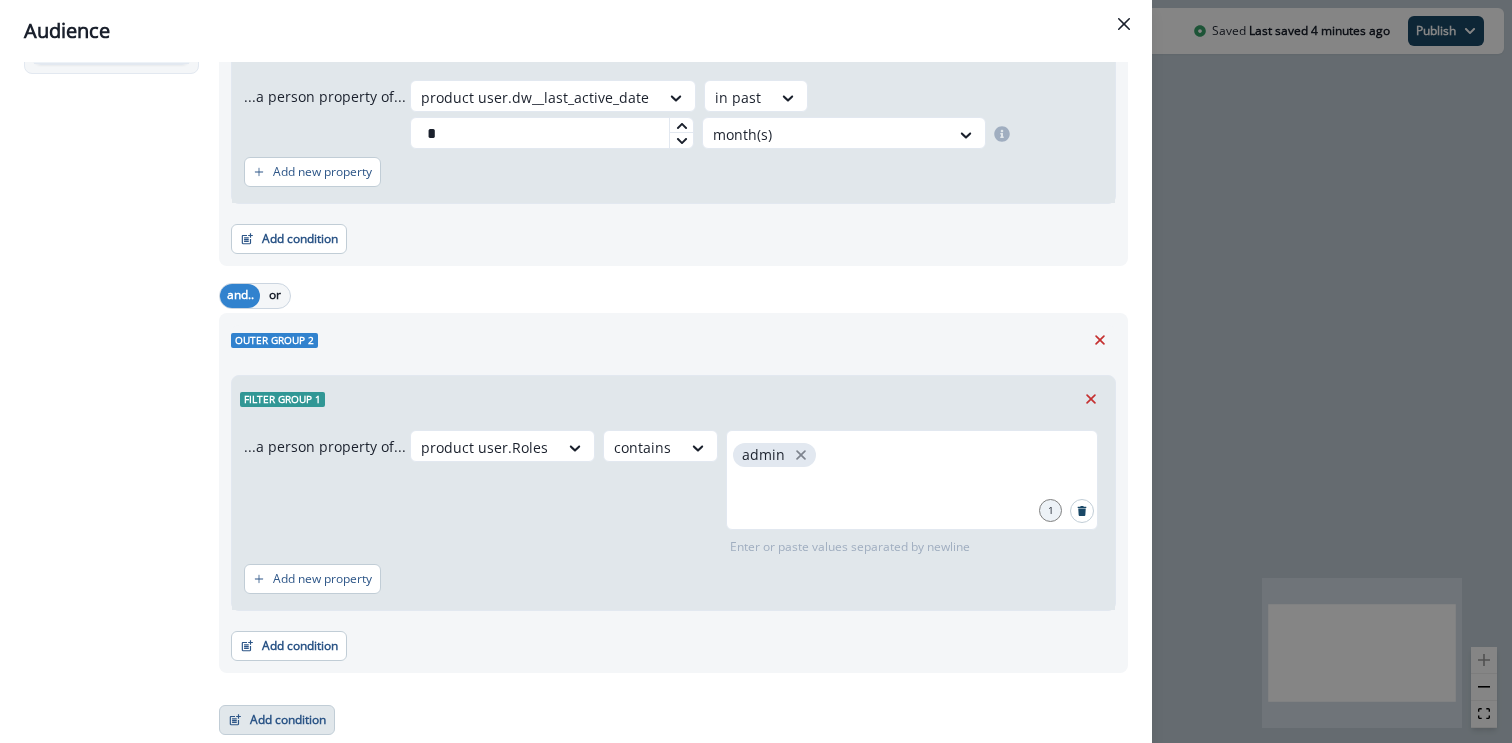 click on "Add condition" at bounding box center [277, 720] 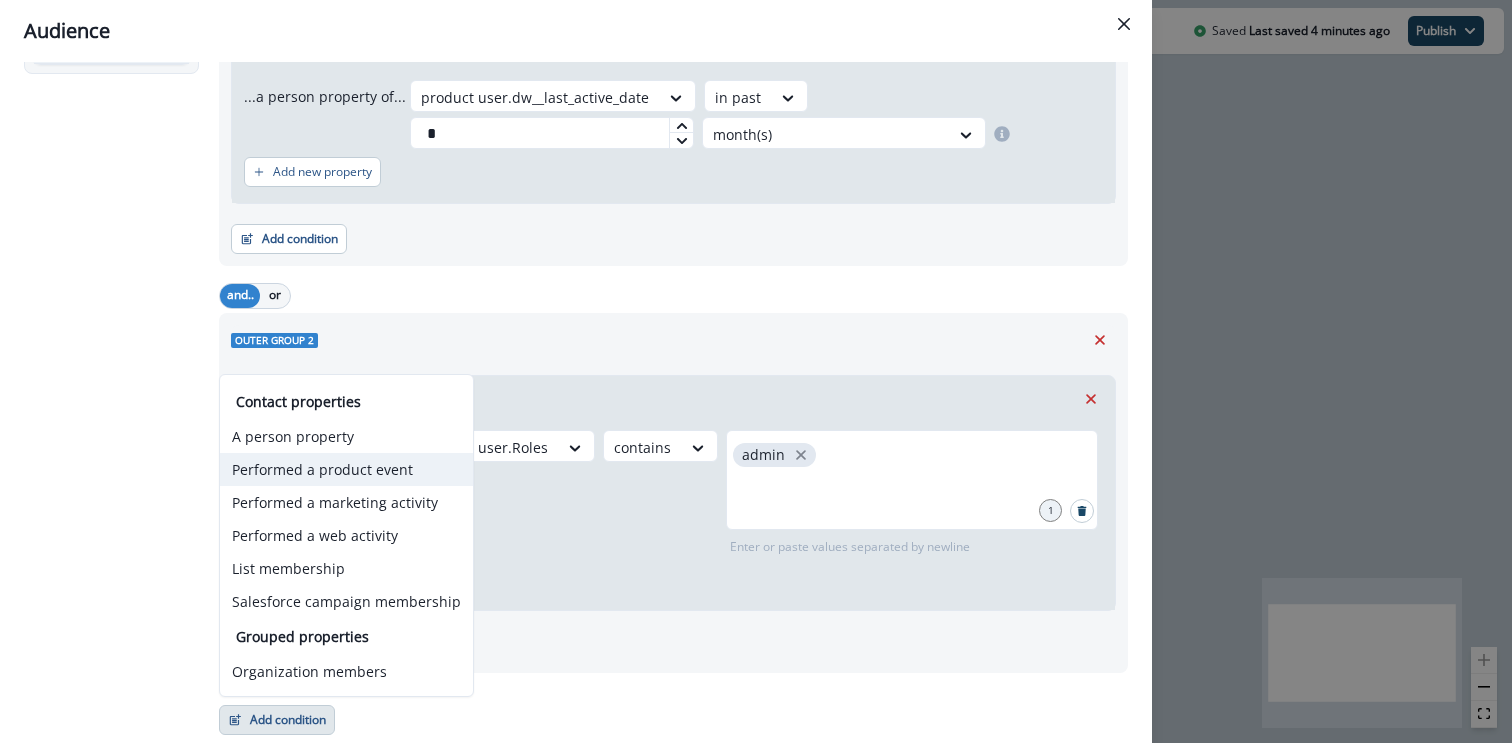 click on "Performed a product event" at bounding box center [346, 469] 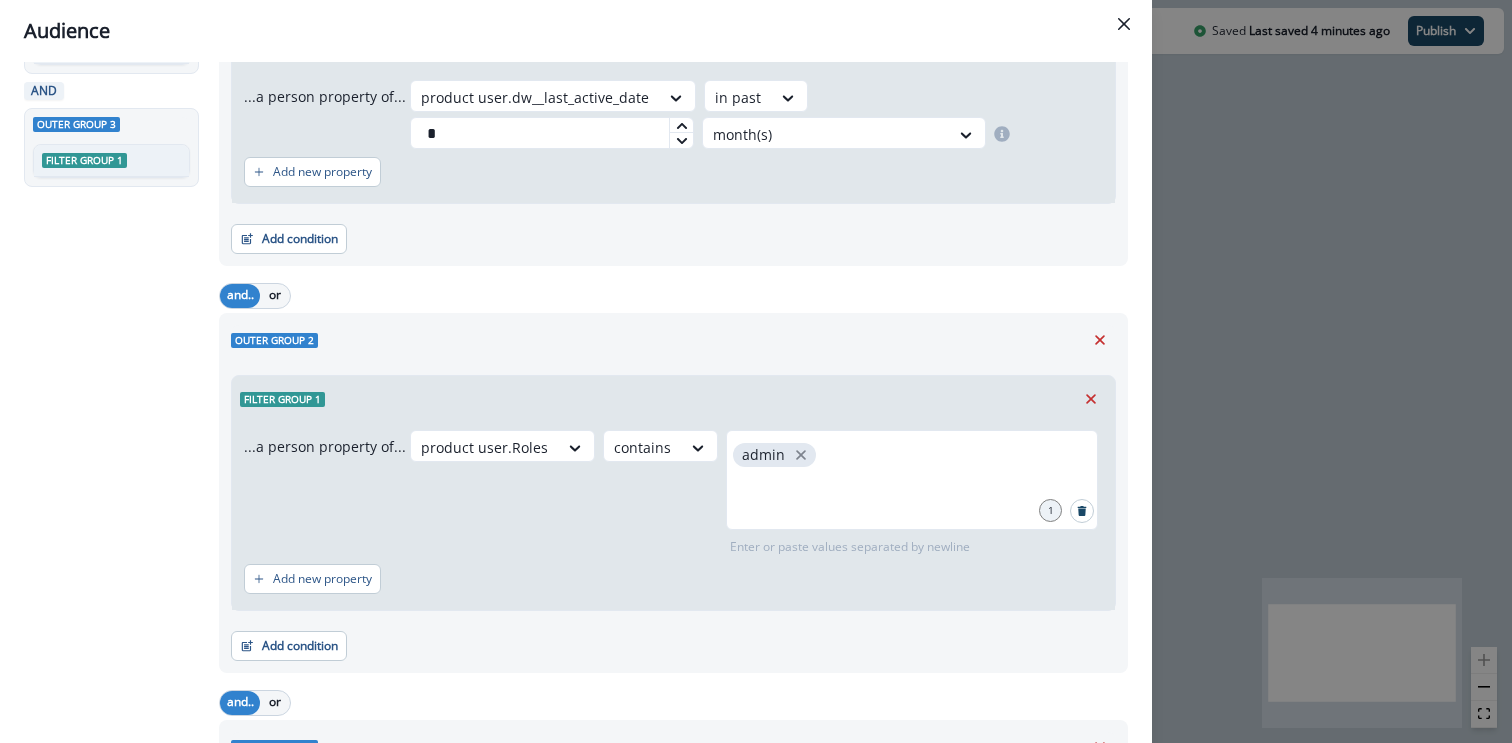 scroll, scrollTop: 660, scrollLeft: 0, axis: vertical 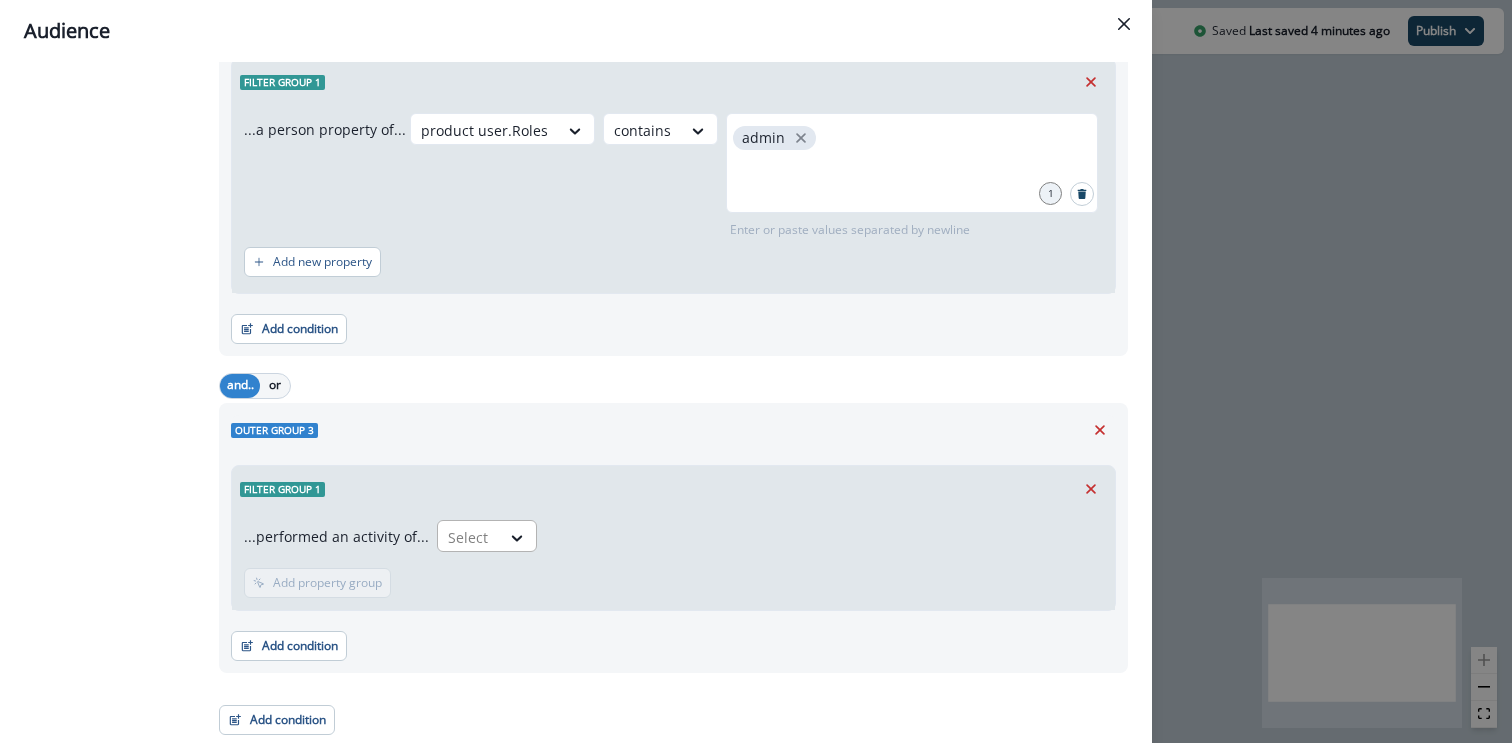 click at bounding box center [469, 537] 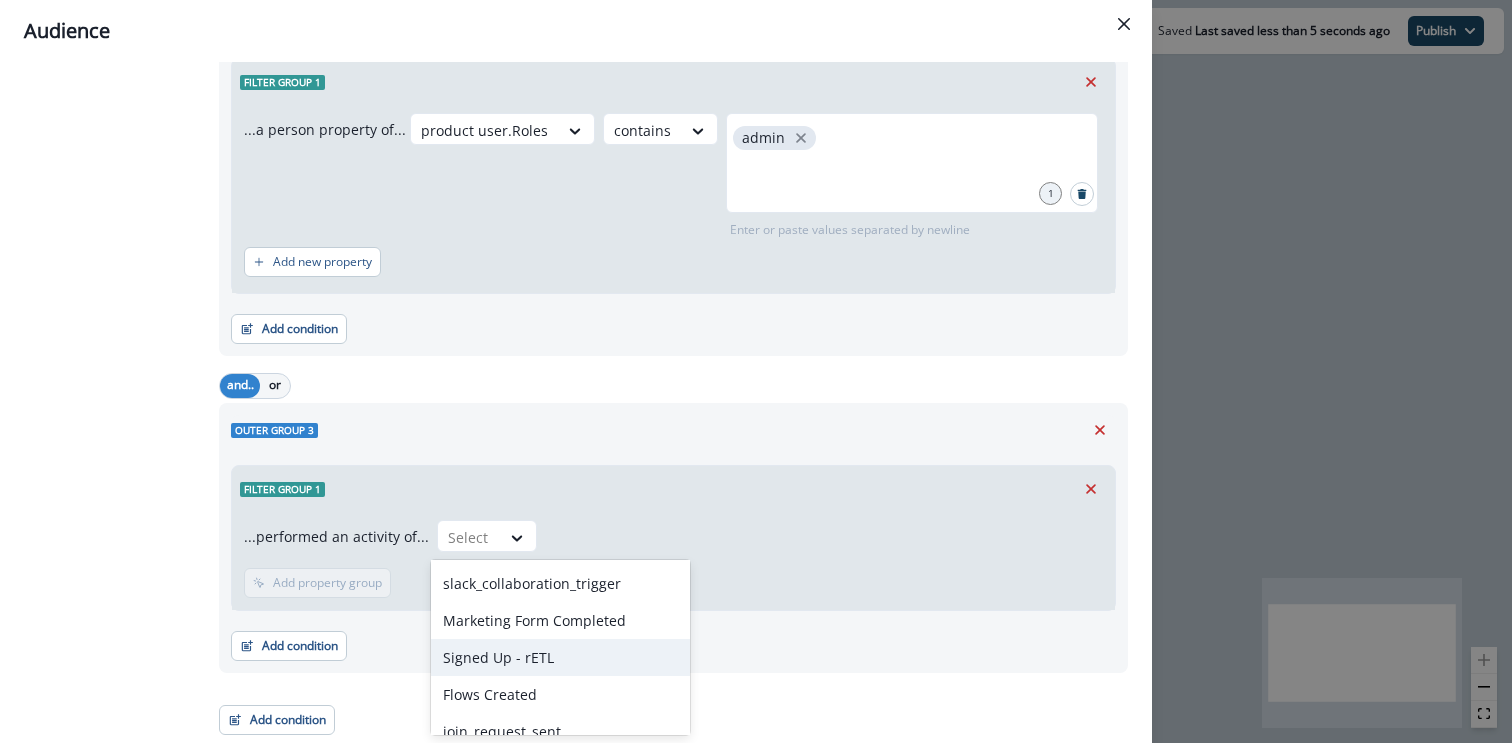 scroll, scrollTop: 131, scrollLeft: 0, axis: vertical 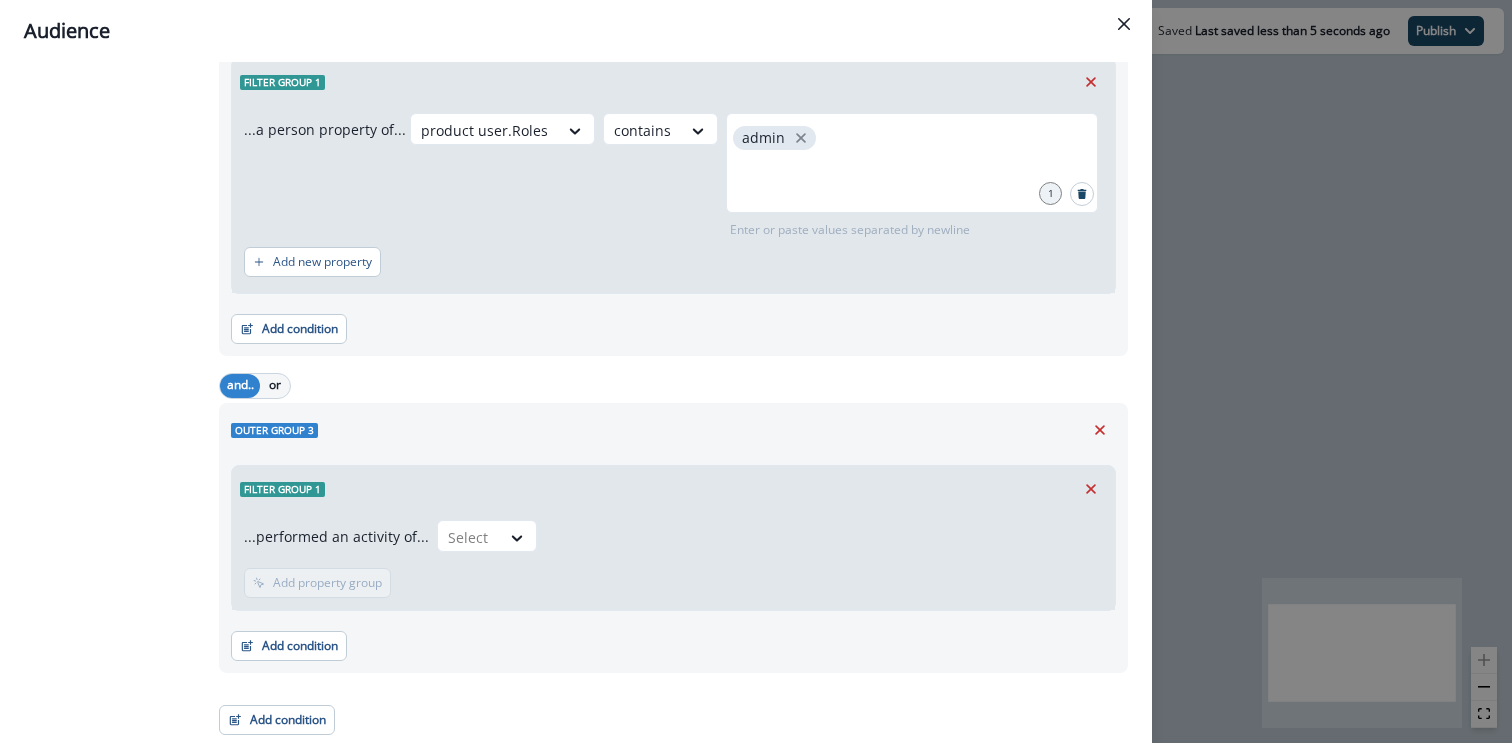 click on "Filter group 1" at bounding box center [673, 489] 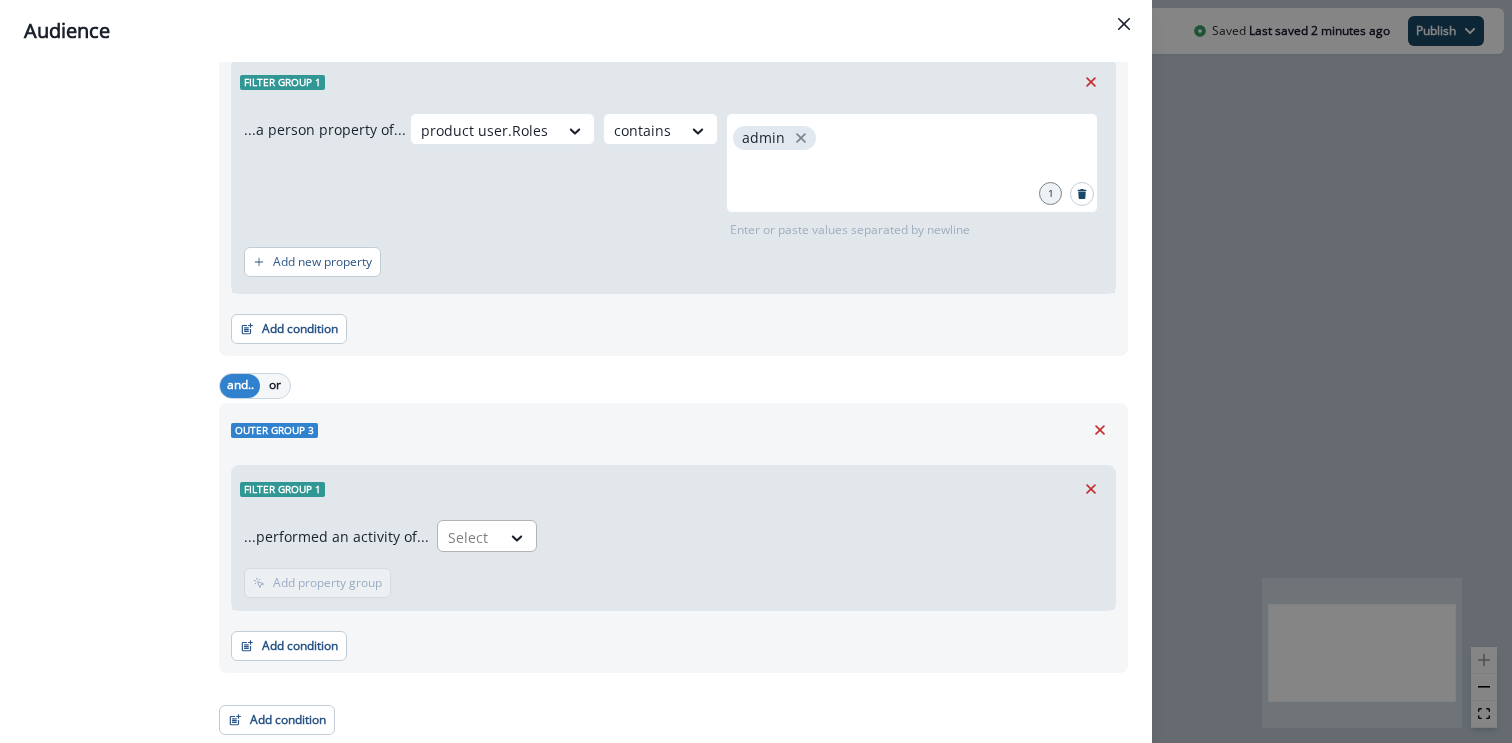 click on "Select" at bounding box center [487, 536] 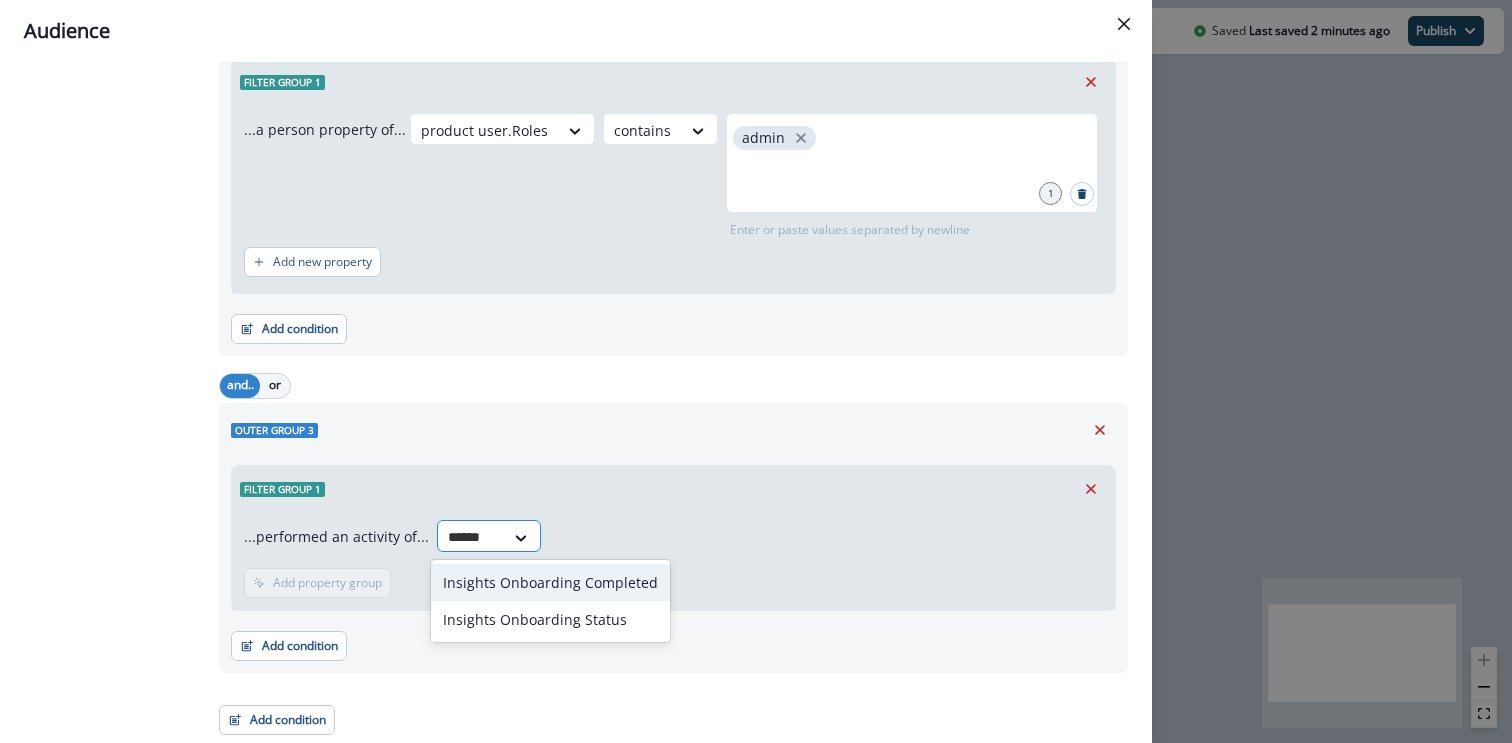 type on "*******" 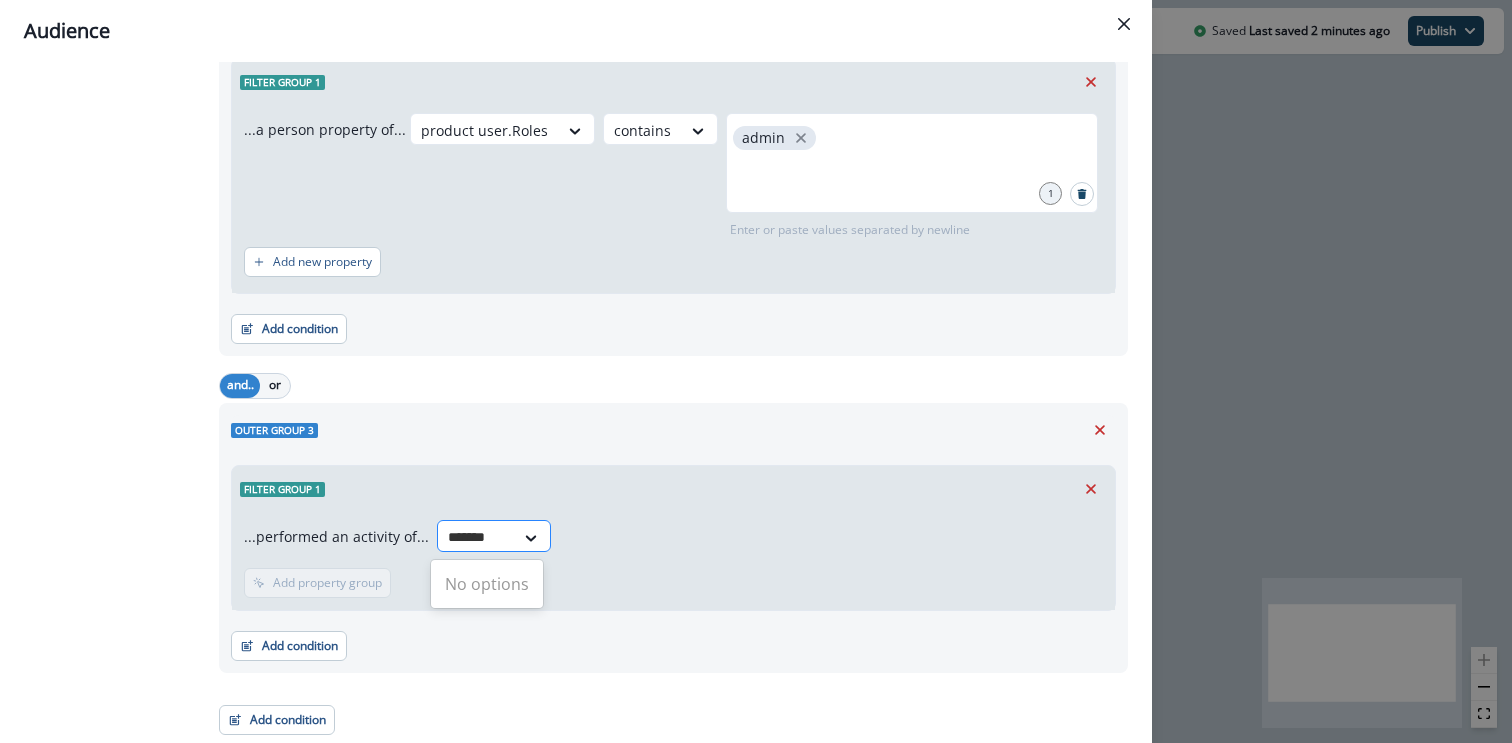 type 